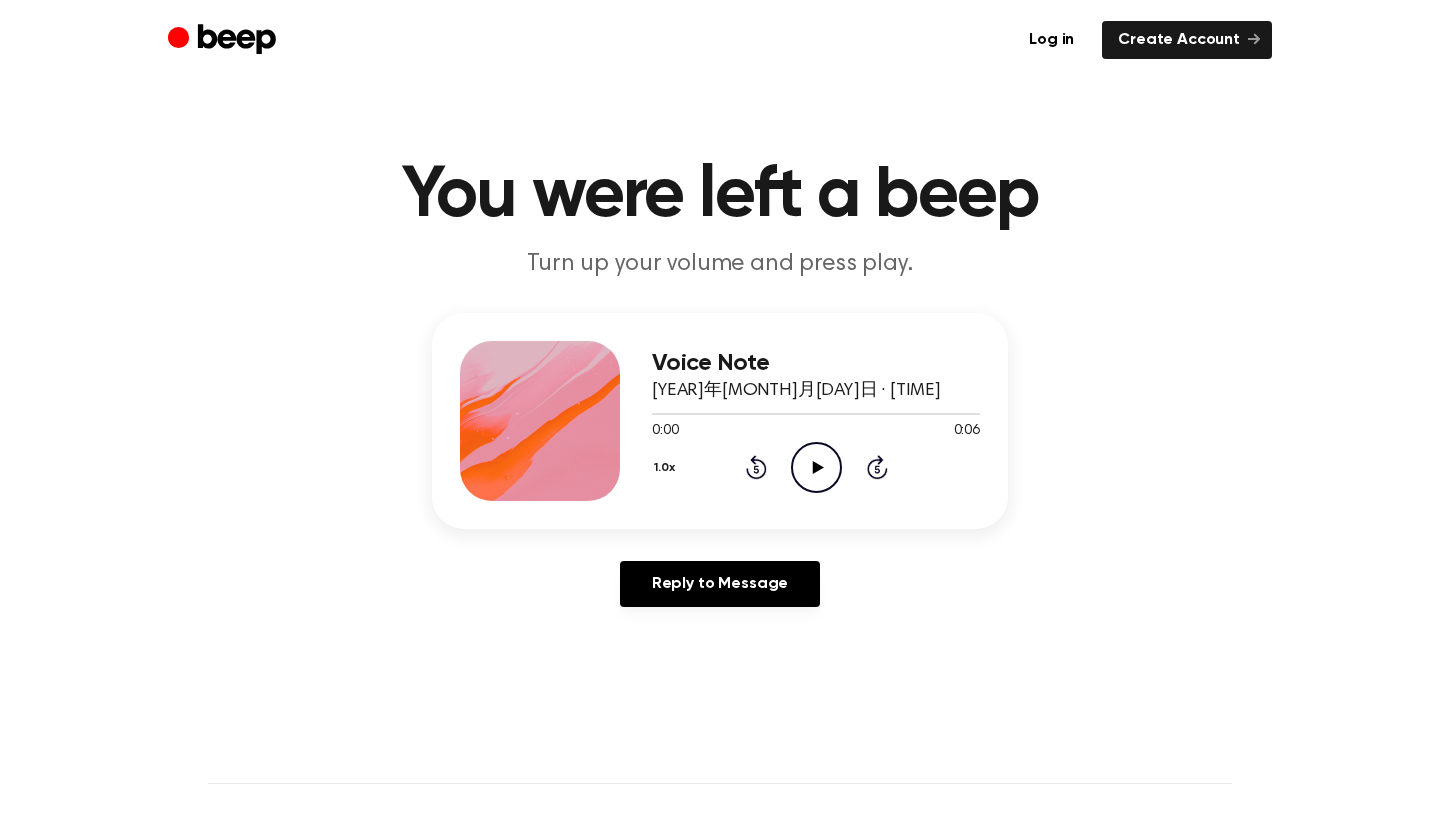scroll, scrollTop: 0, scrollLeft: 0, axis: both 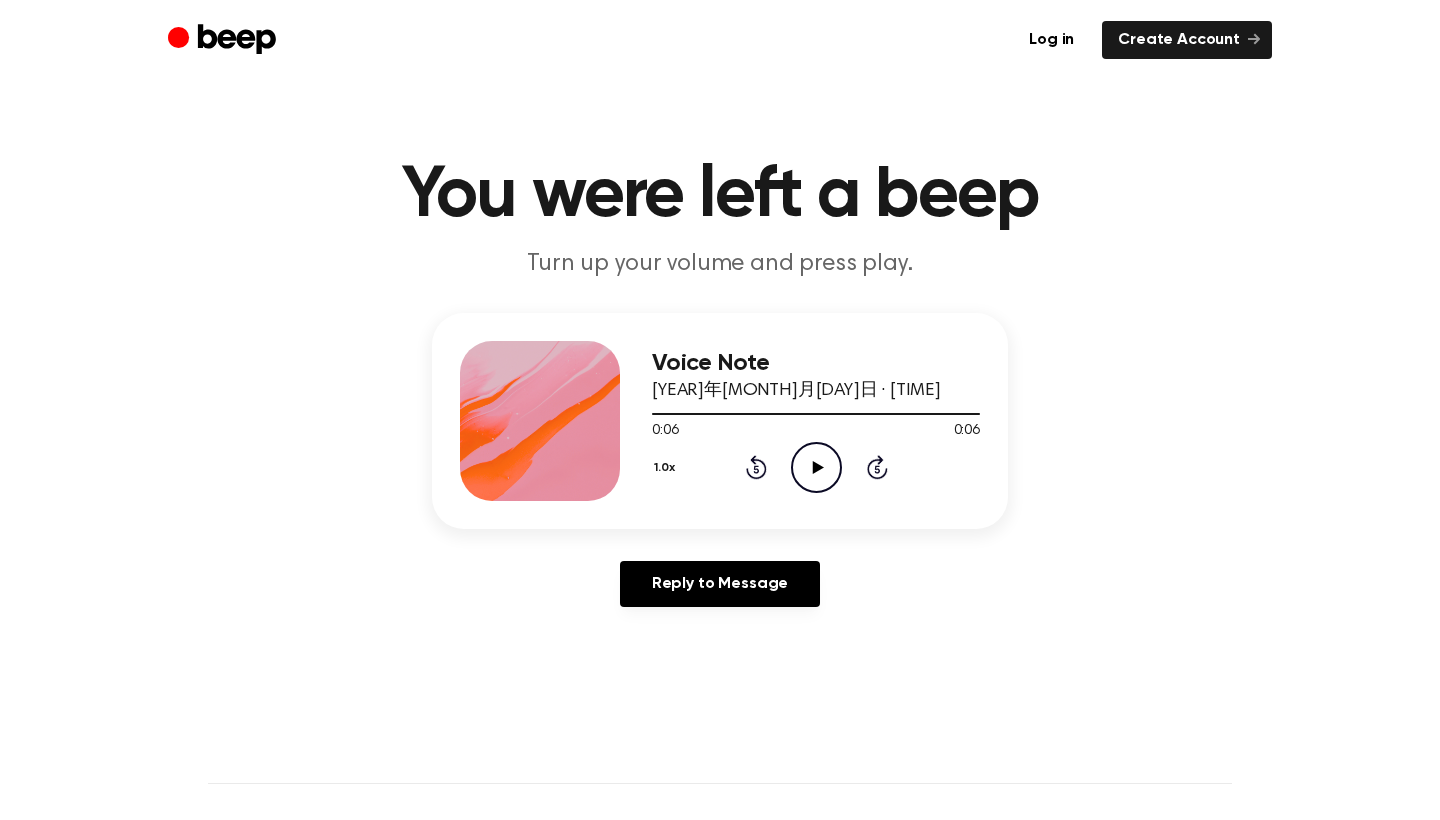 click on "Play Audio" 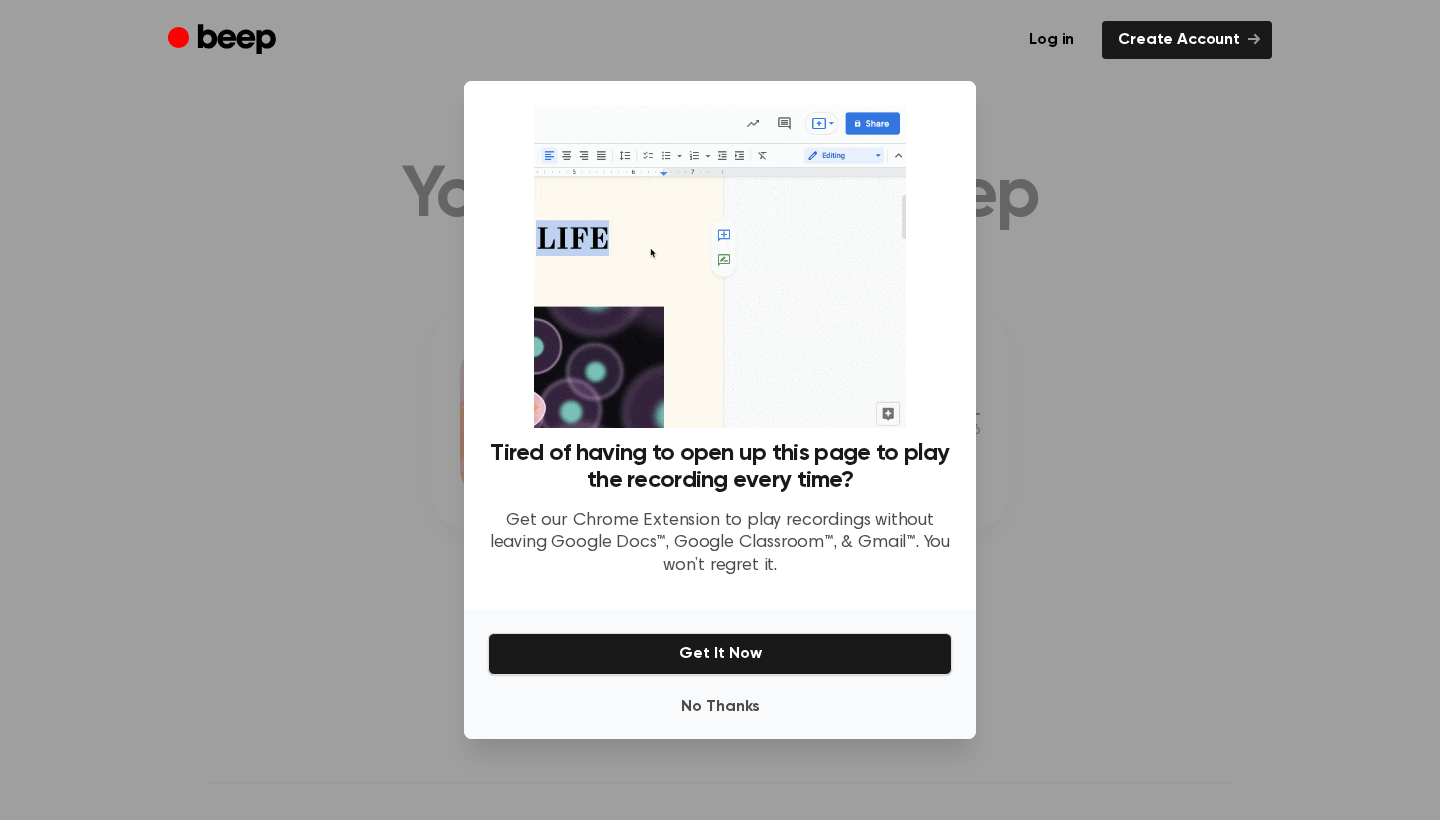 click on "Get It Now" at bounding box center [720, 654] 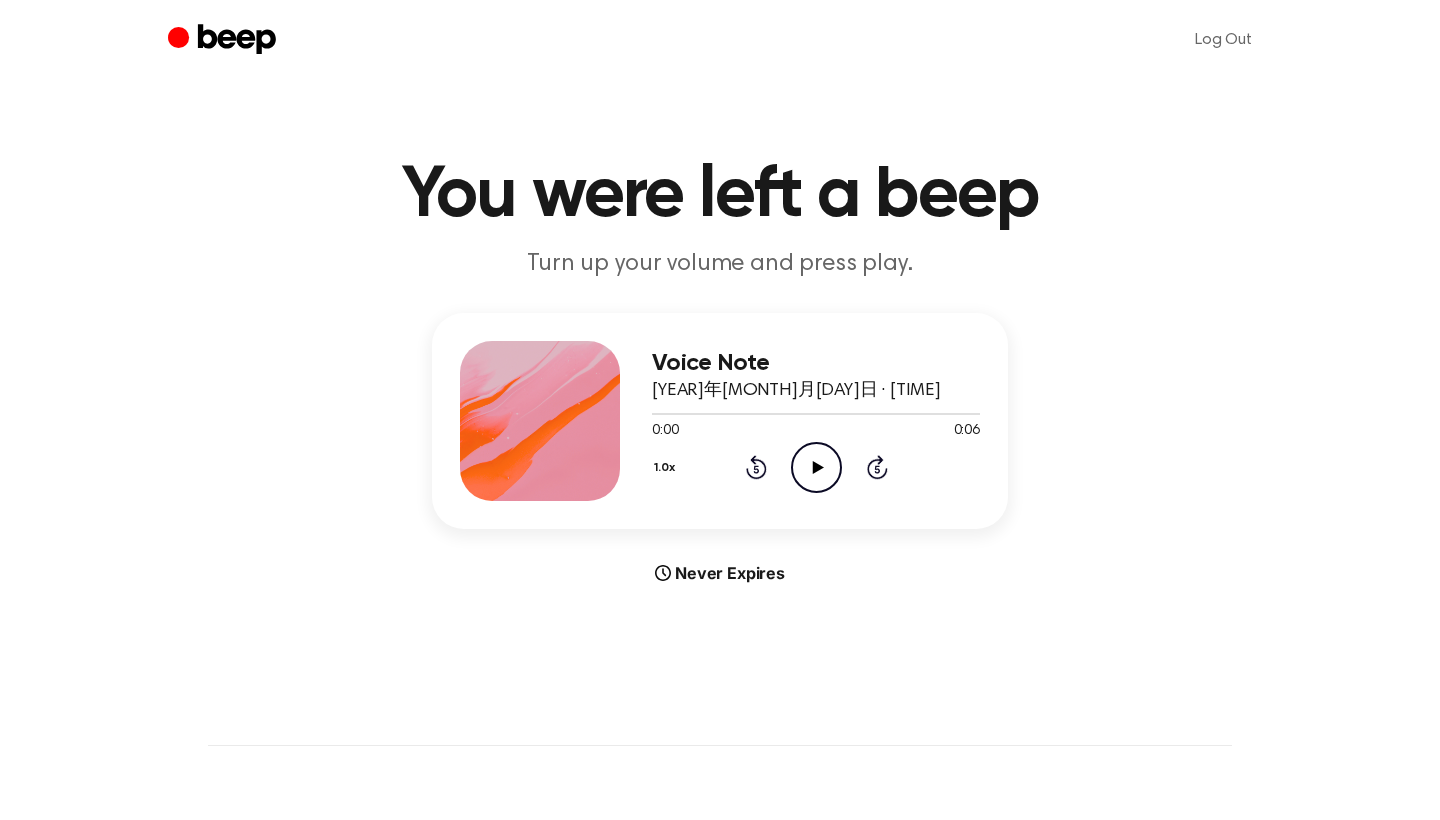 click on "Play Audio" 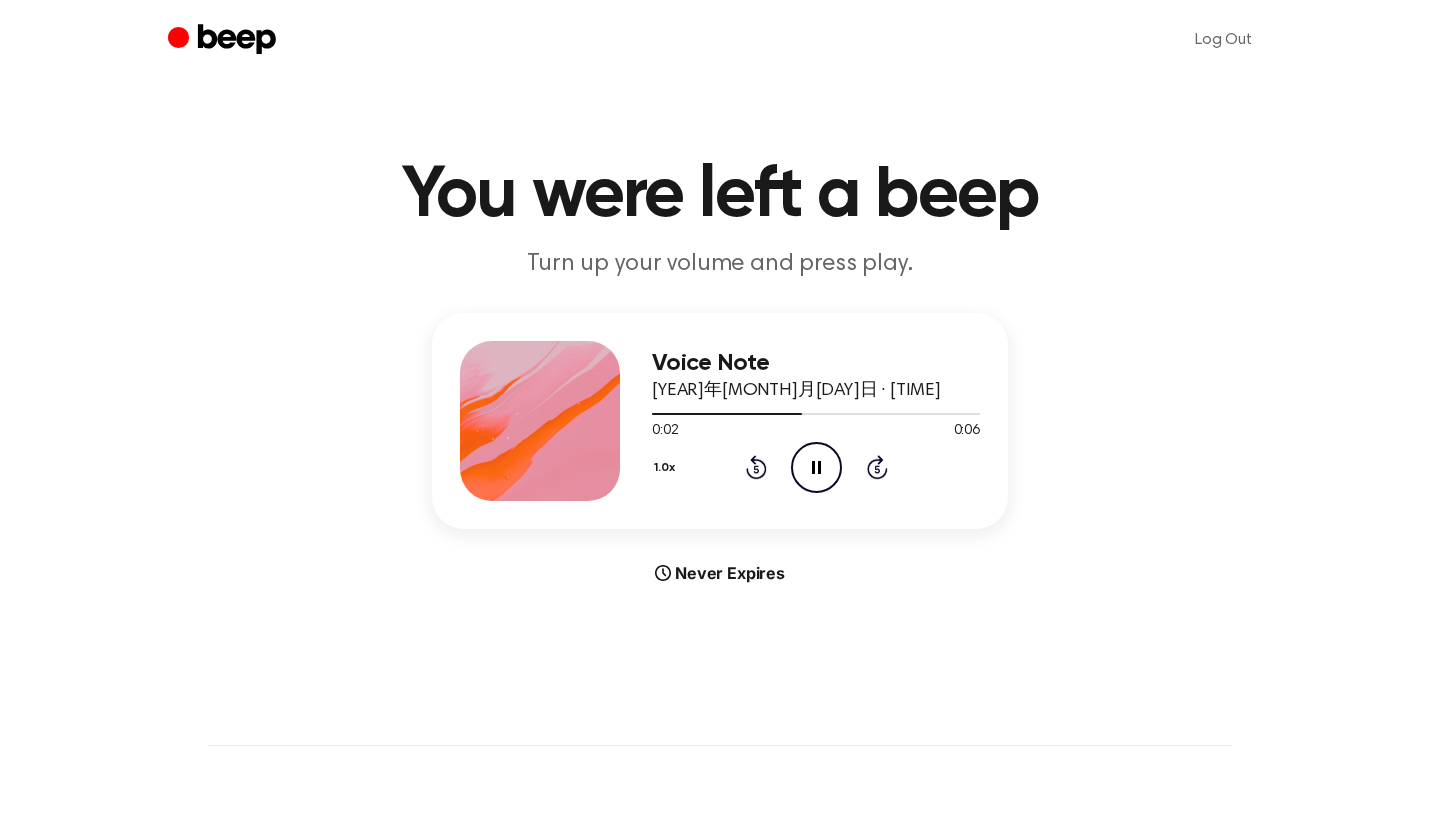 click on "Pause Audio" 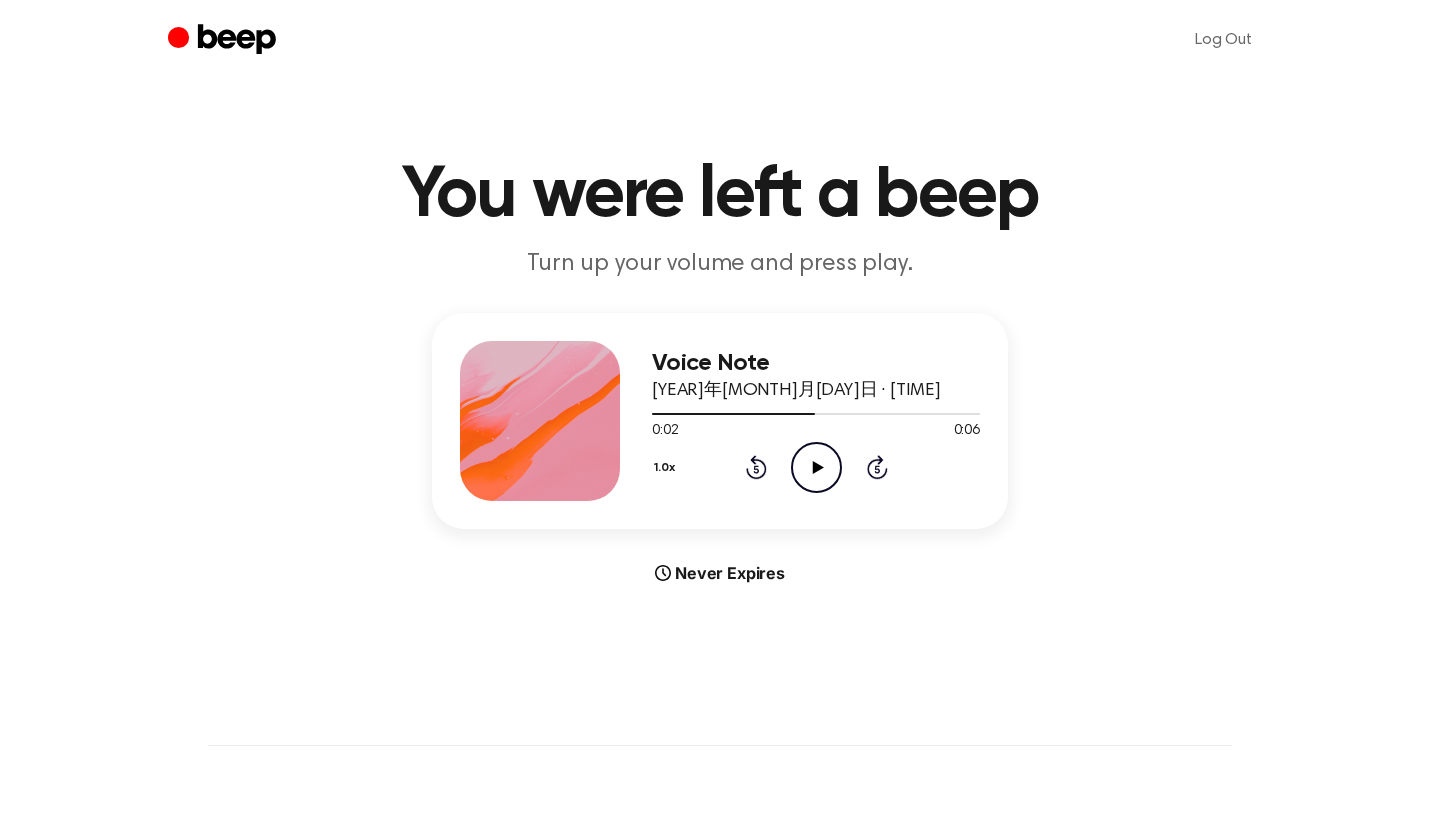 click on "Play Audio" 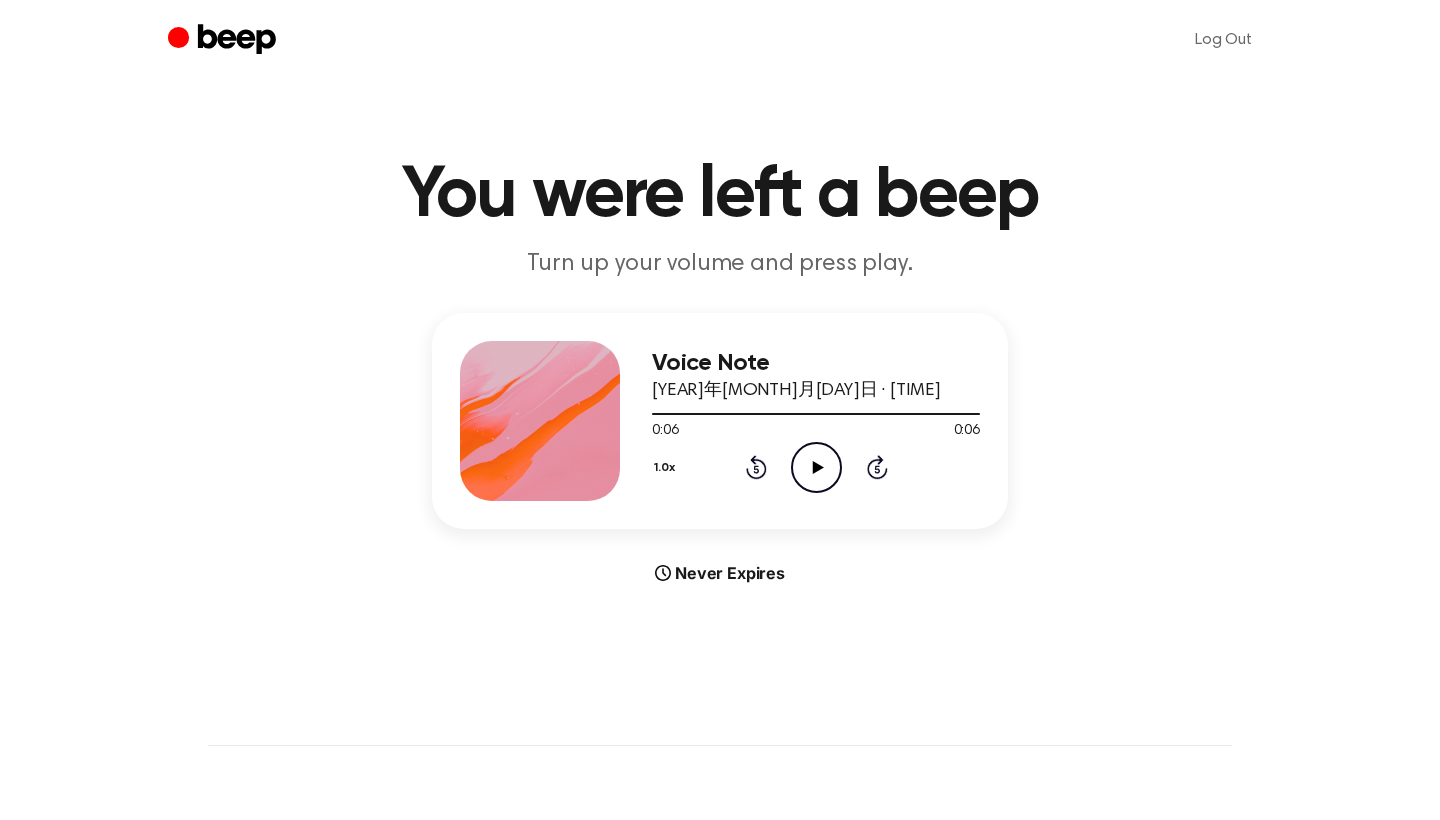 click 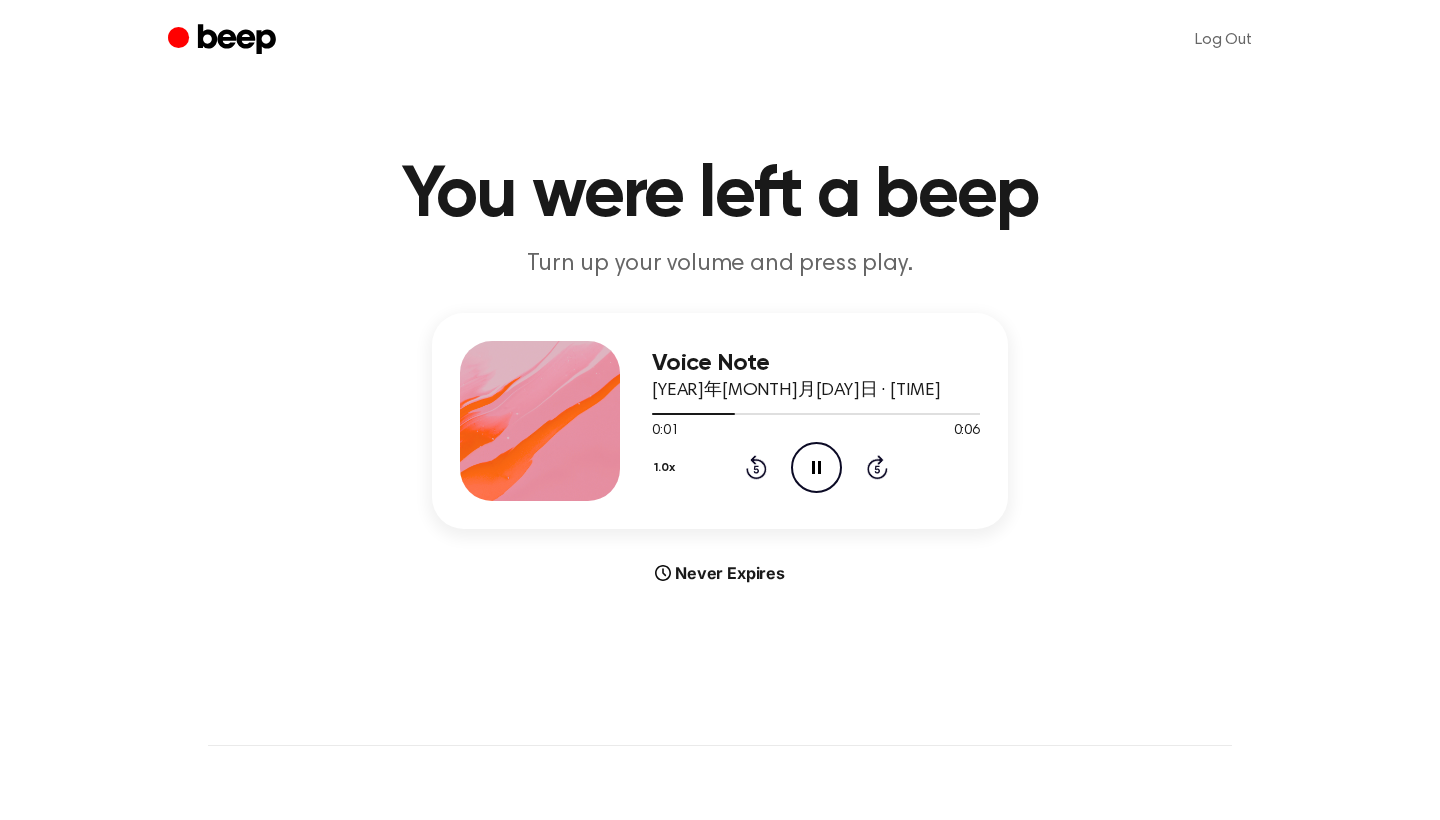 click 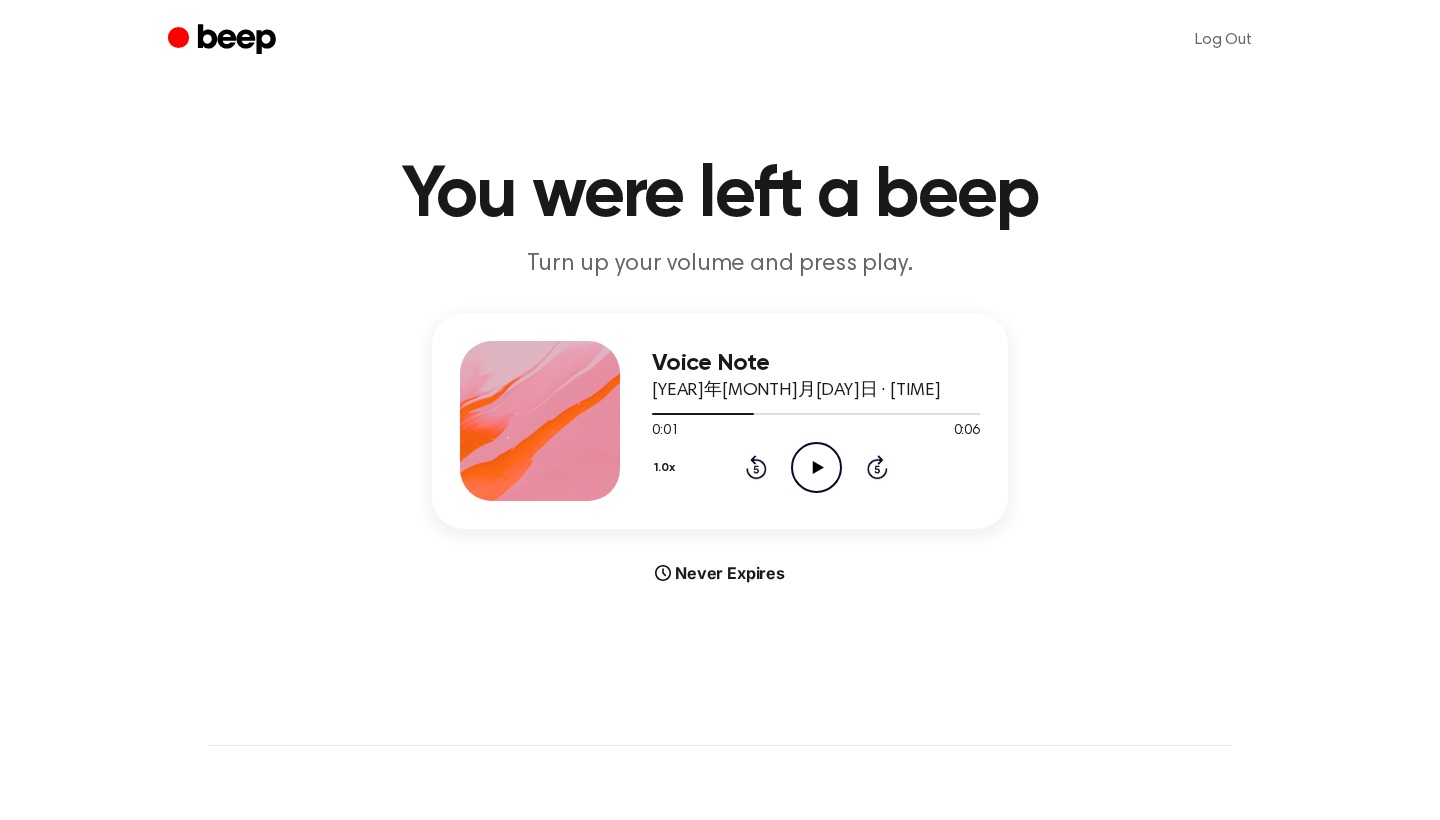 click on "1.0x" at bounding box center (667, 468) 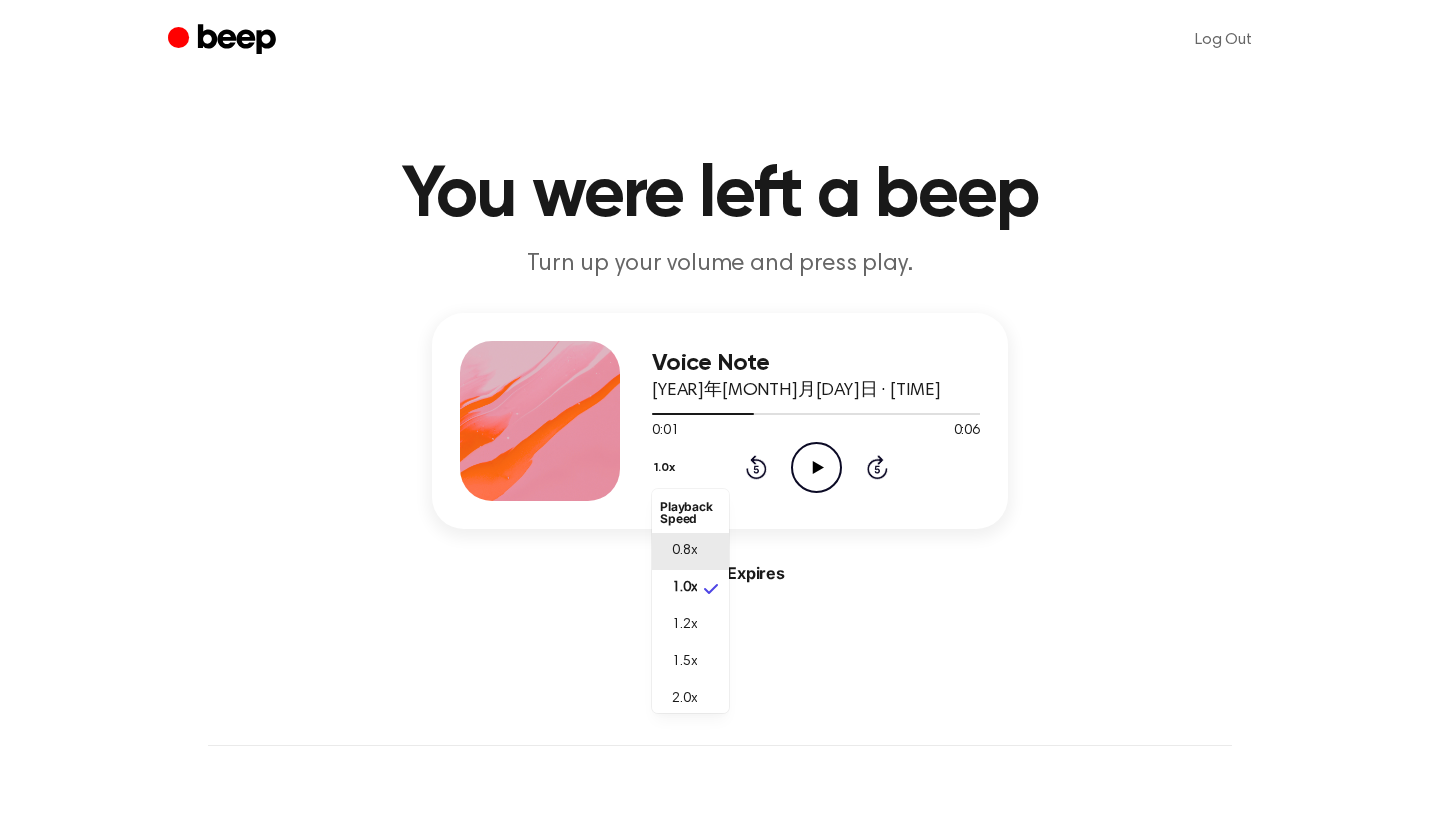 click on "0.8x" at bounding box center [684, 551] 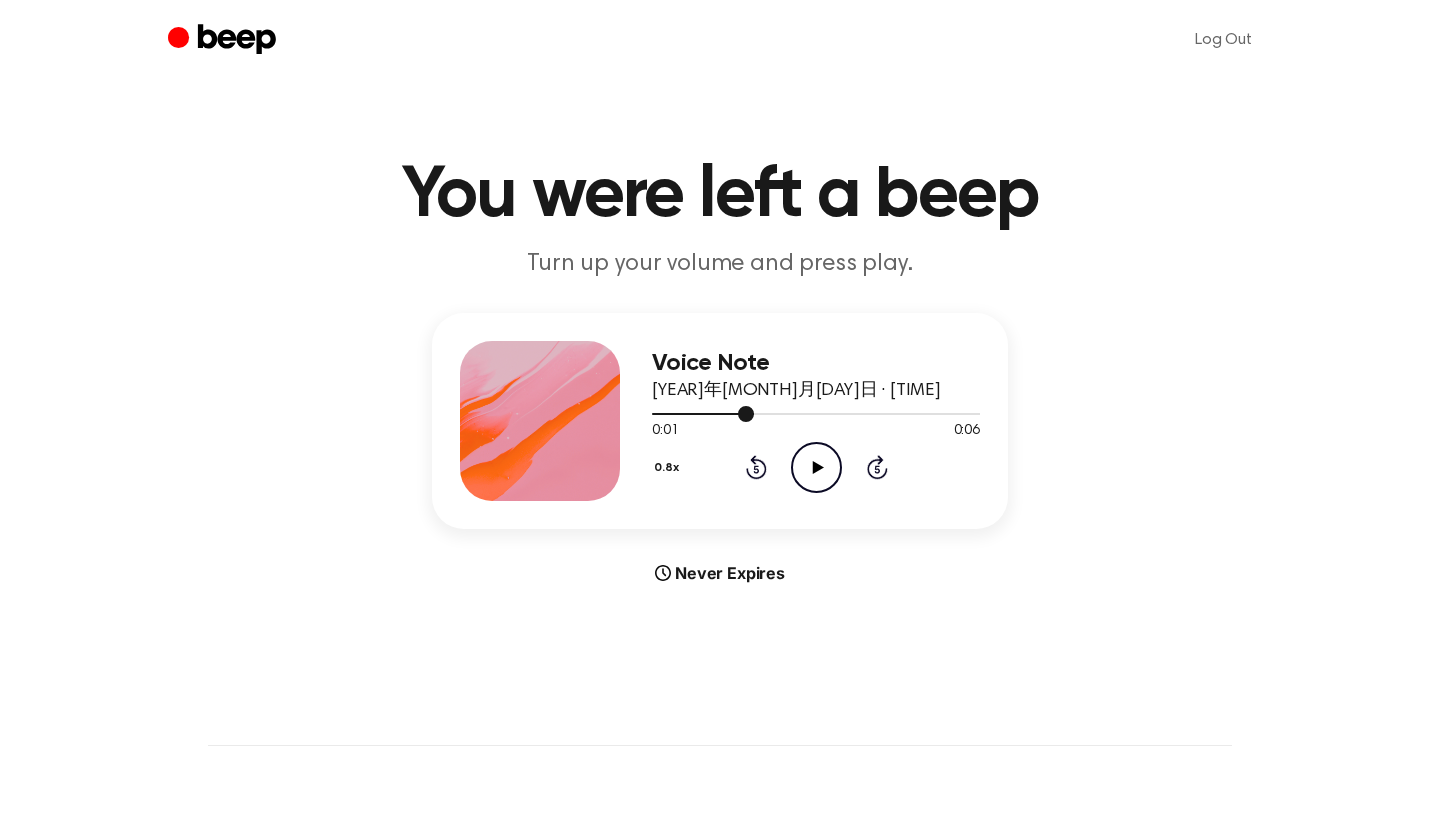 click at bounding box center [703, 414] 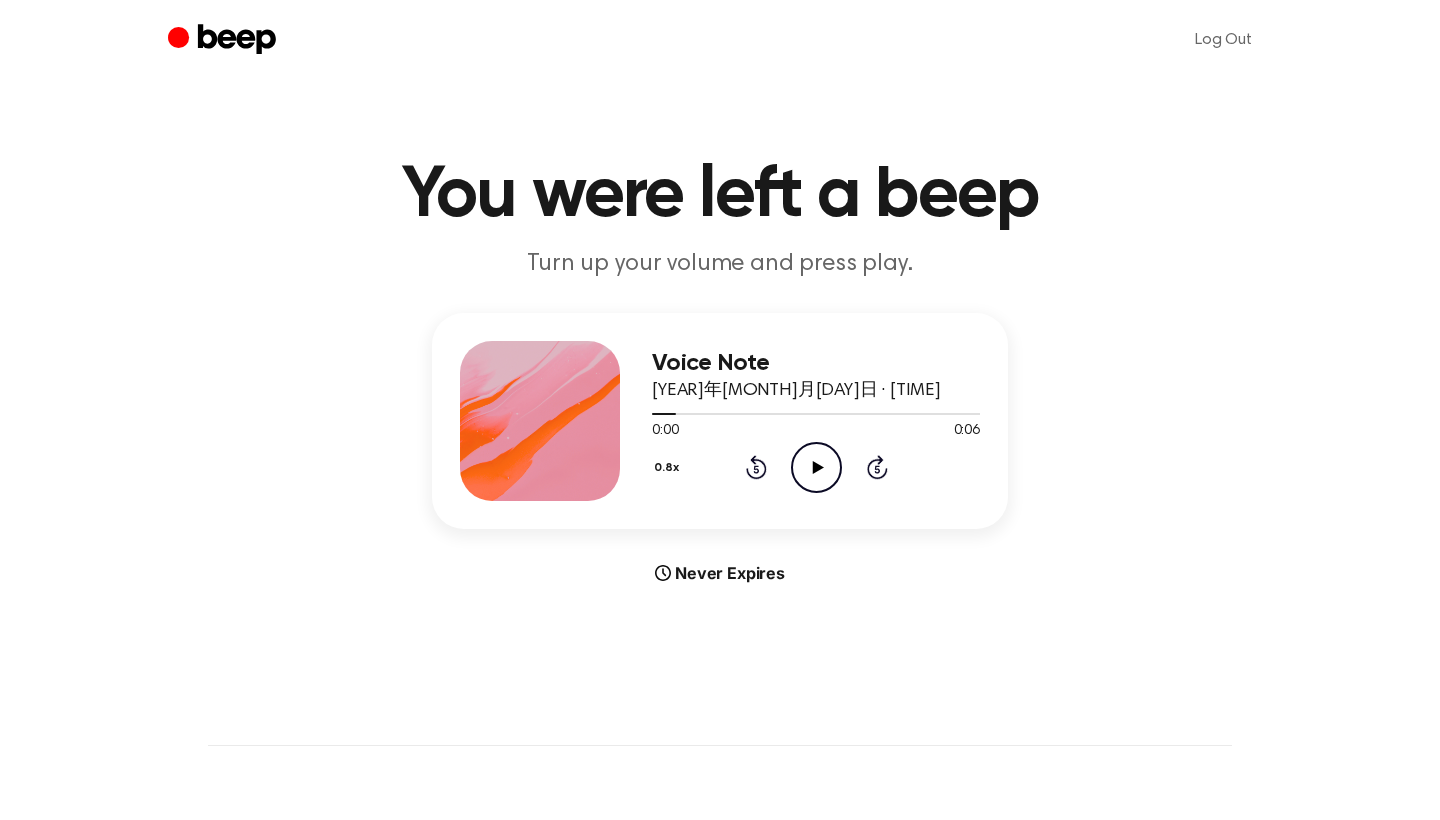 click on "Play Audio" 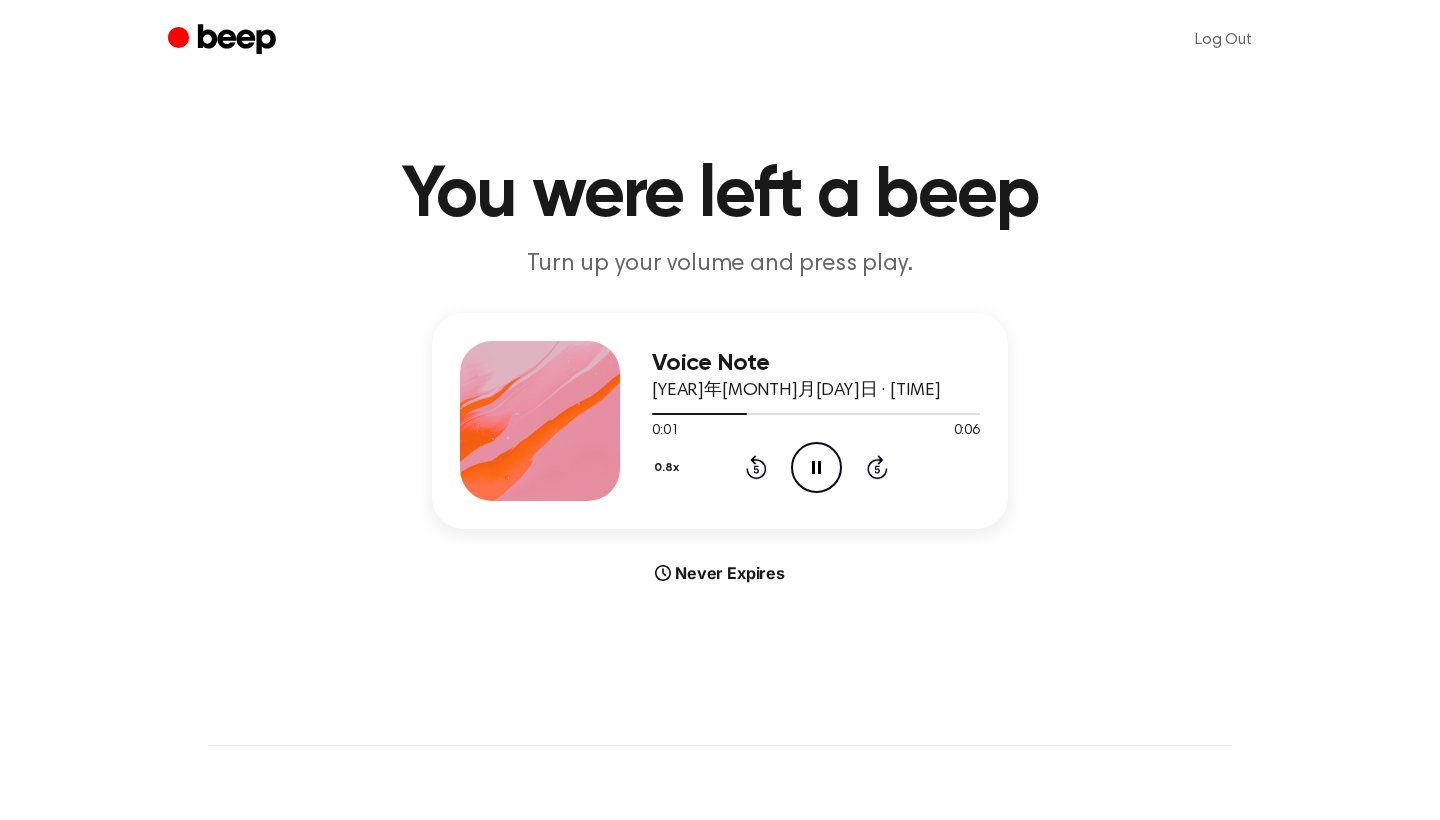click on "Pause Audio" 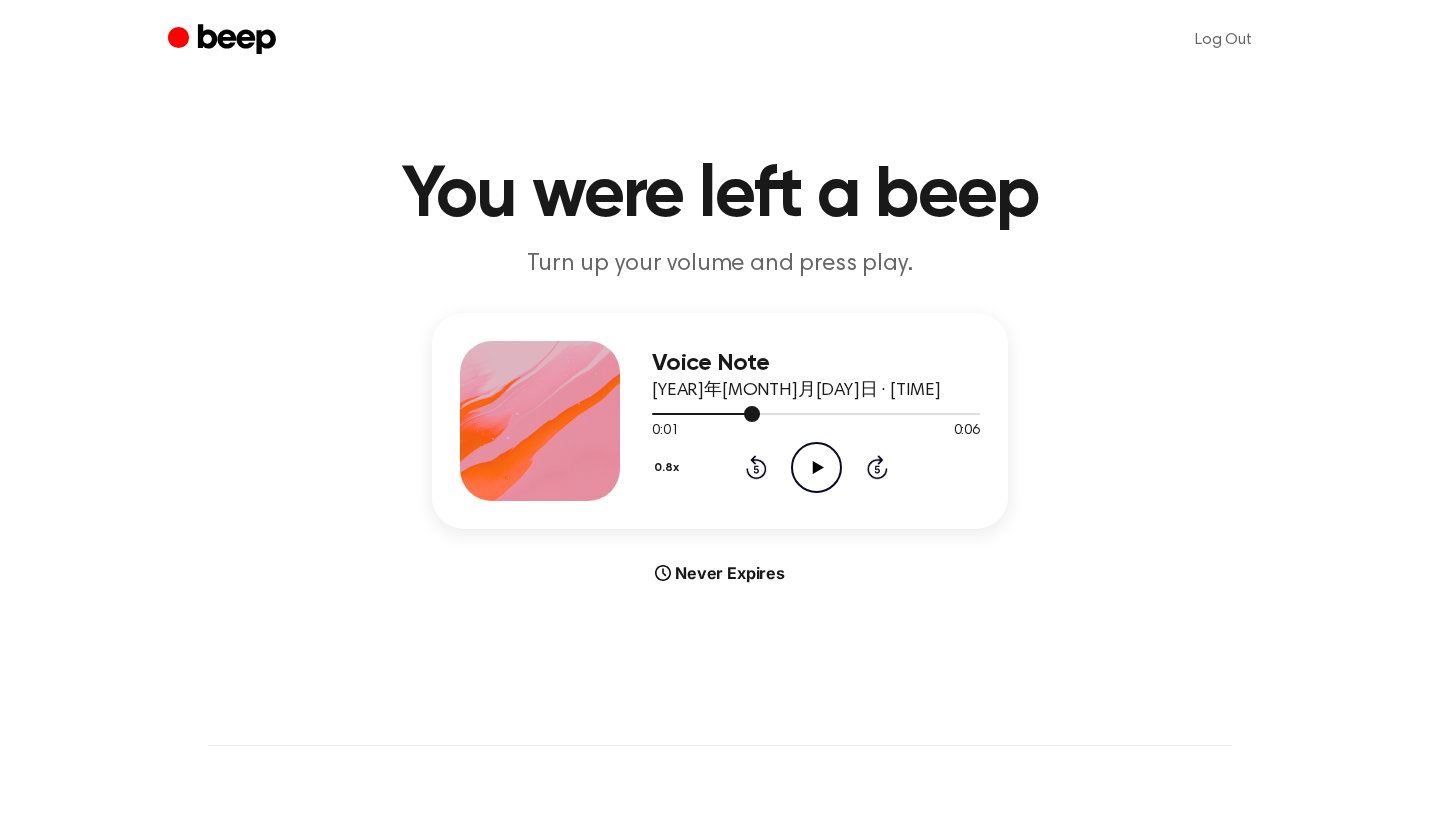 click at bounding box center (706, 414) 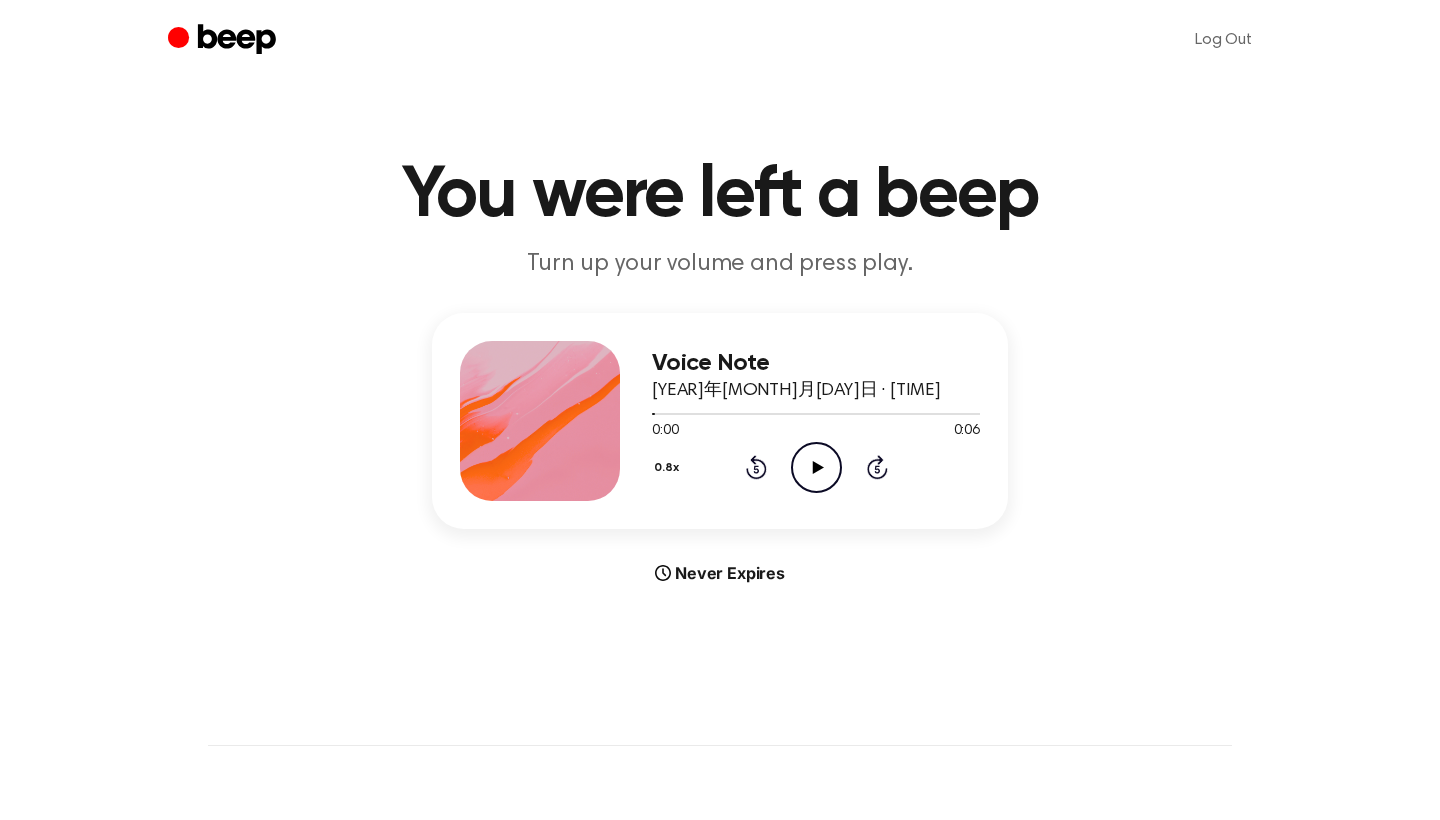 click on "Play Audio" 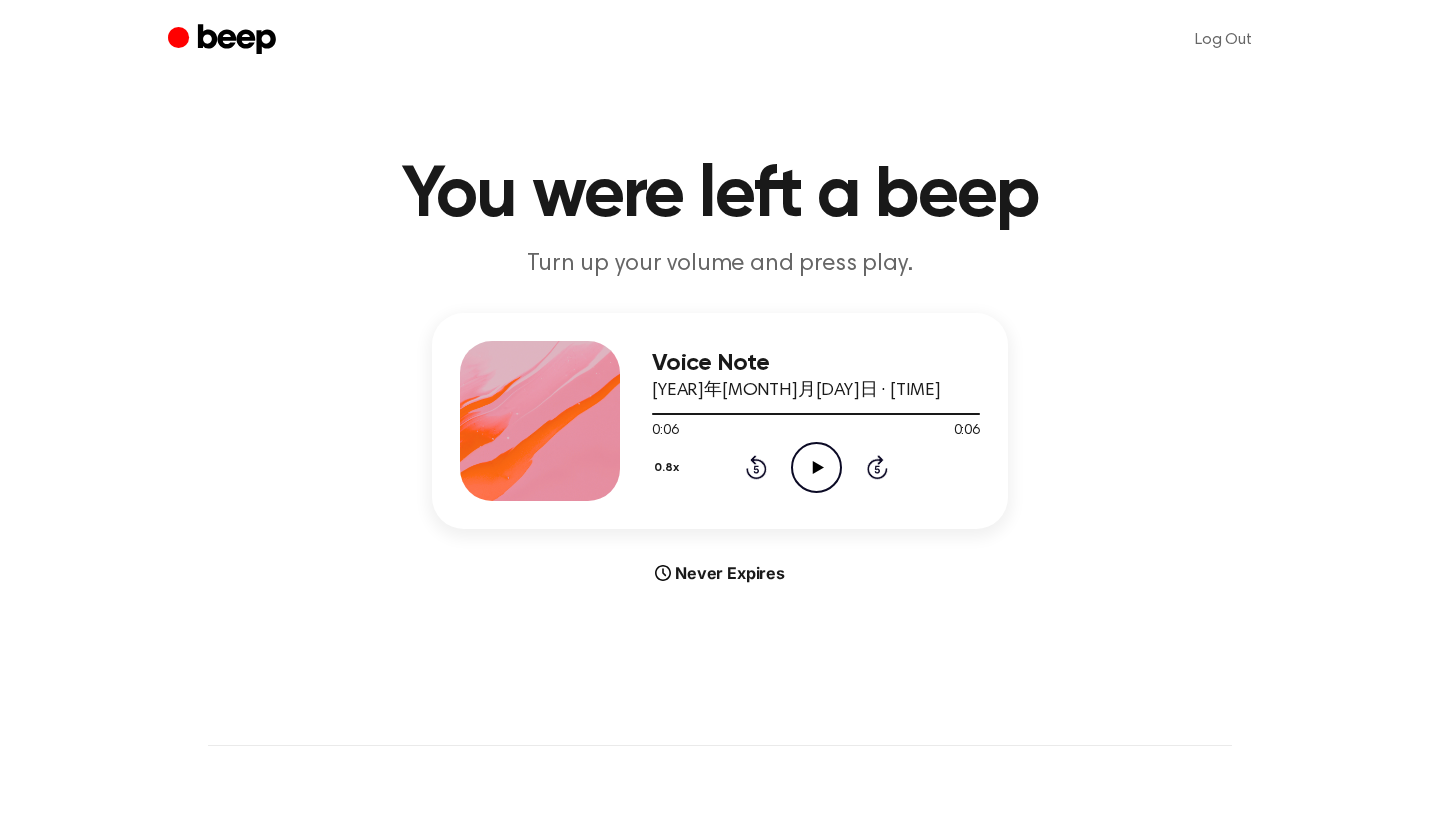 click on "Play Audio" 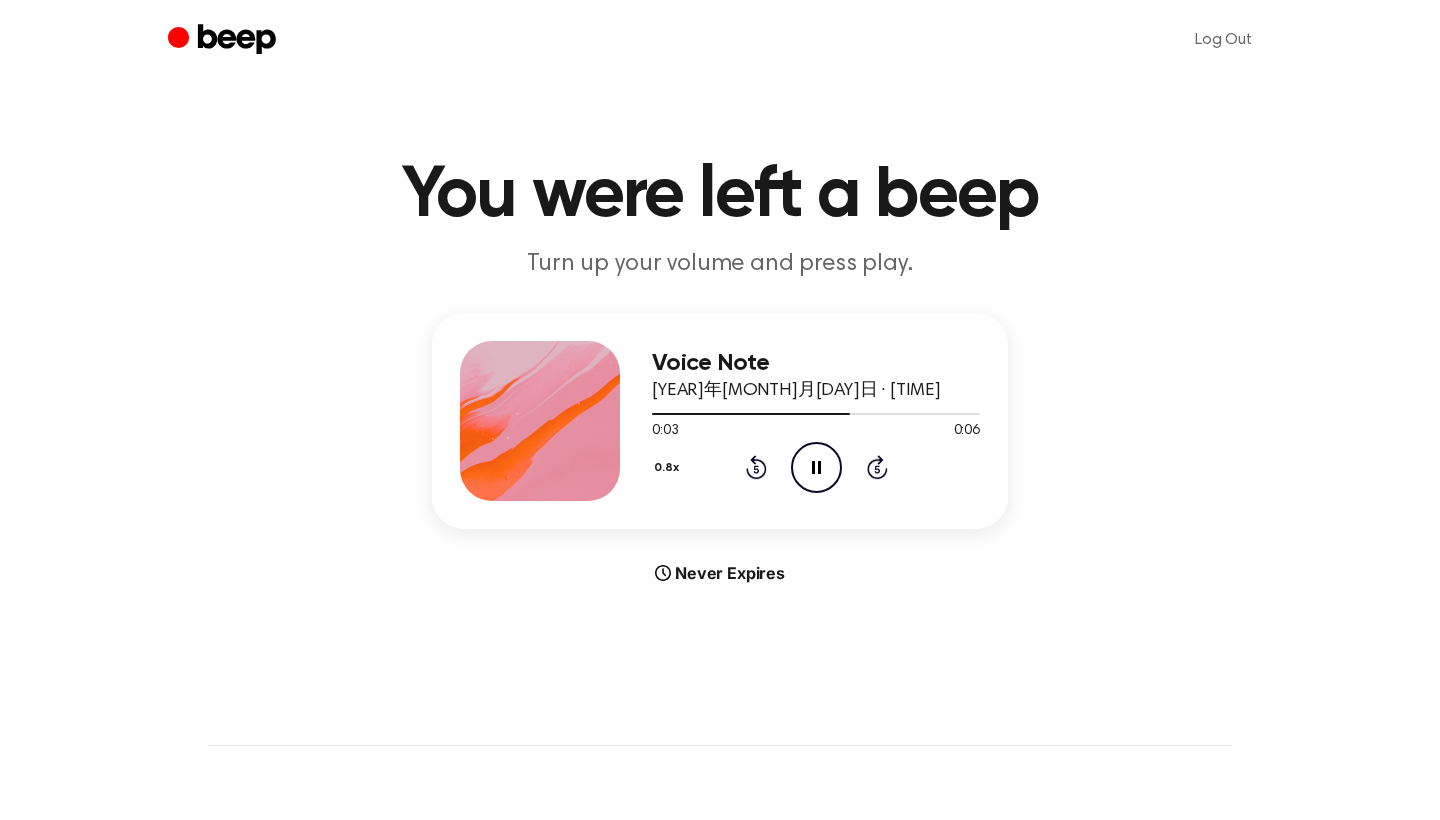 click on "Pause Audio" 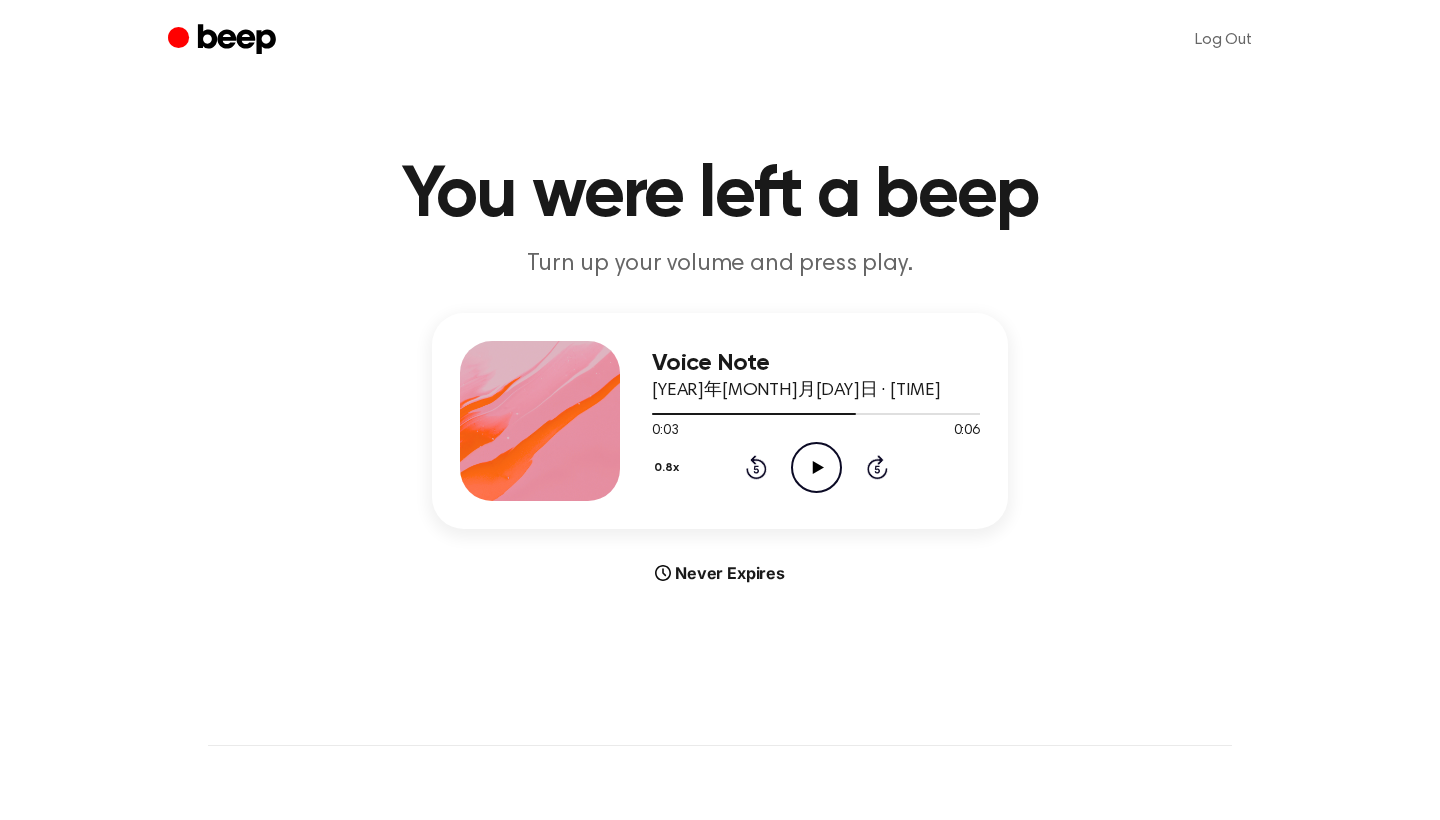 click 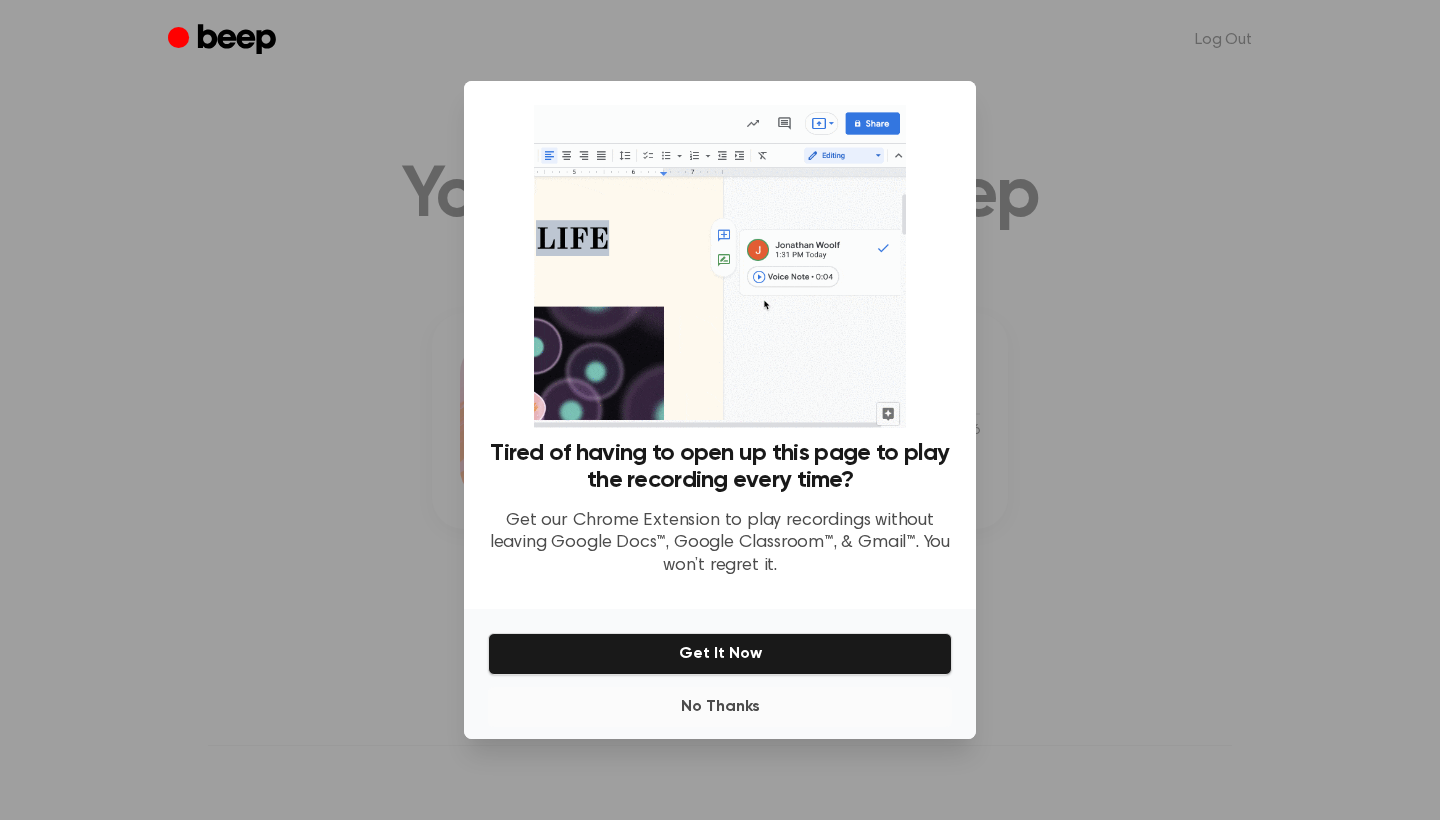 click on "No Thanks" at bounding box center [720, 707] 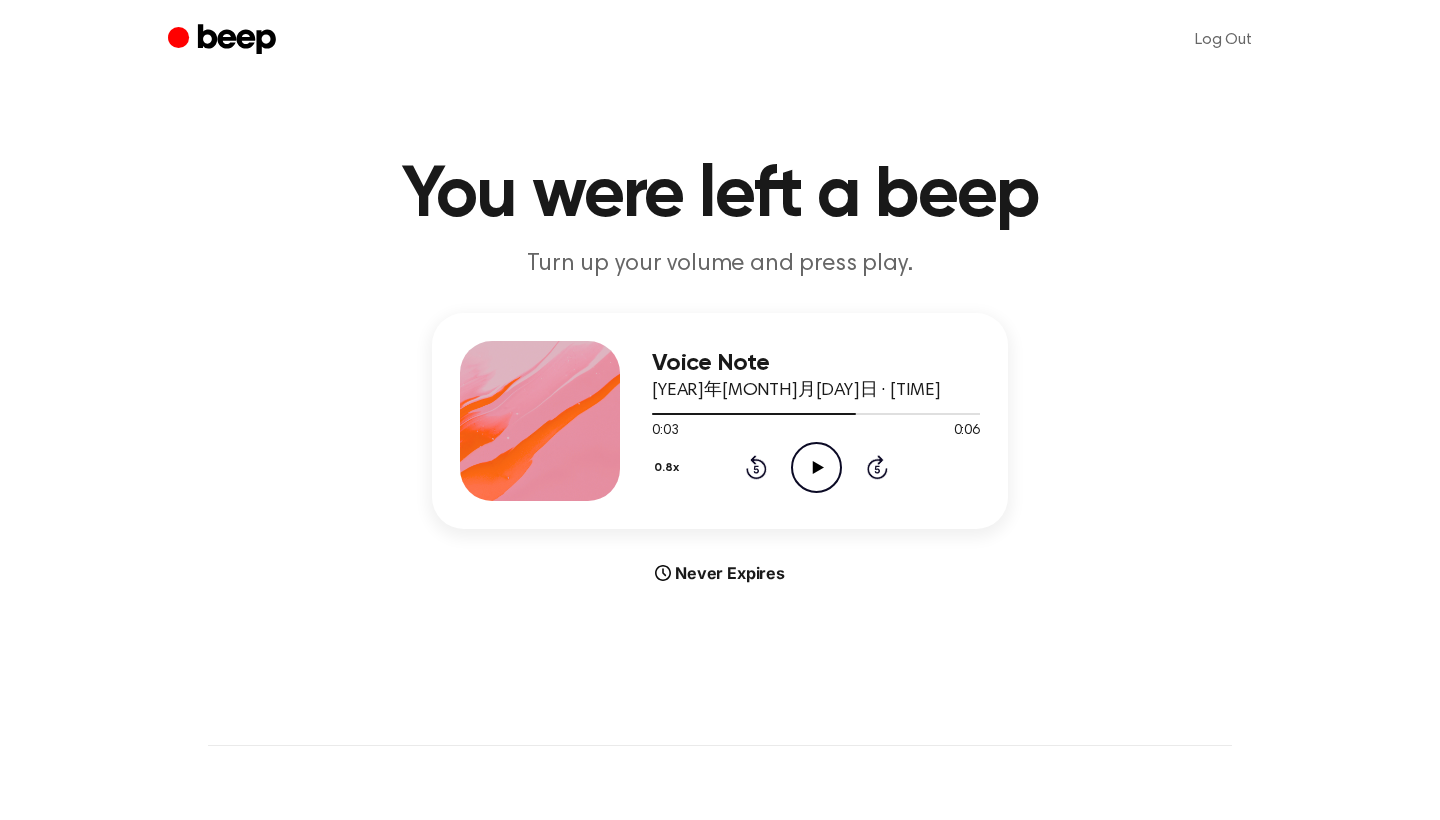 click on "Play Audio" 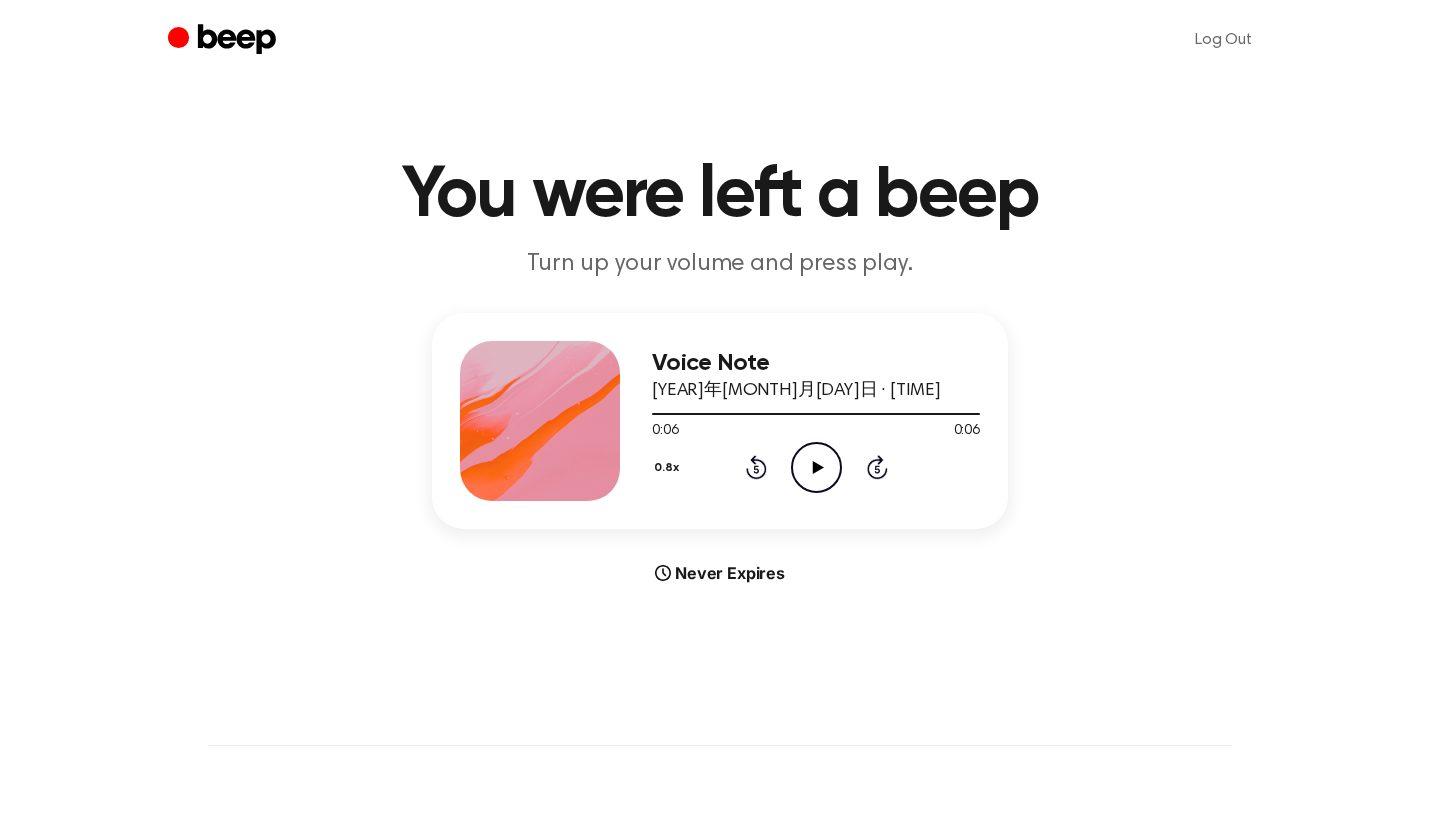 click on "Play Audio" 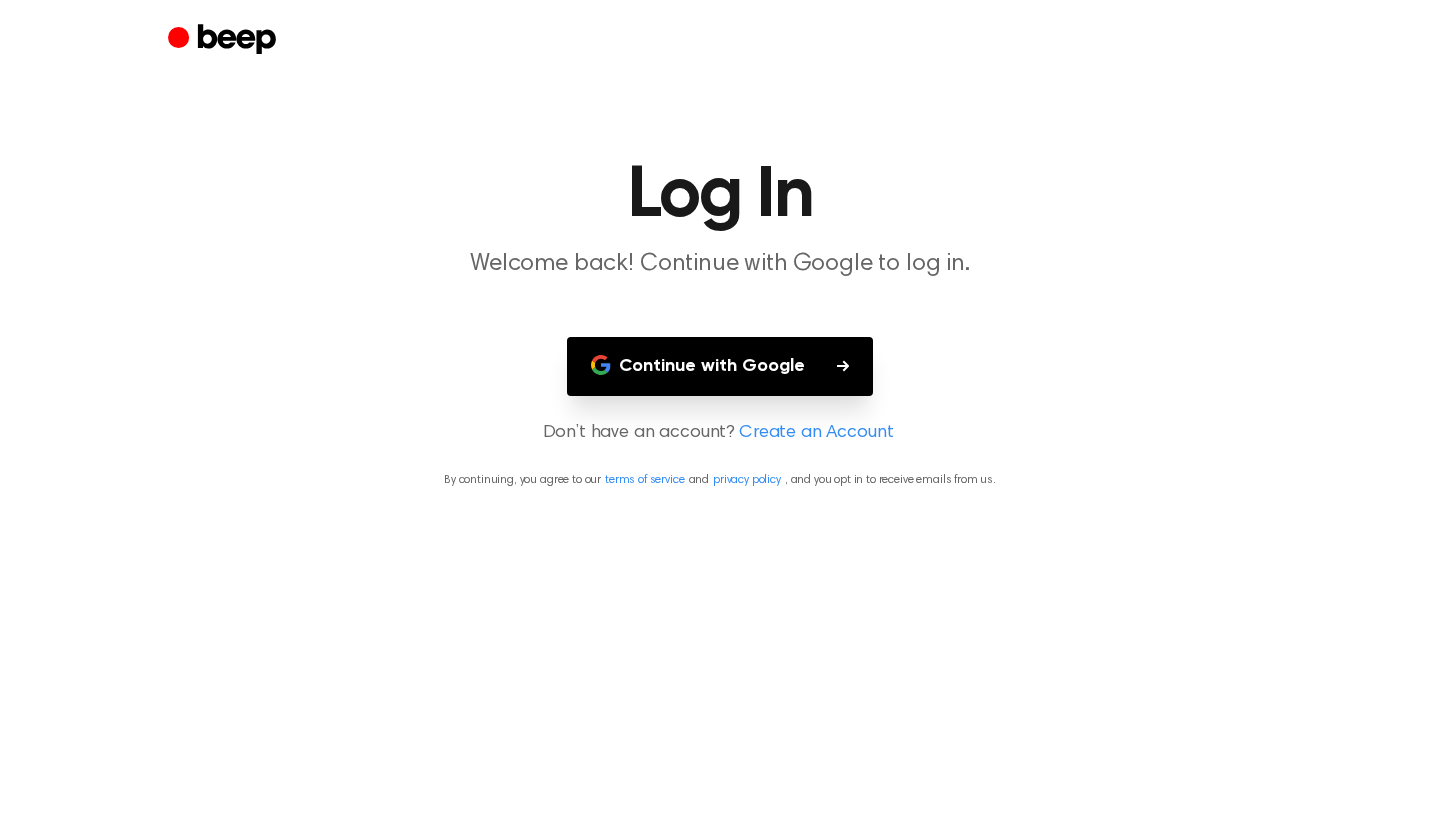 scroll, scrollTop: 0, scrollLeft: 0, axis: both 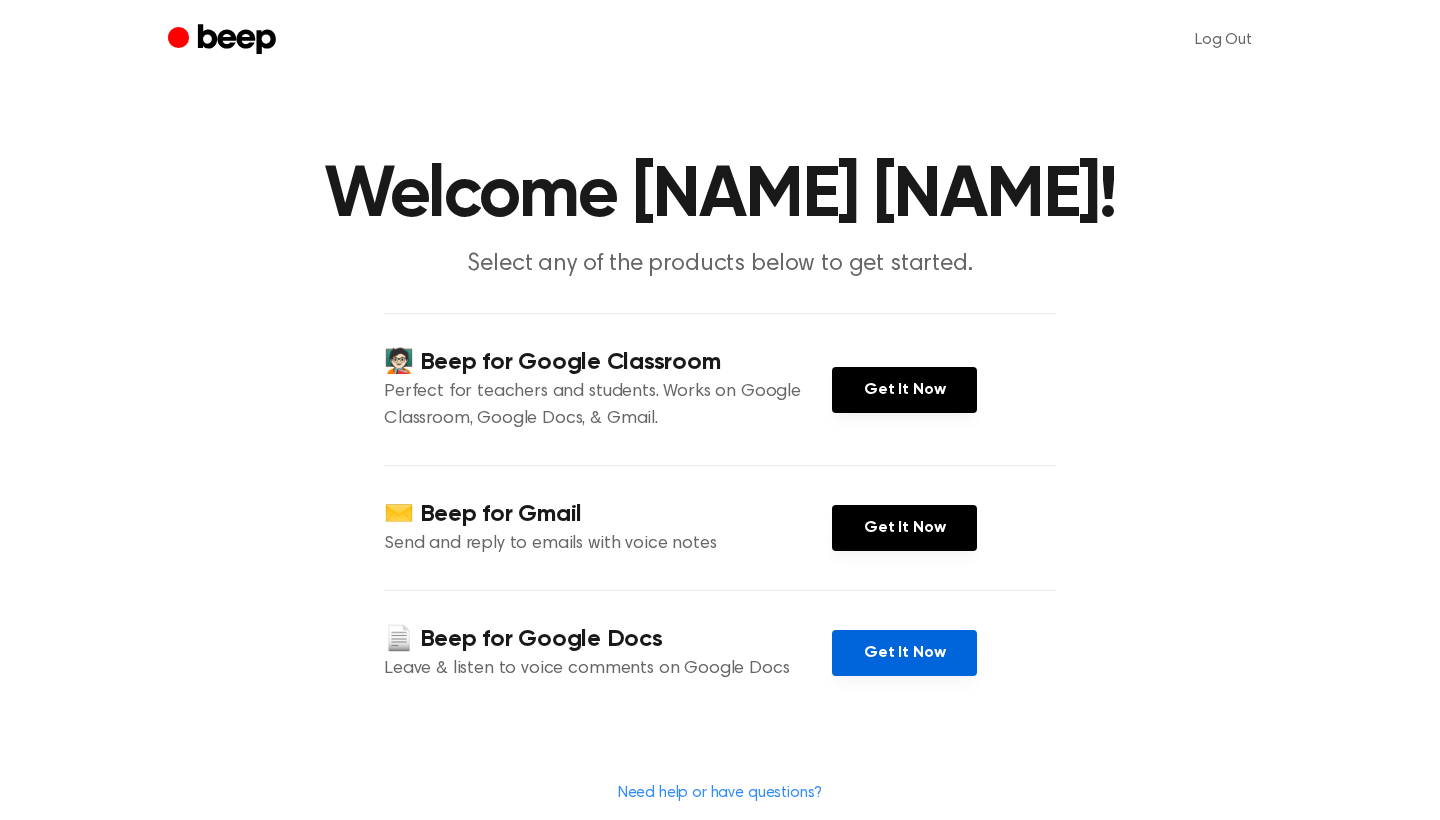 click on "Get It Now" at bounding box center [904, 653] 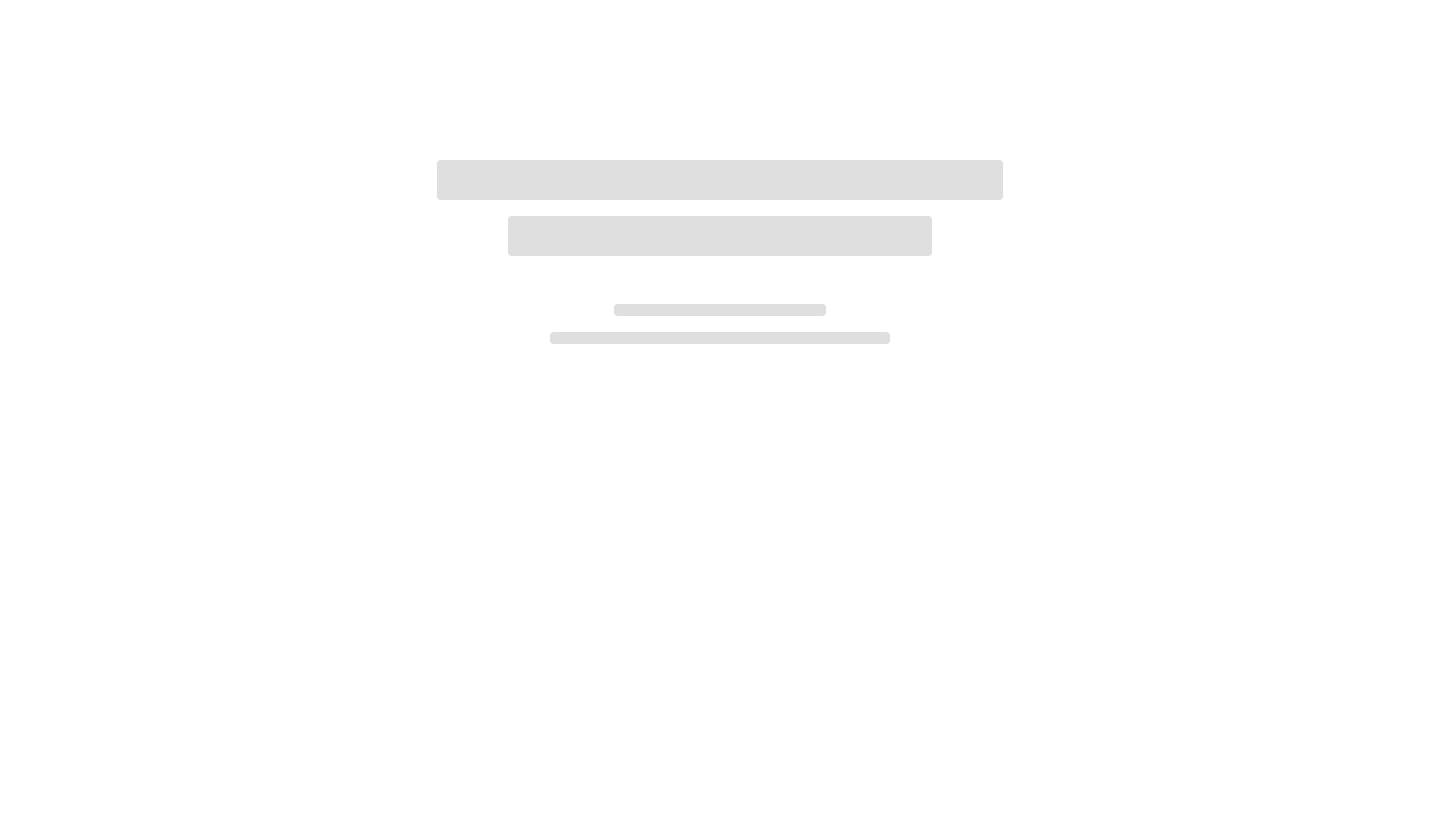 scroll, scrollTop: 0, scrollLeft: 0, axis: both 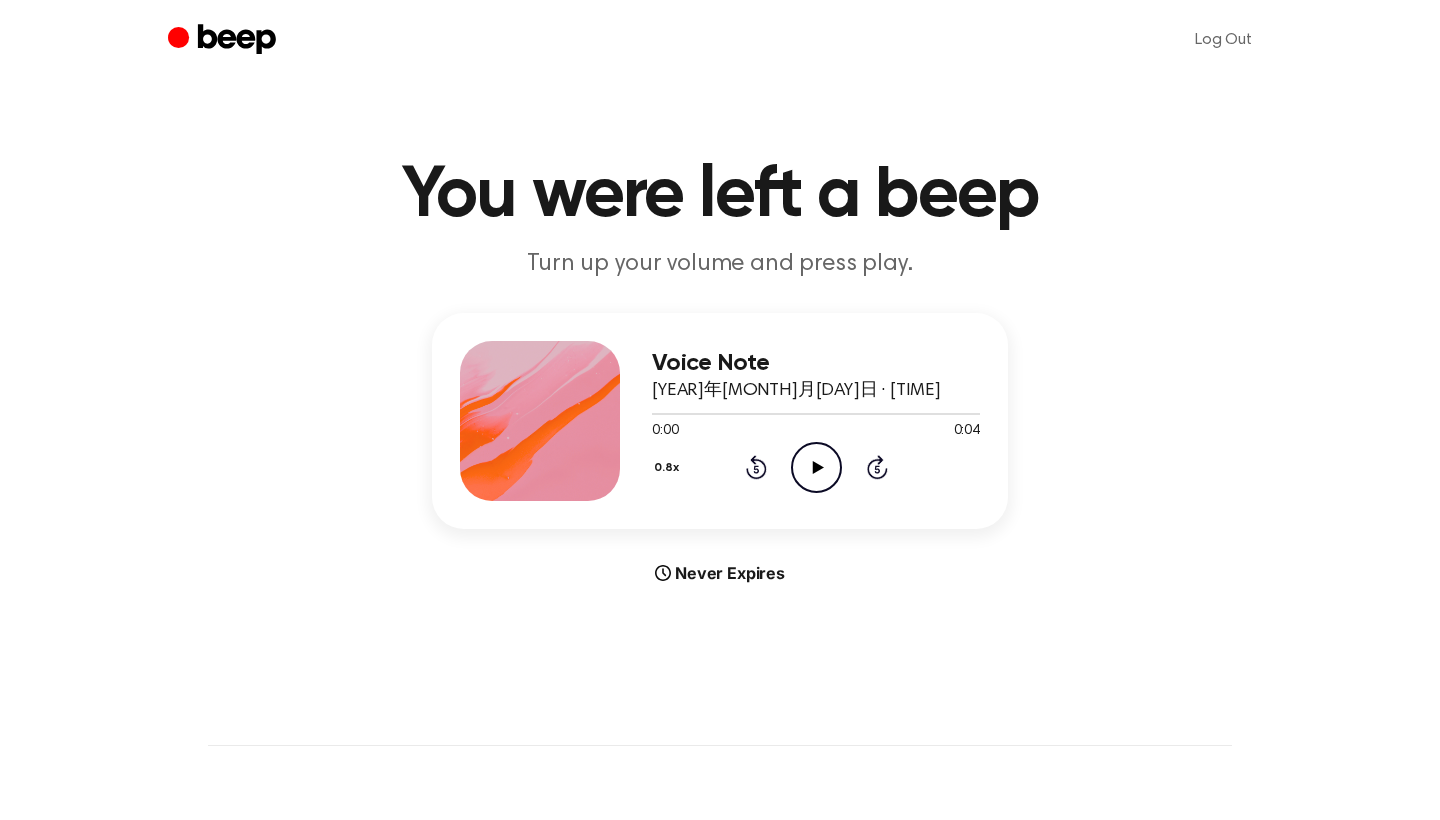 click 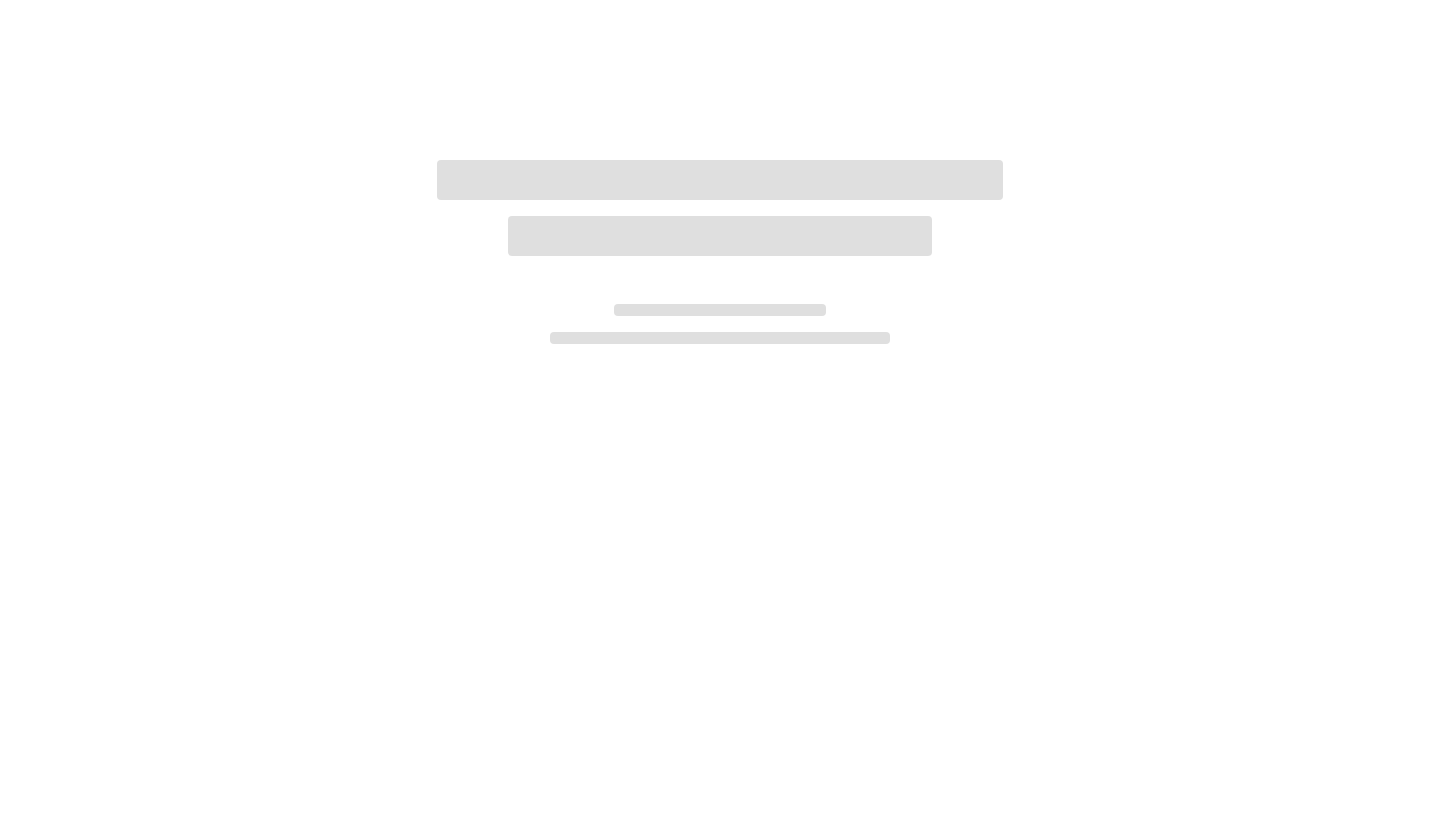 scroll, scrollTop: 0, scrollLeft: 0, axis: both 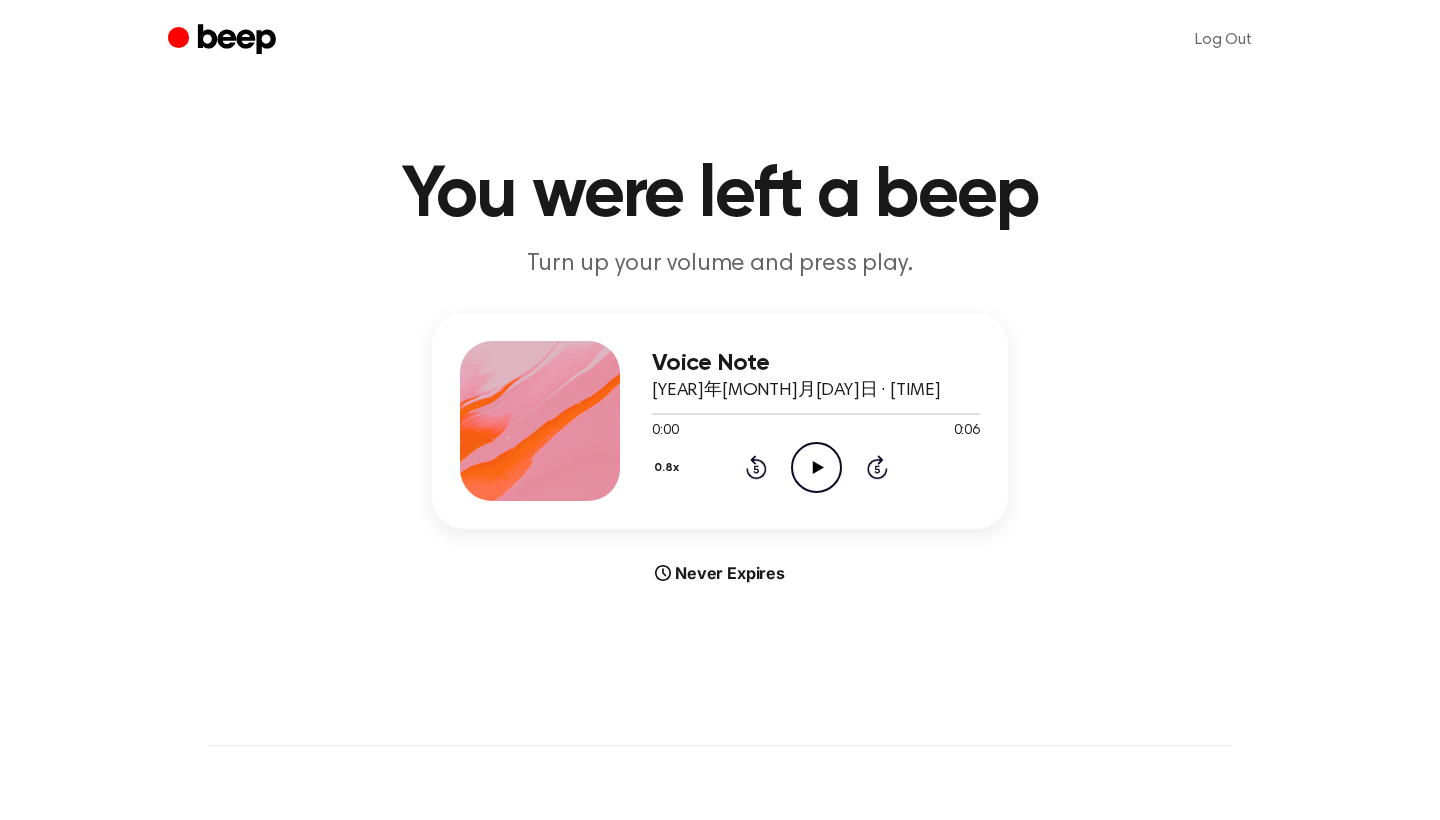 click on "Play Audio" 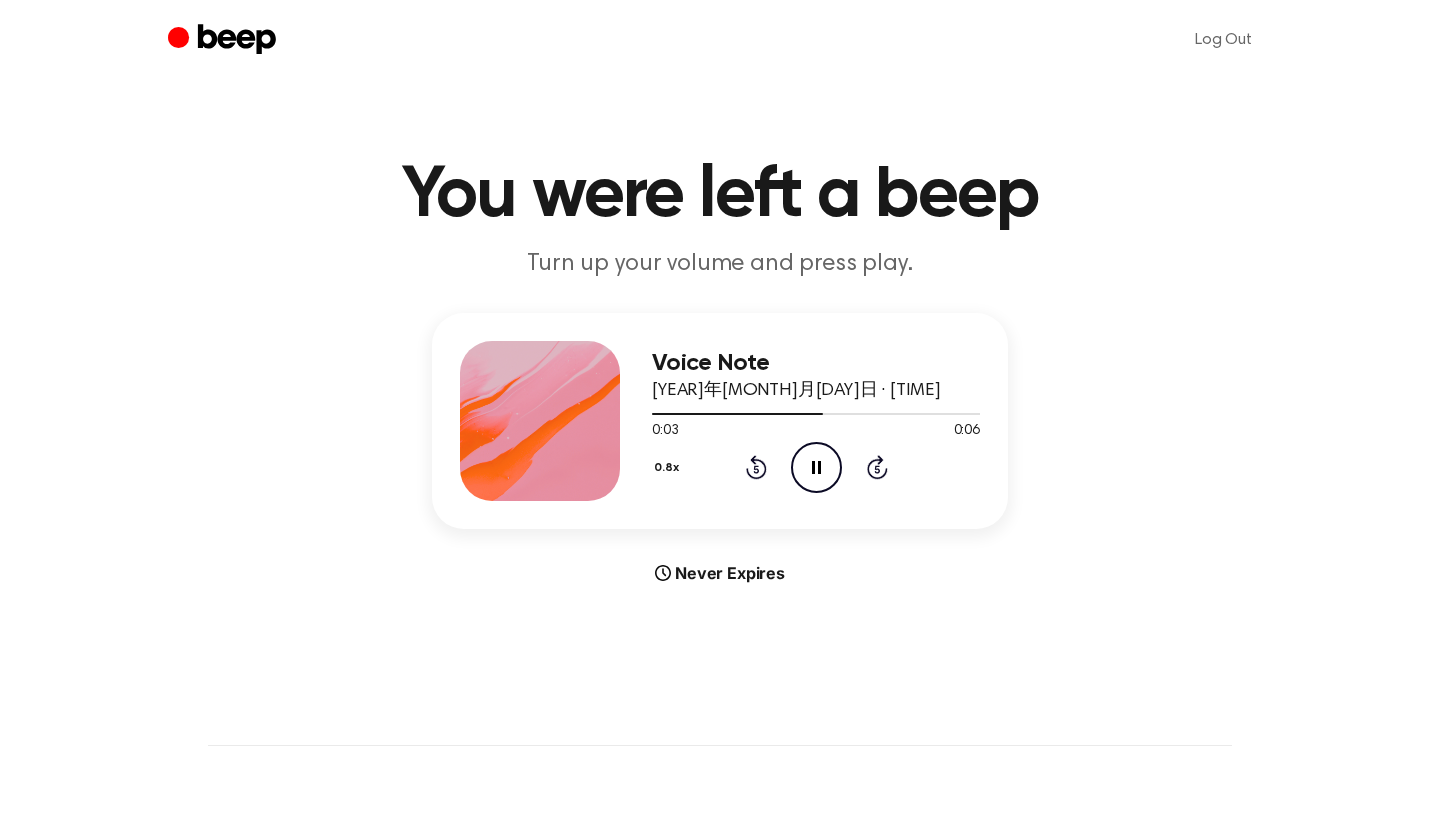 click on "Pause Audio" 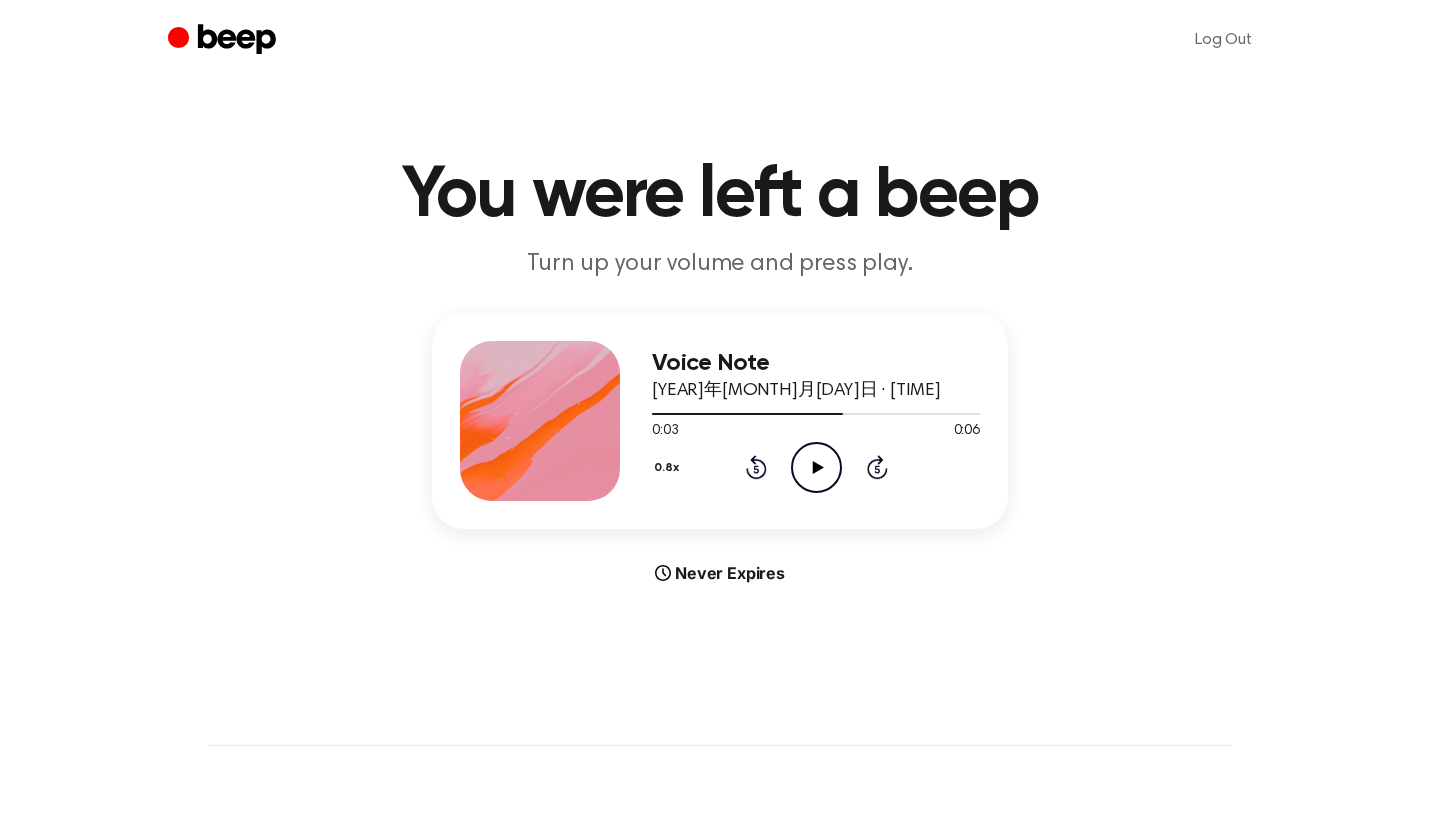 click 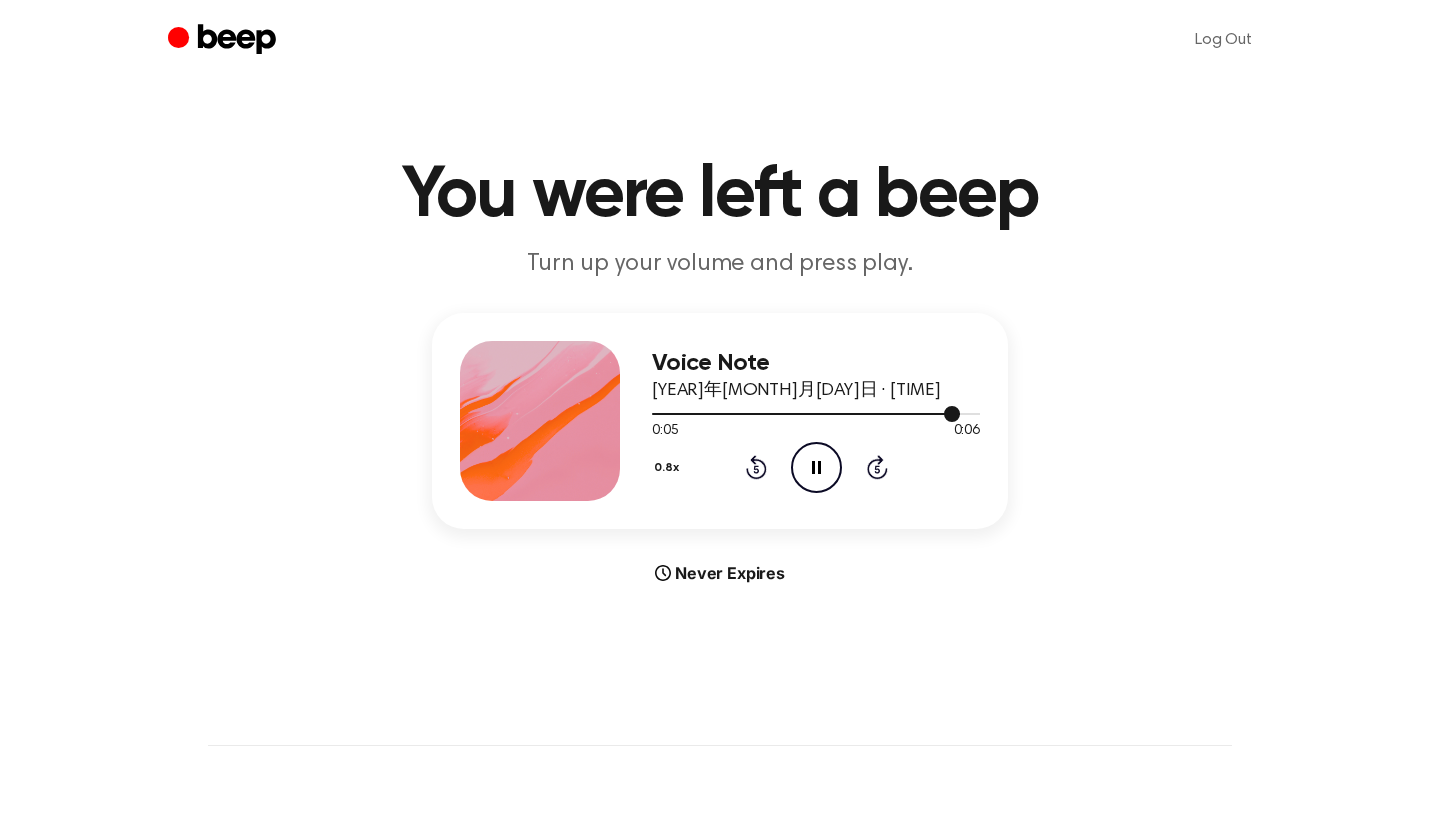 click at bounding box center [816, 413] 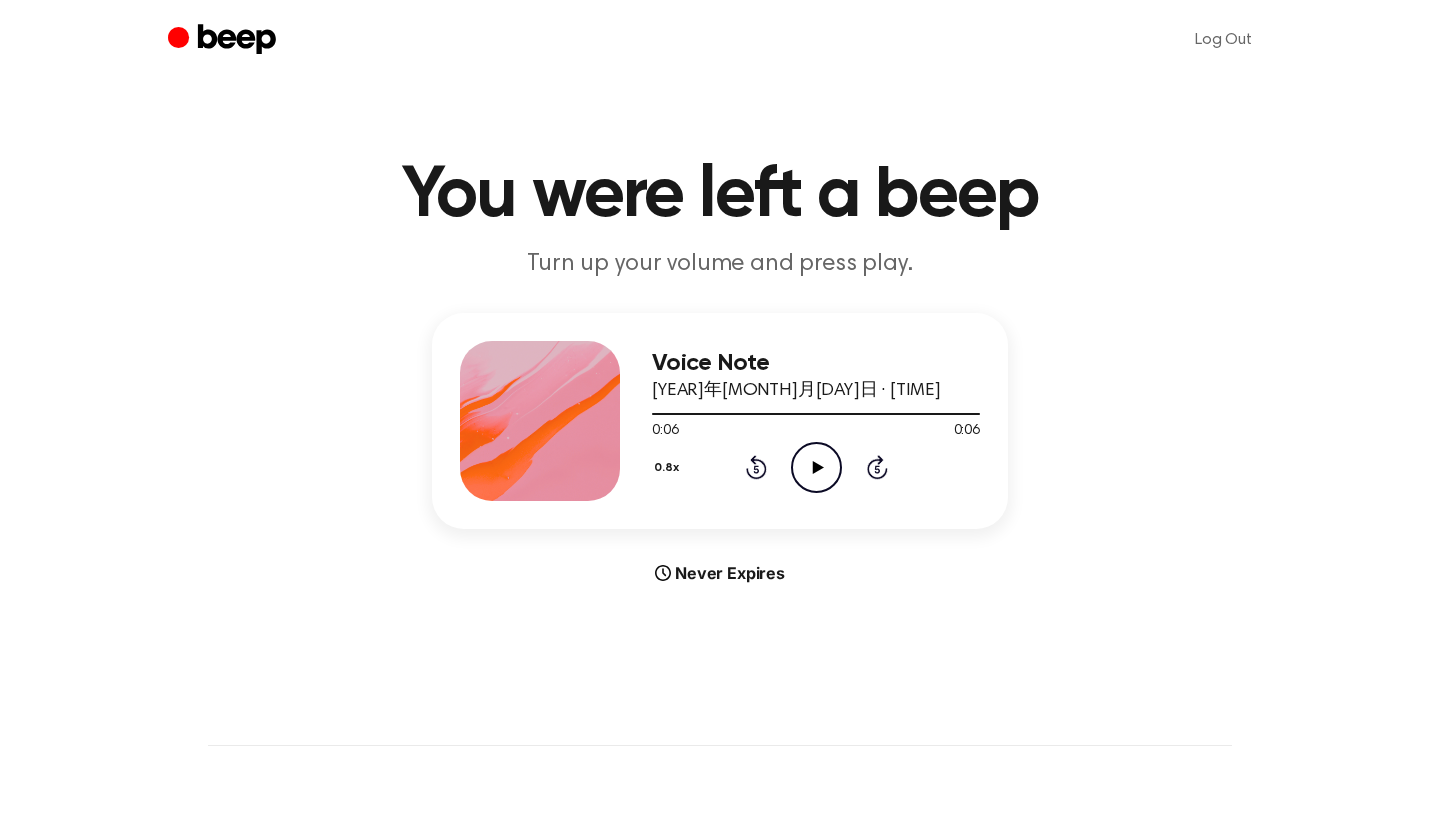 click on "Play Audio" 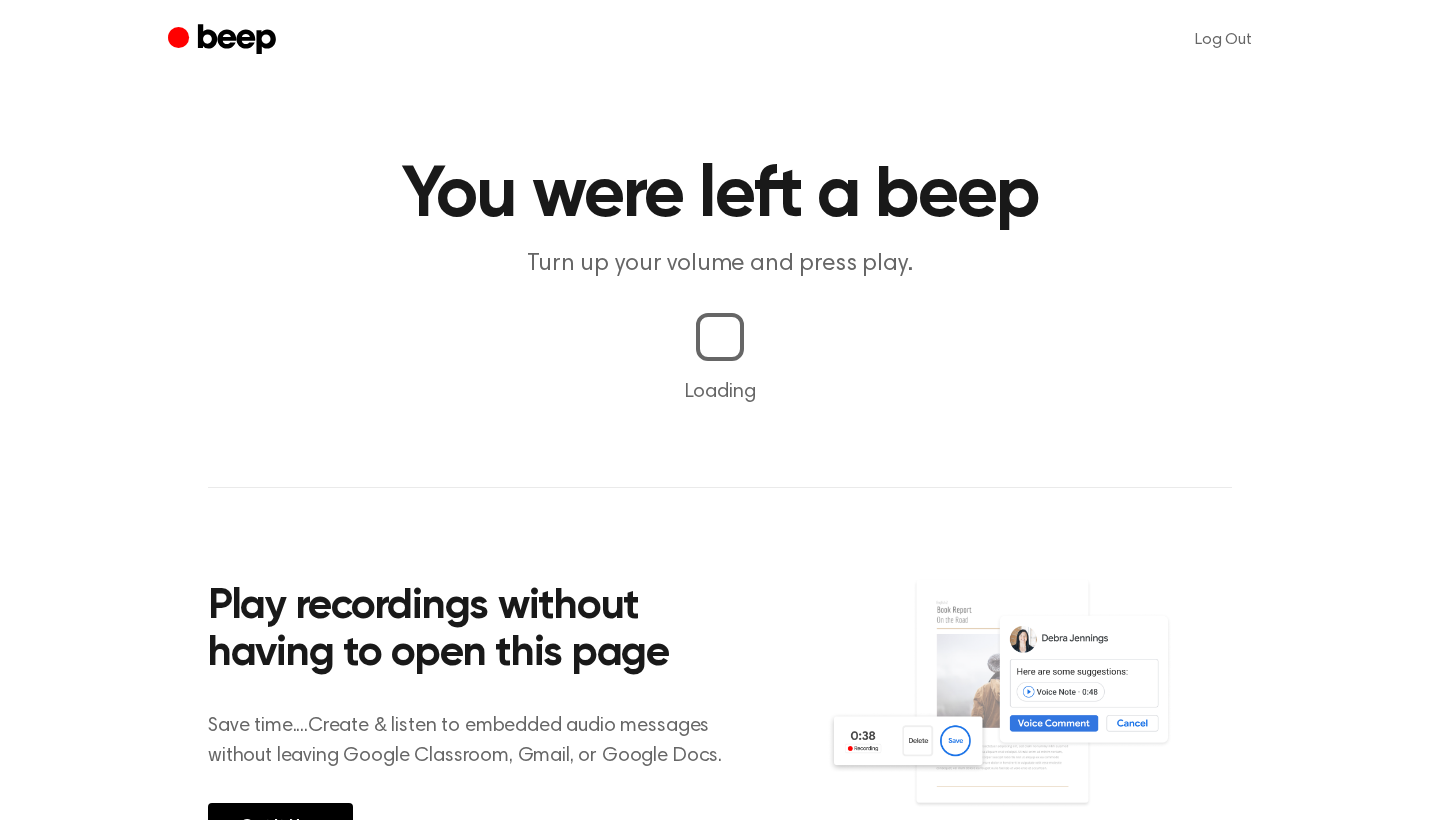 scroll, scrollTop: 0, scrollLeft: 0, axis: both 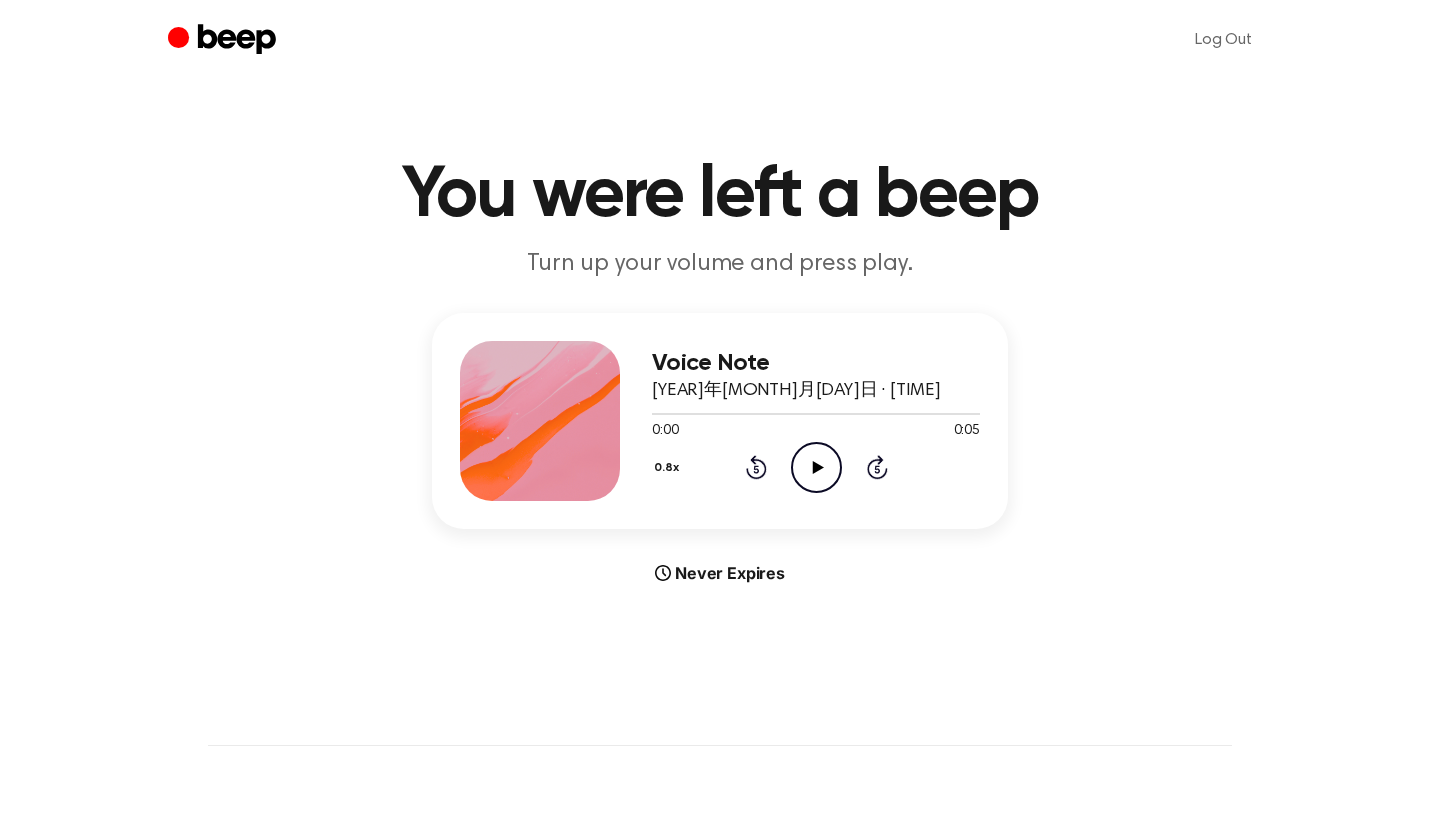 click 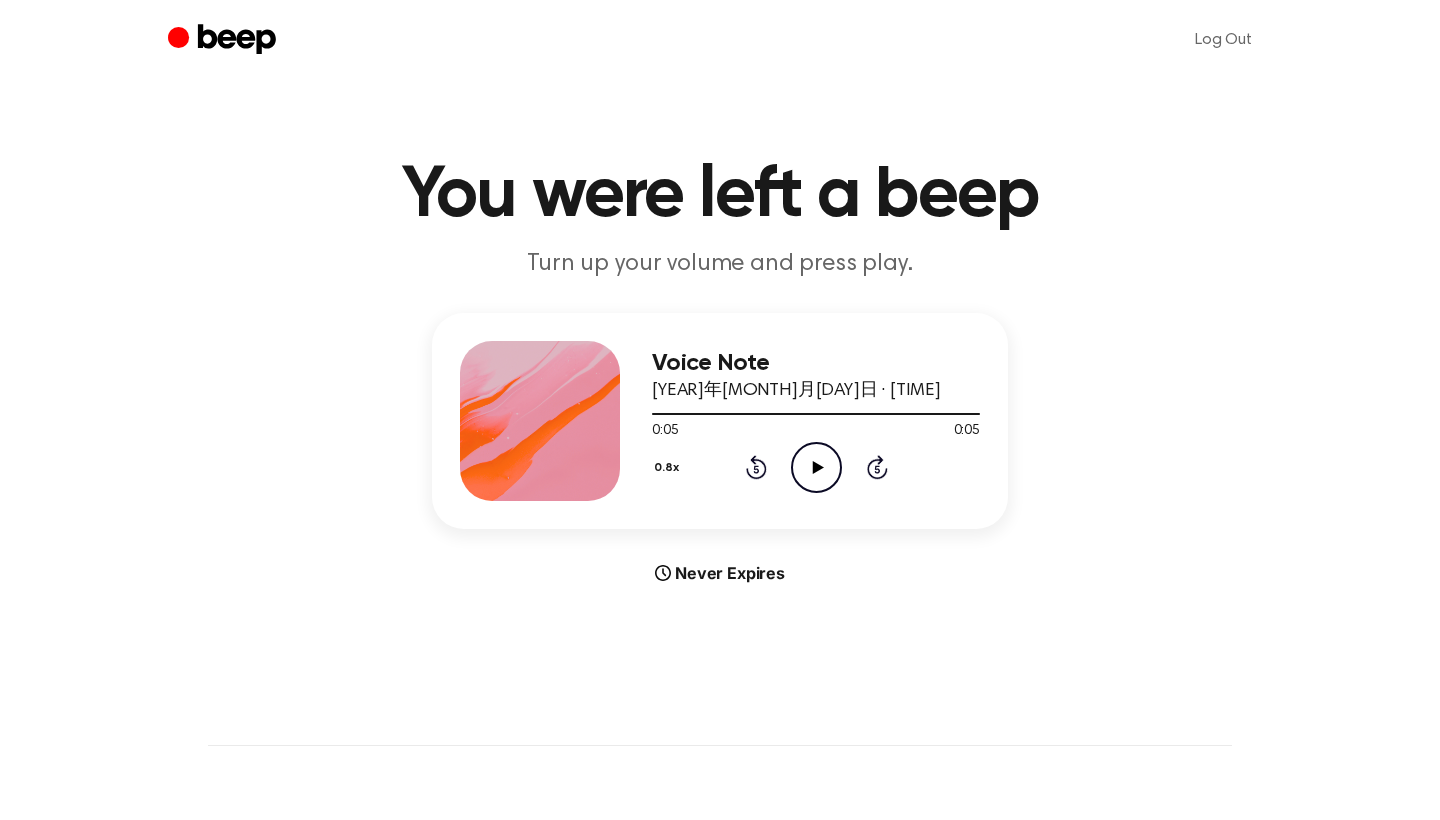 click on "Play Audio" 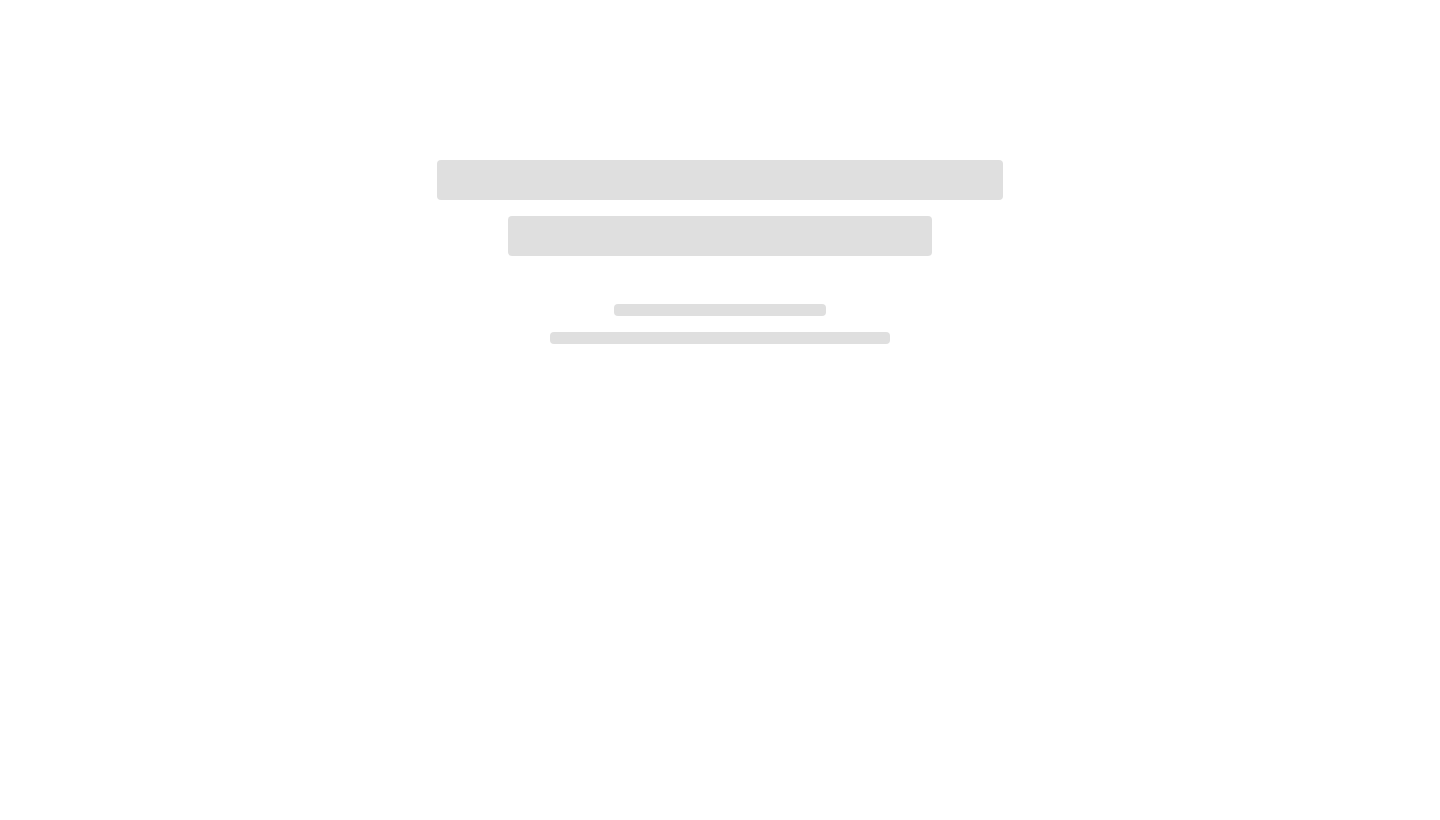 scroll, scrollTop: 0, scrollLeft: 0, axis: both 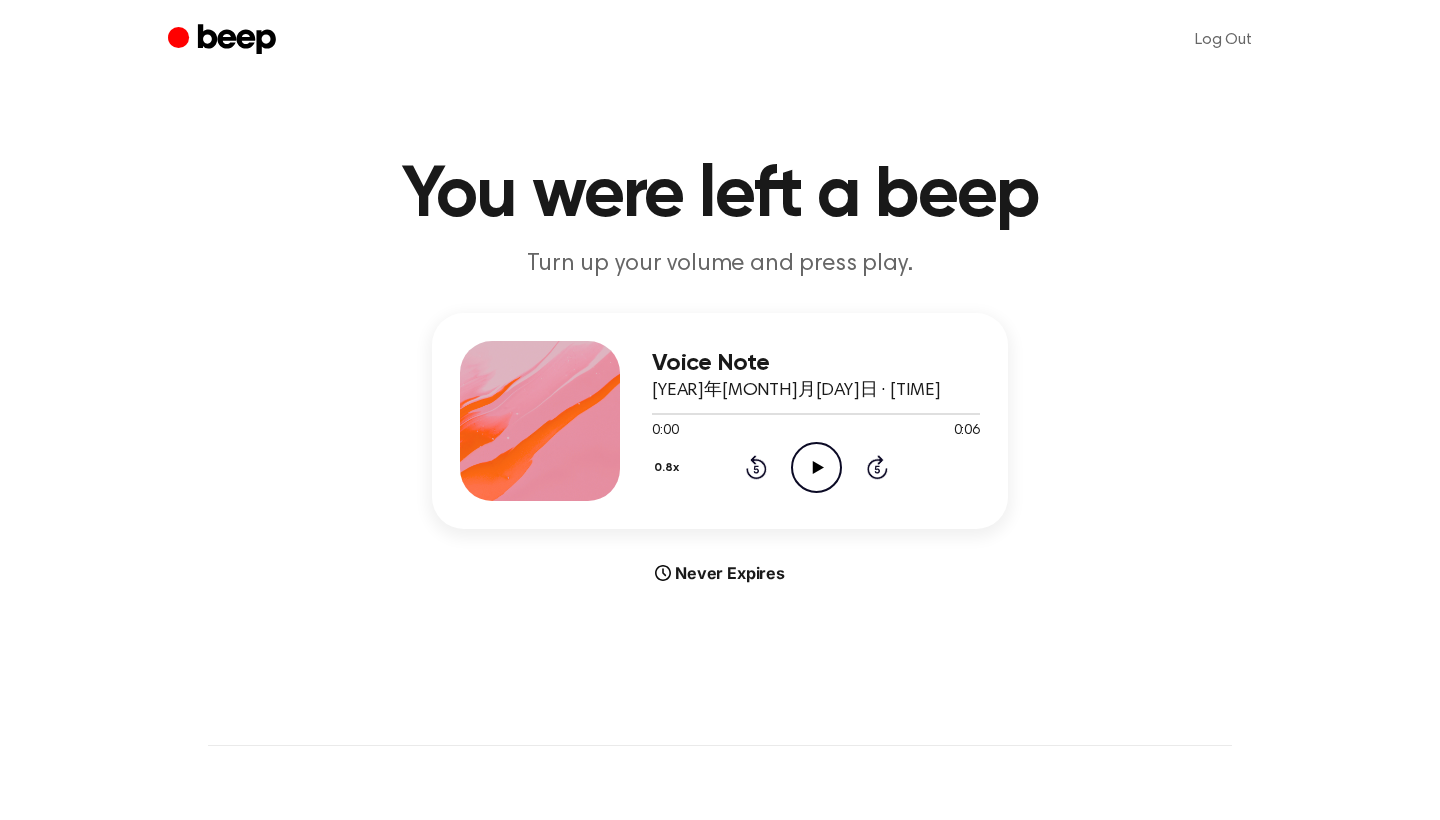 click on "Play Audio" 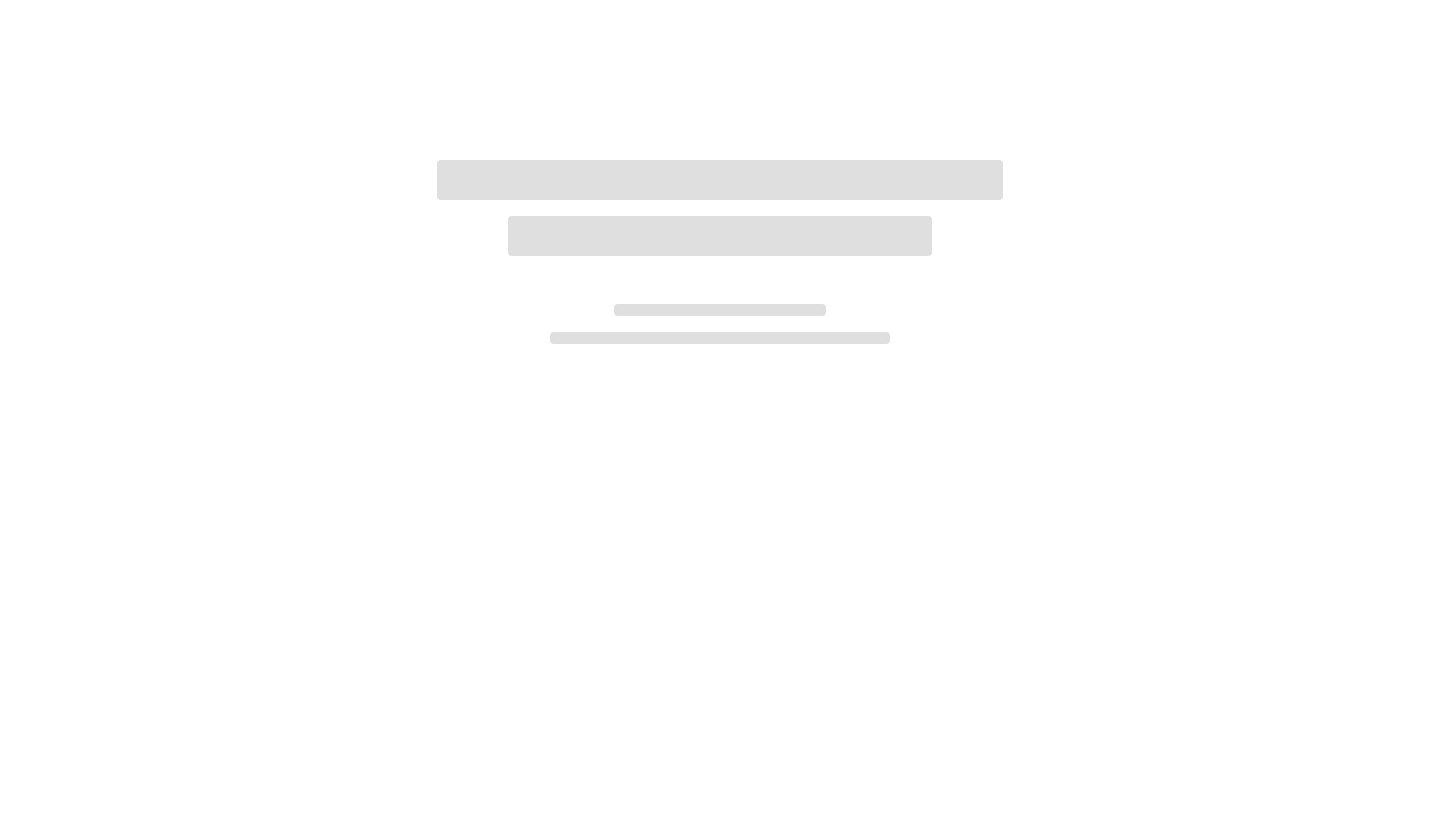 scroll, scrollTop: 0, scrollLeft: 0, axis: both 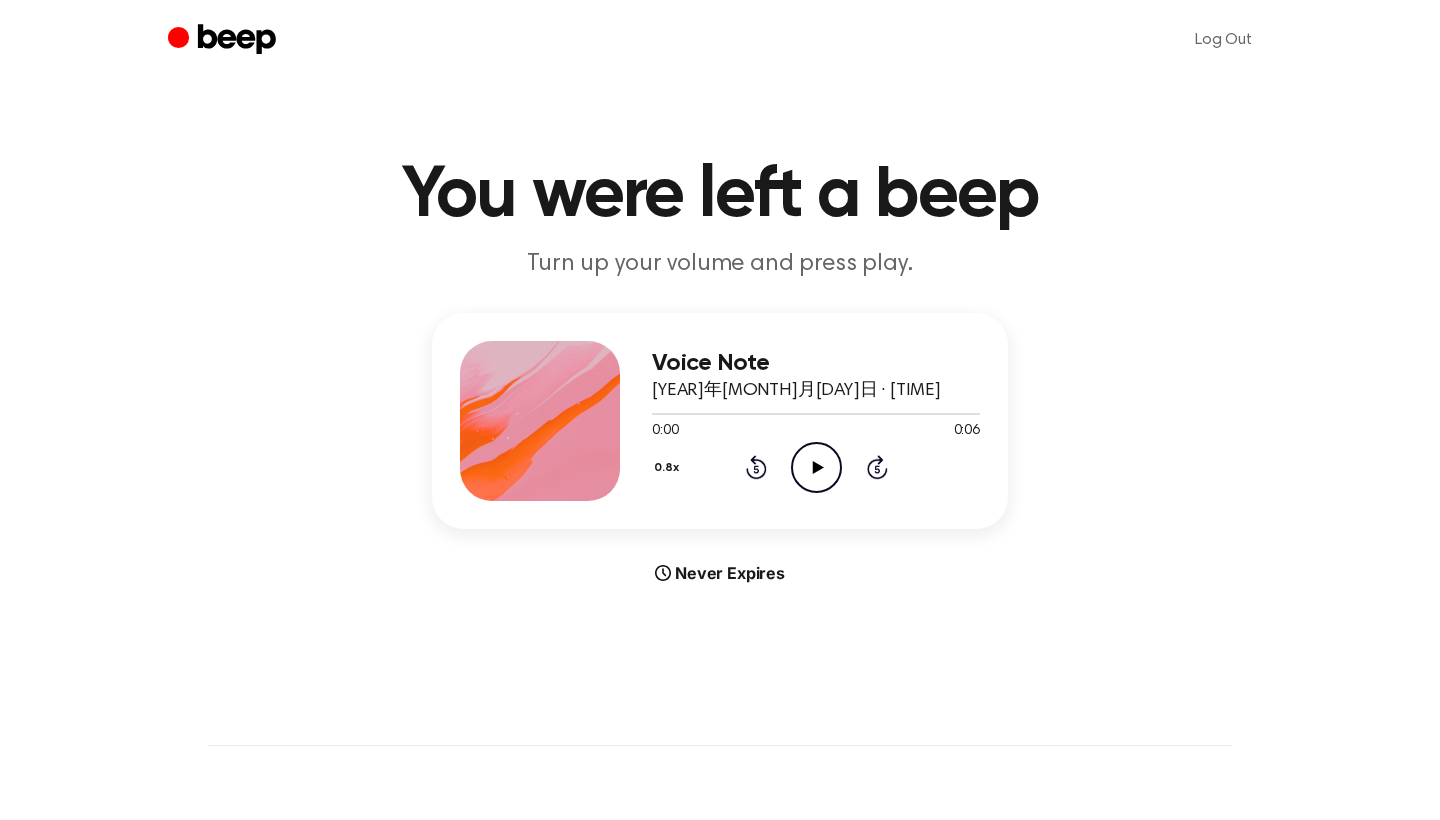 click on "Play Audio" 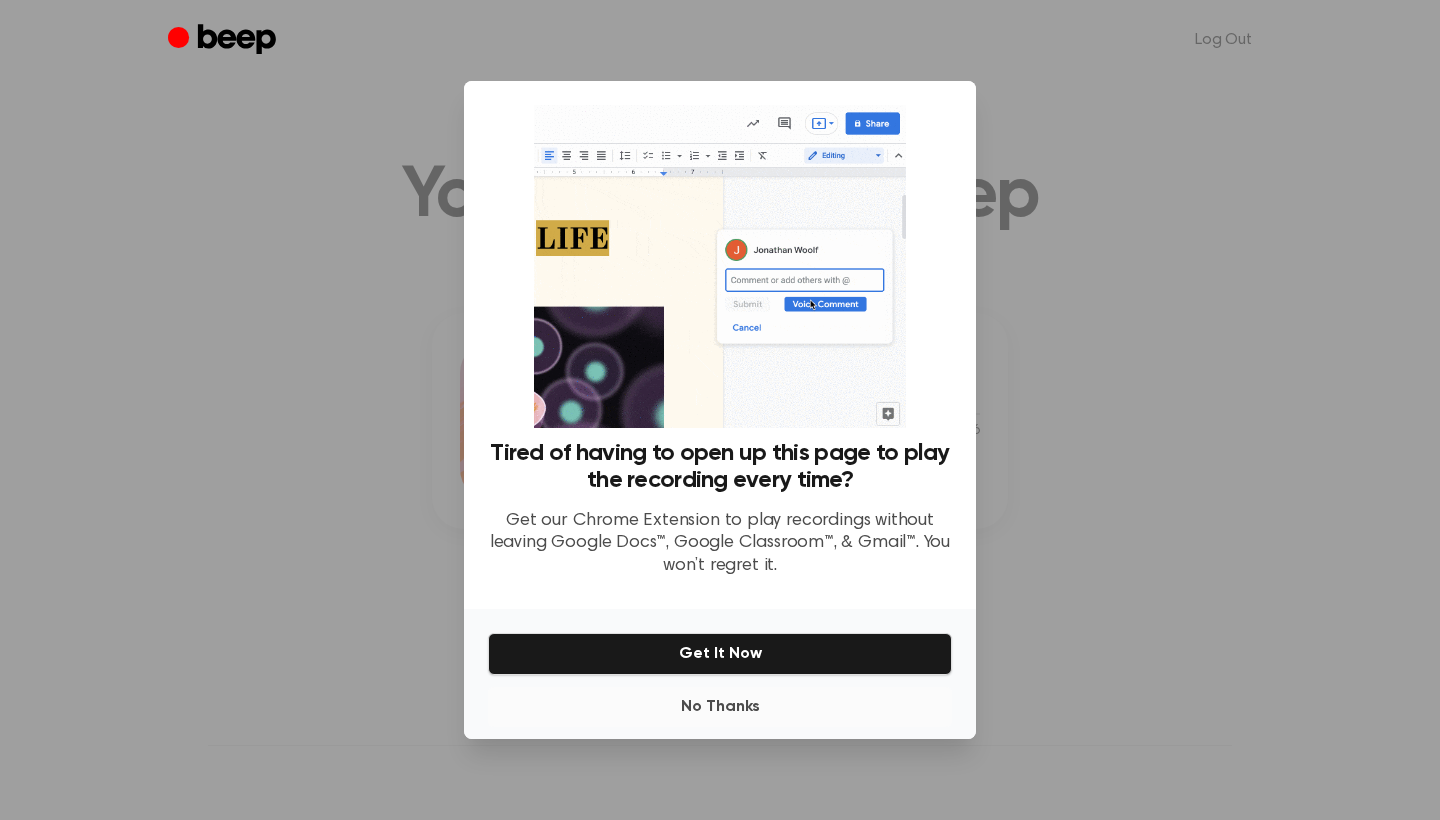 click on "No Thanks" at bounding box center [720, 707] 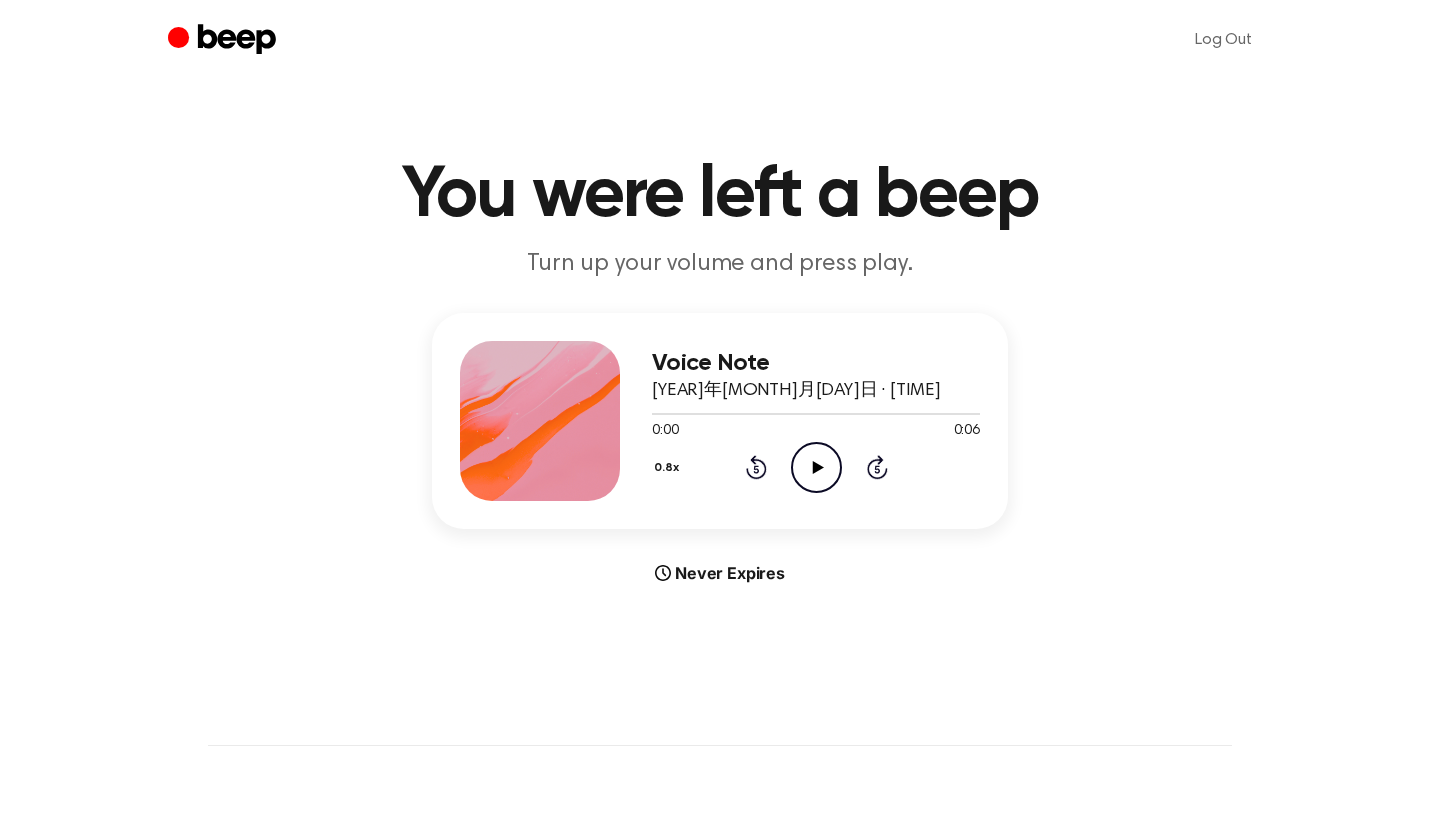 click on "Play Audio" 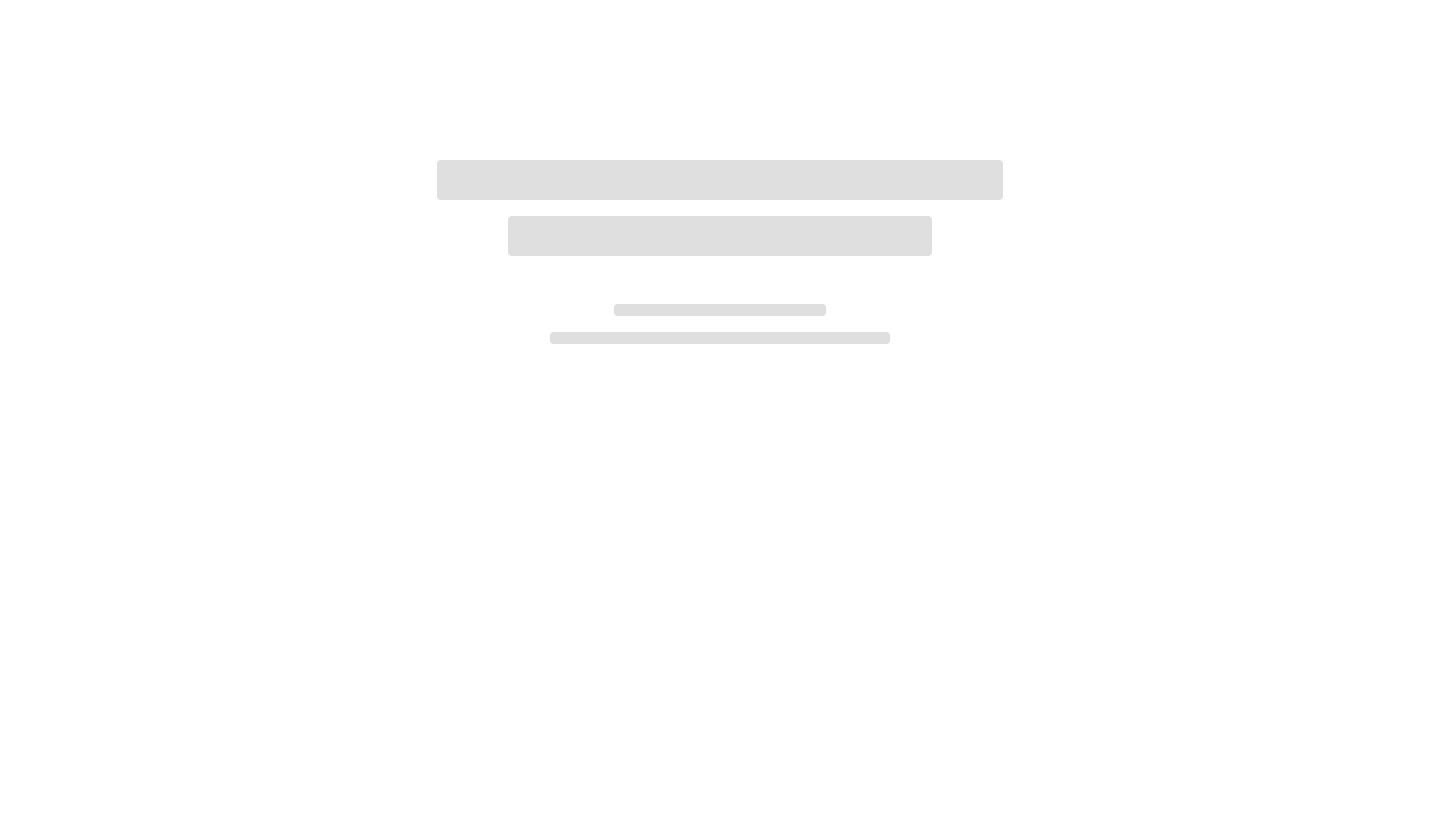 scroll, scrollTop: 0, scrollLeft: 0, axis: both 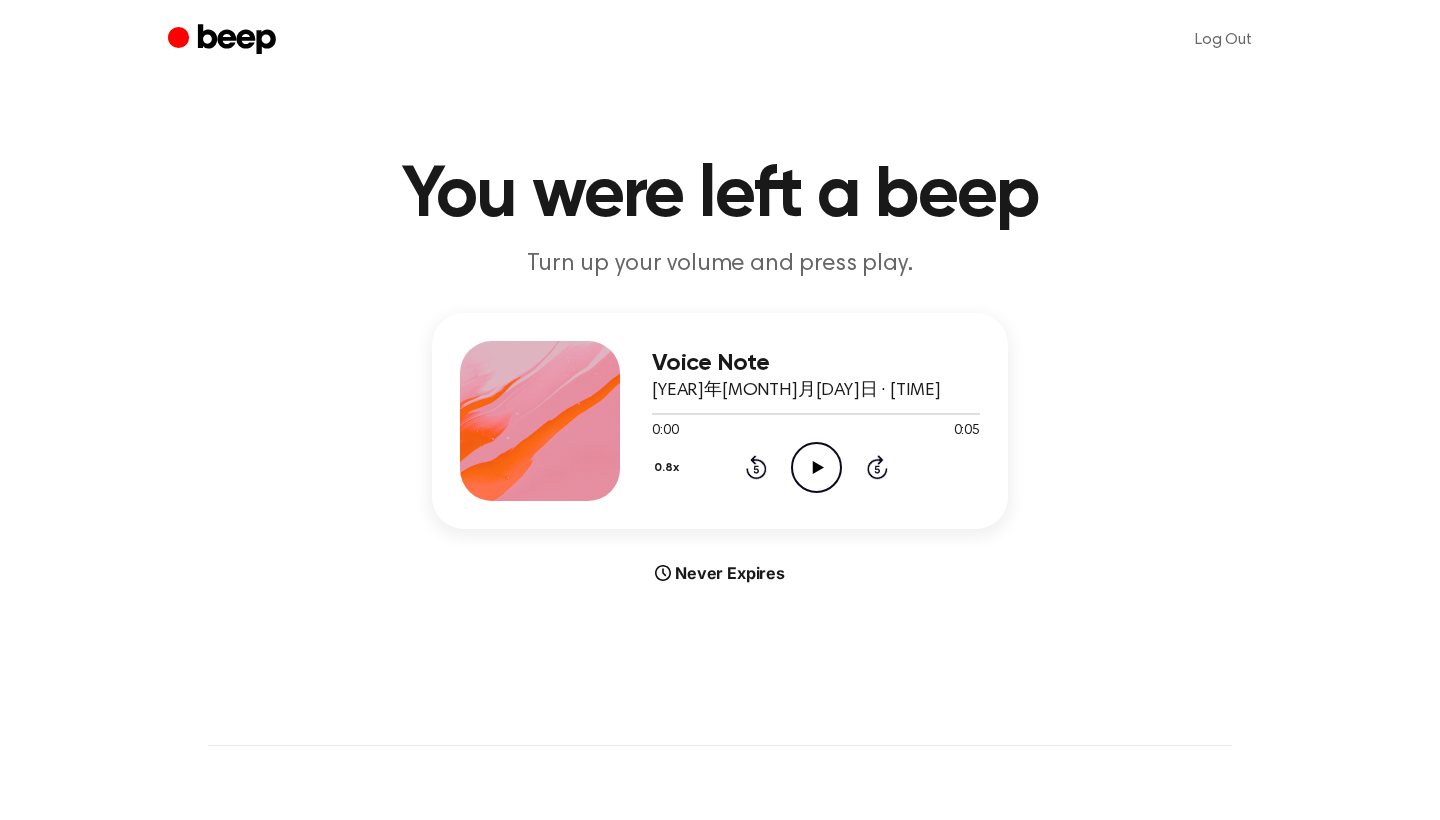 click on "Play Audio" 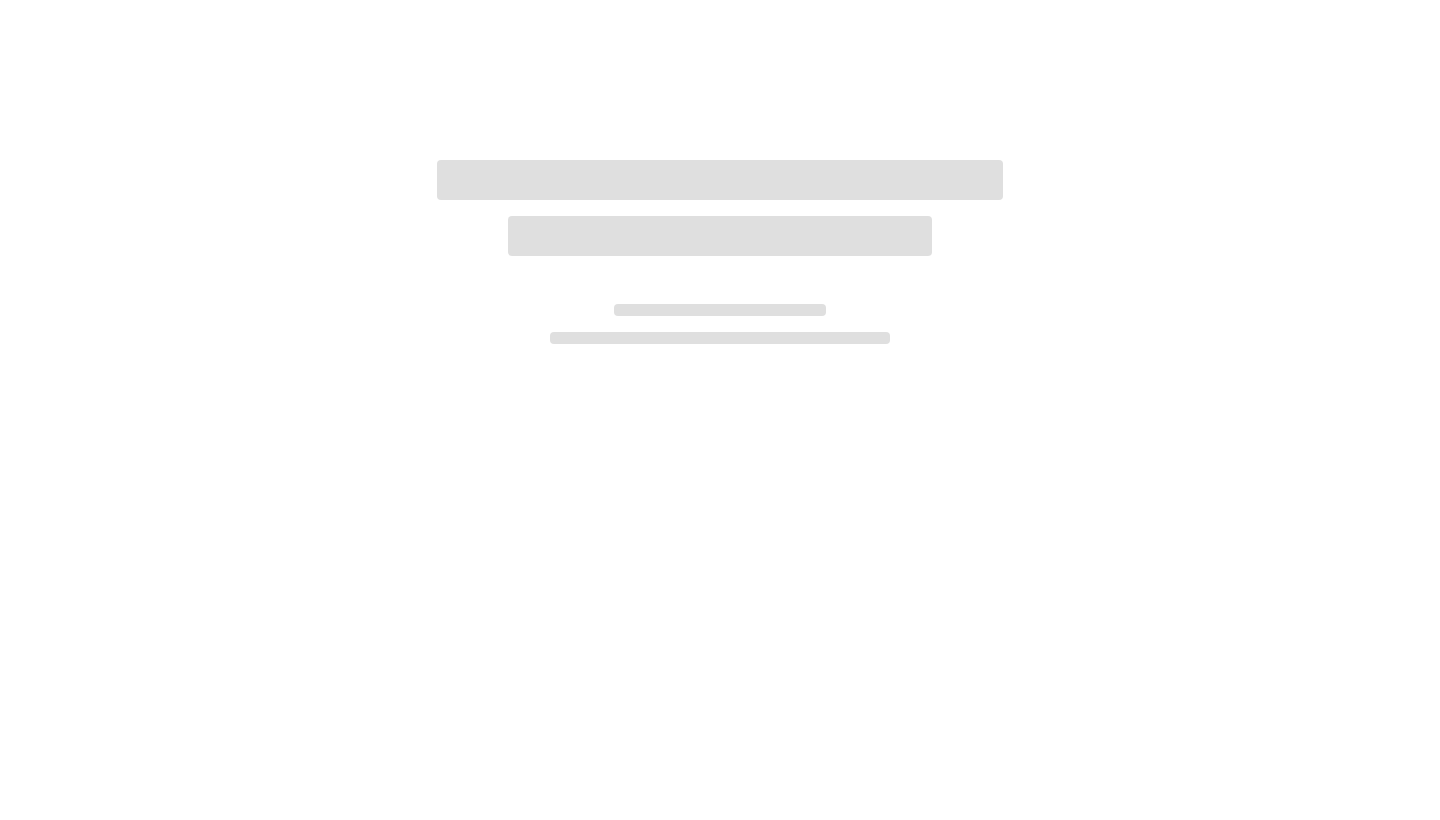scroll, scrollTop: 0, scrollLeft: 0, axis: both 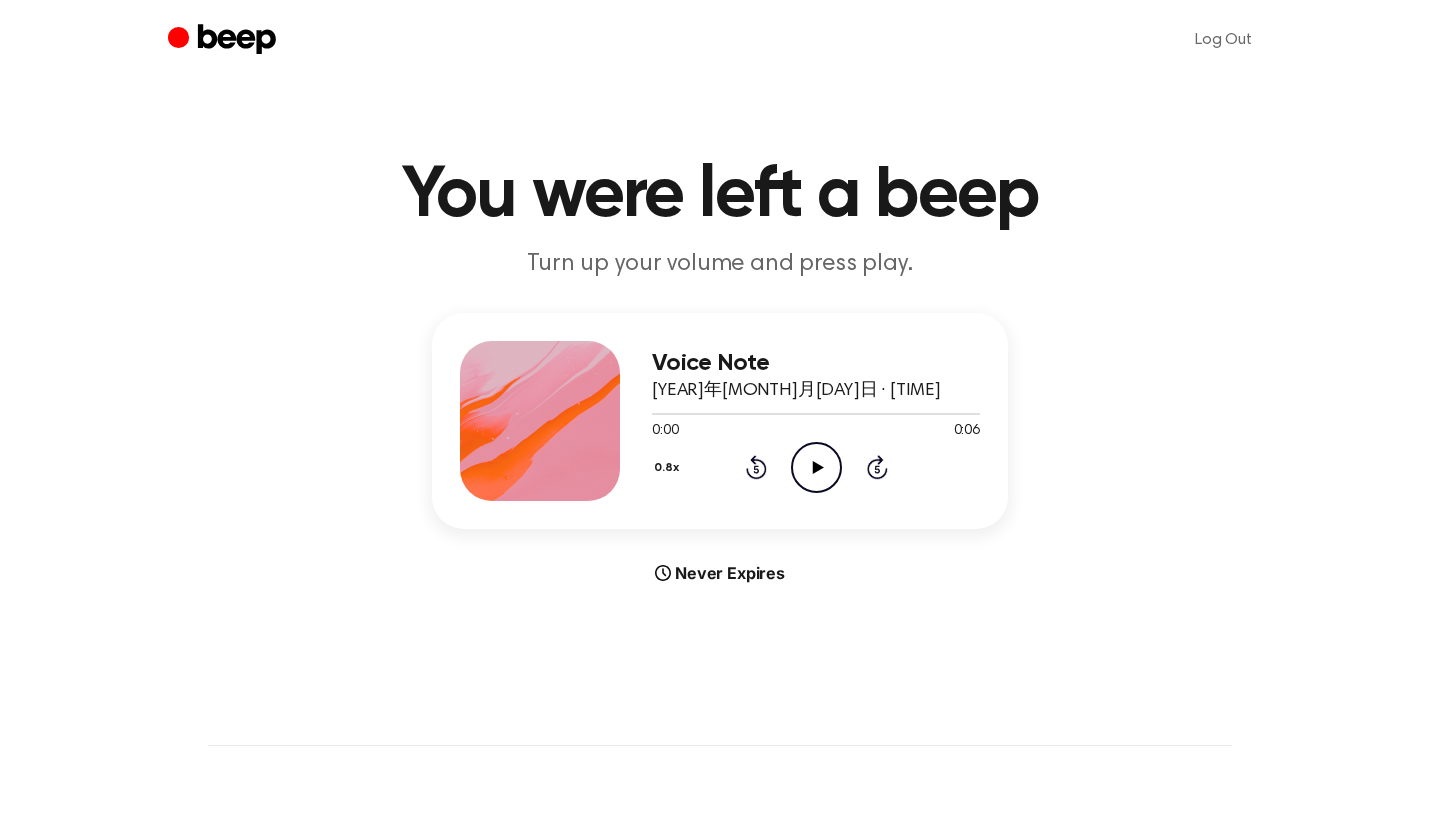 click on "Play Audio" 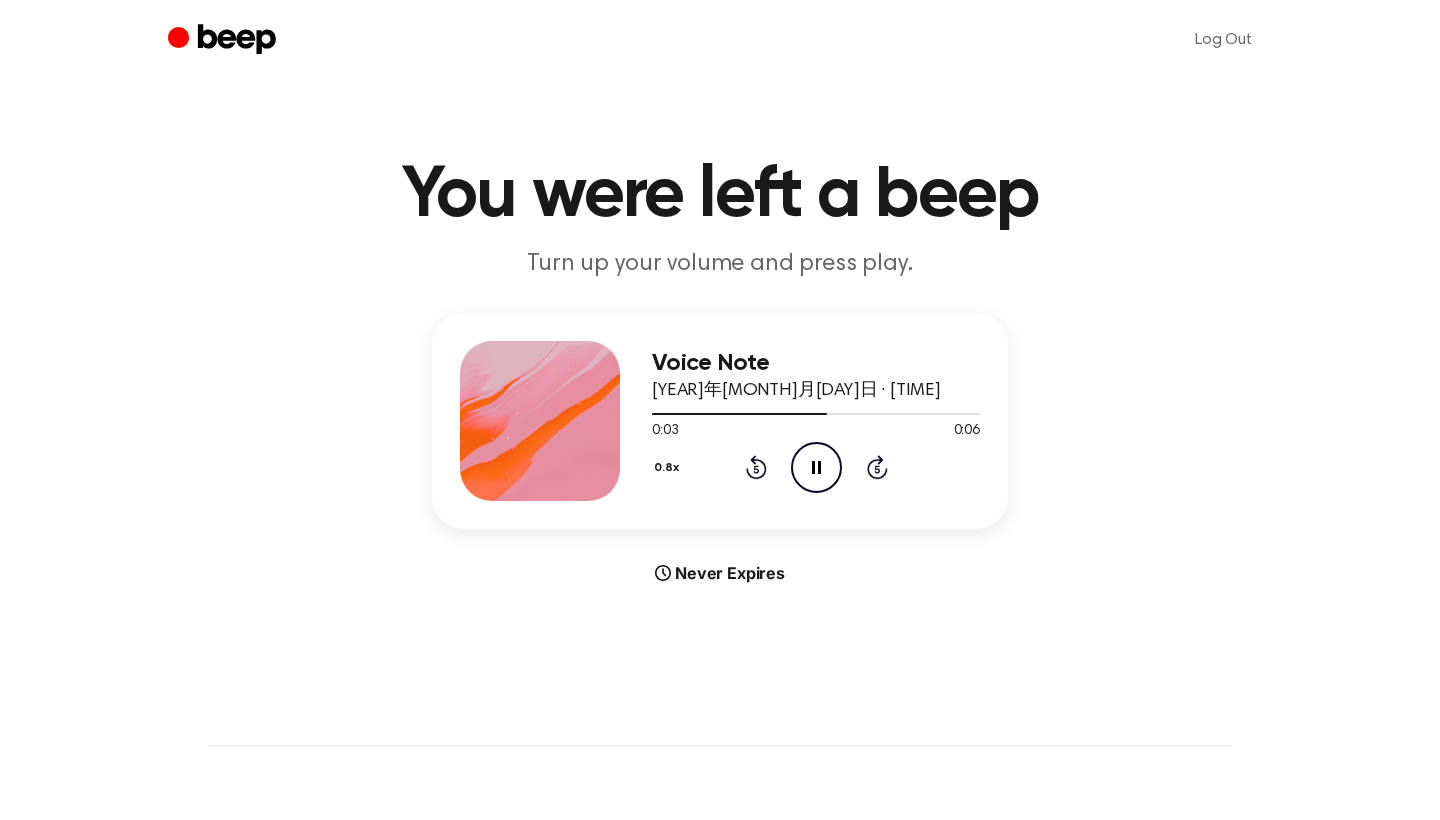 click on "Pause Audio" 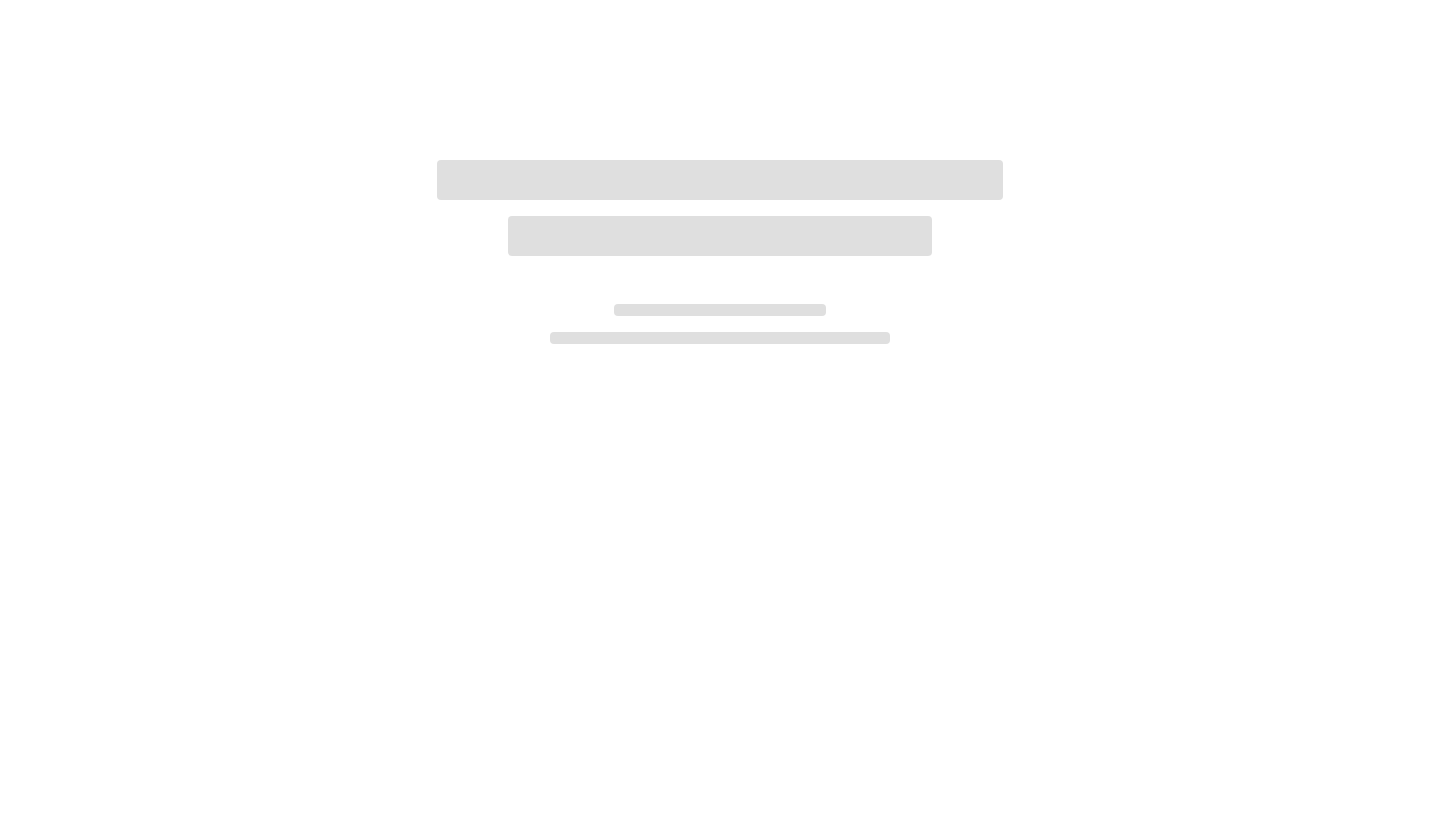 scroll, scrollTop: 0, scrollLeft: 0, axis: both 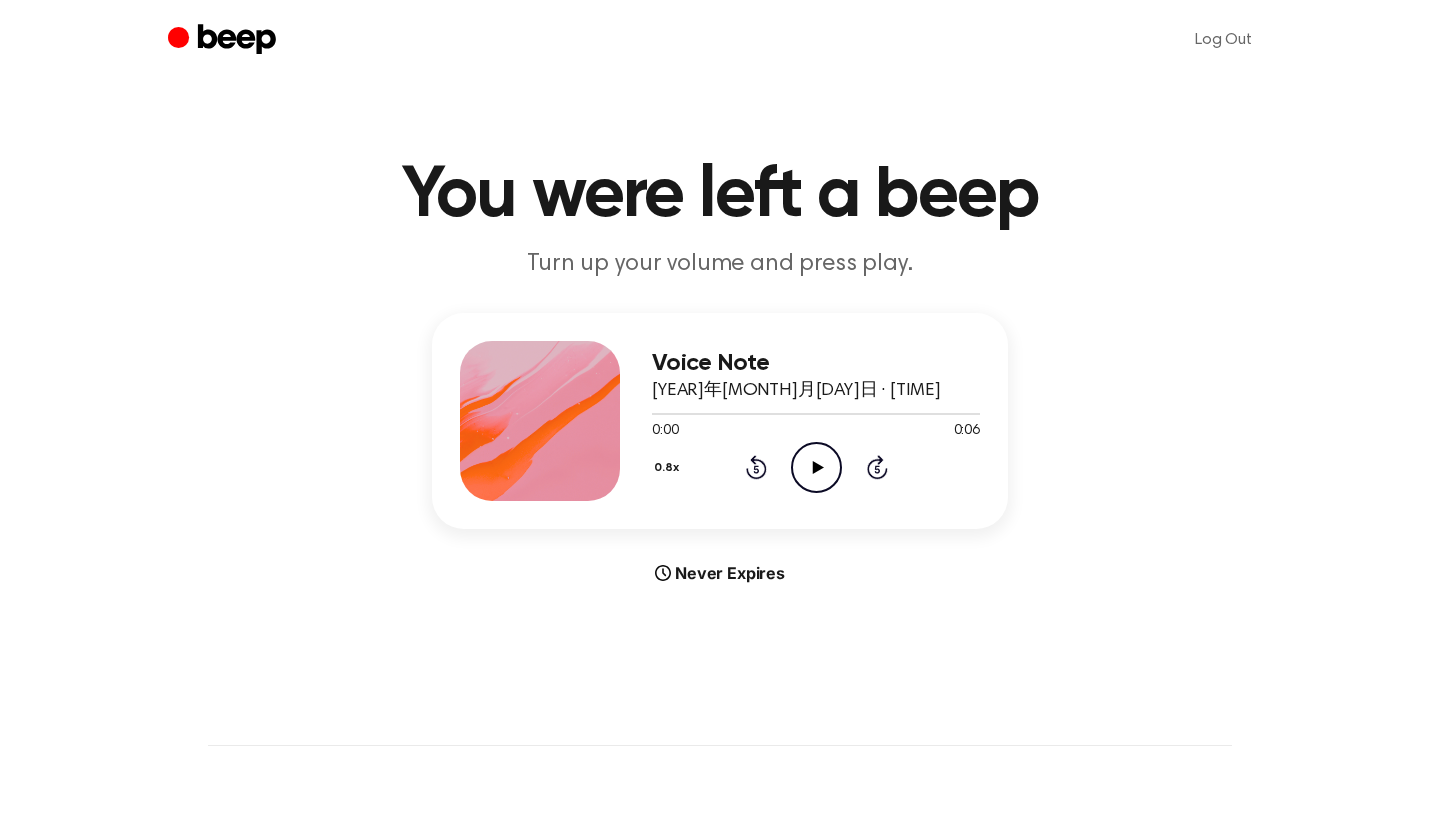 click 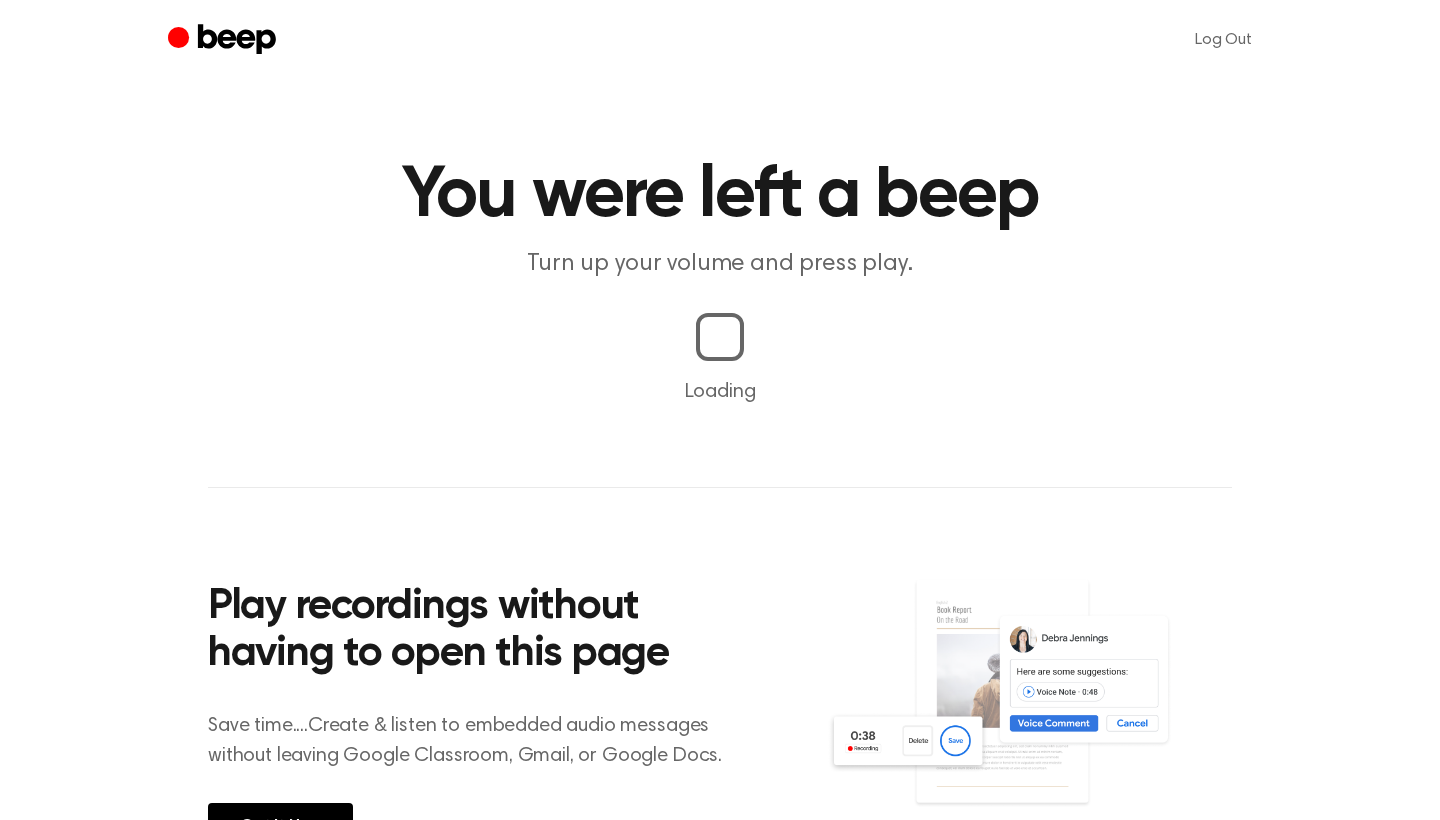 scroll, scrollTop: 0, scrollLeft: 0, axis: both 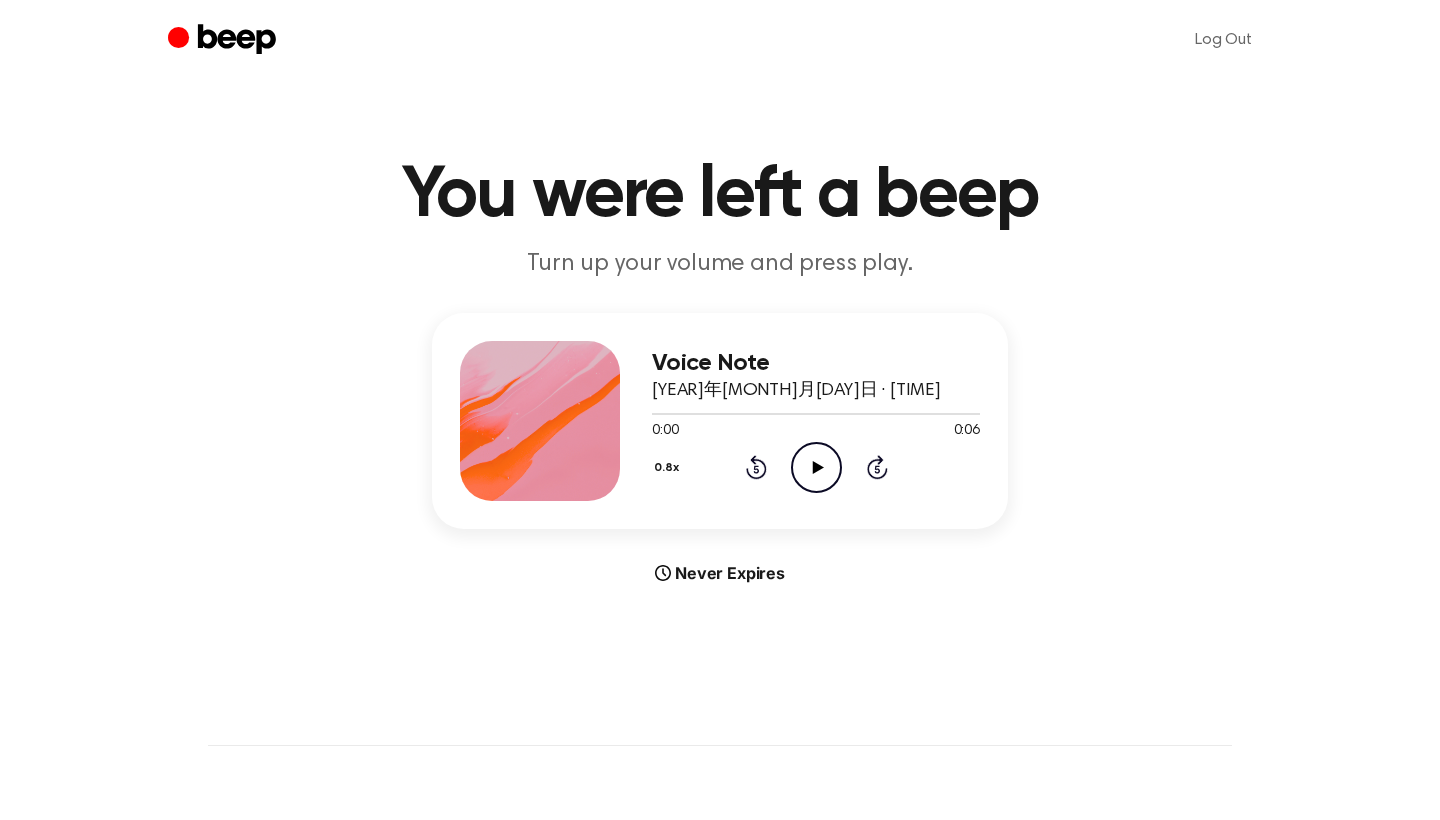 click on "Play Audio" 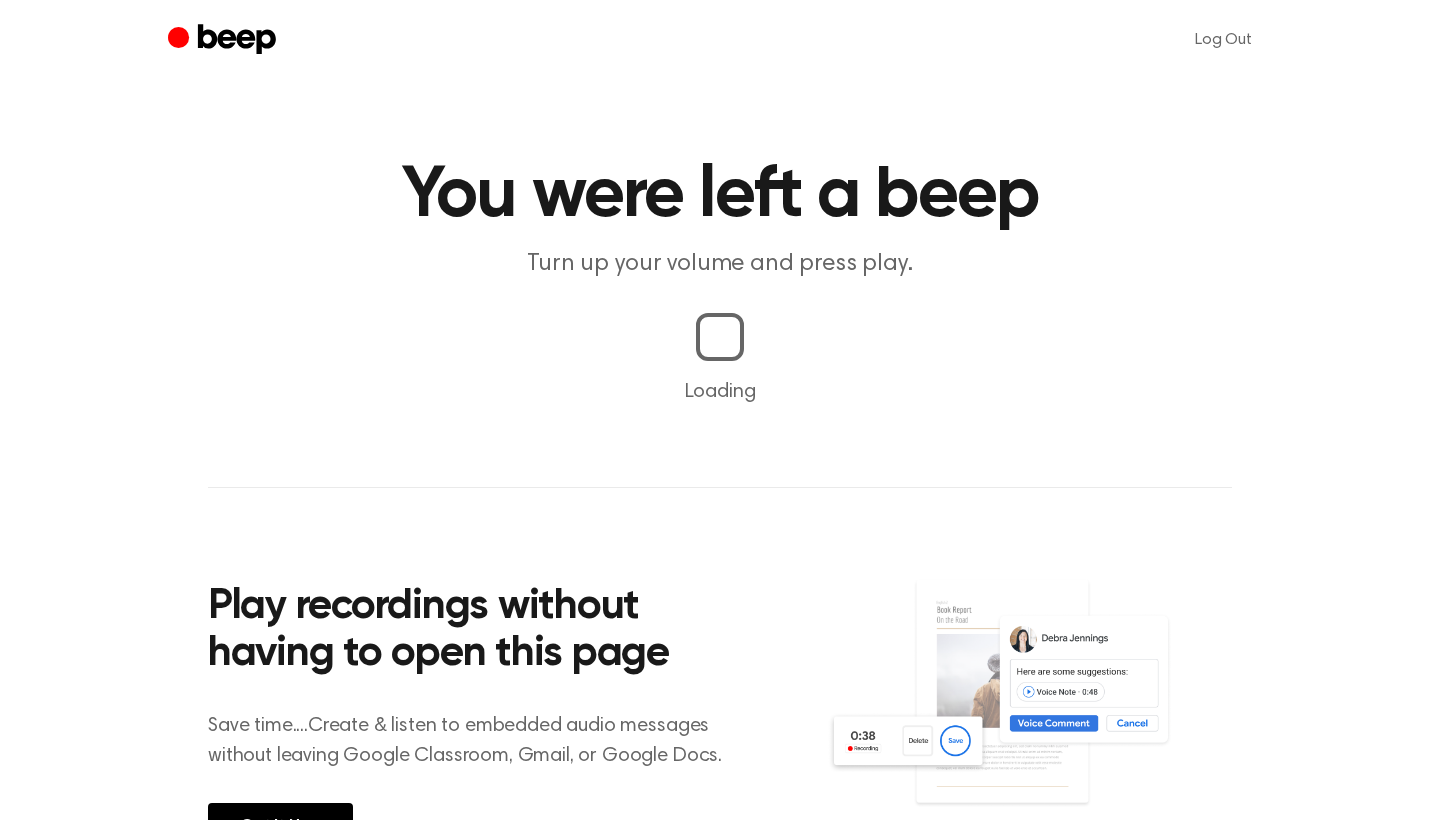 scroll, scrollTop: 0, scrollLeft: 0, axis: both 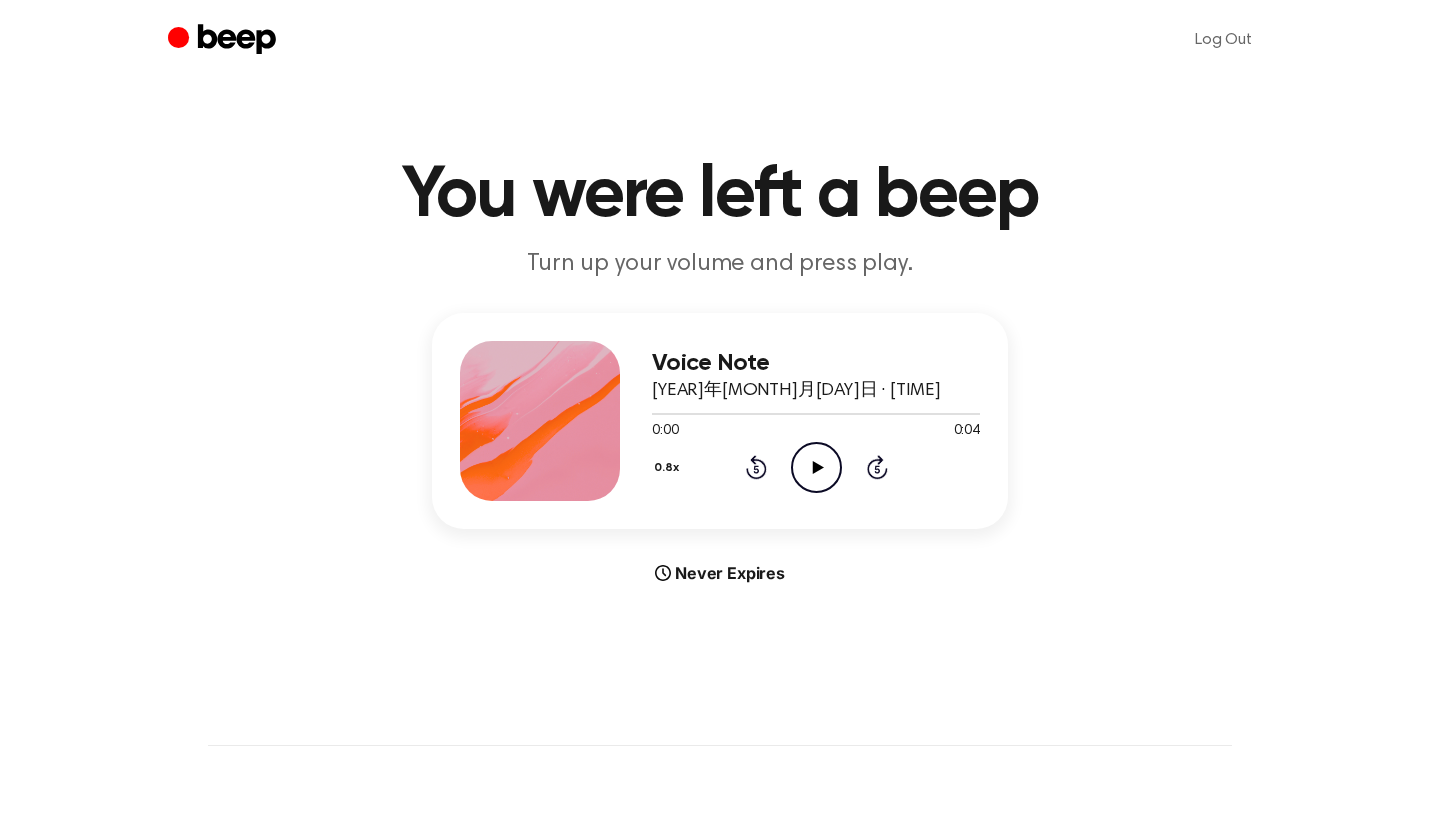 click on "Play Audio" 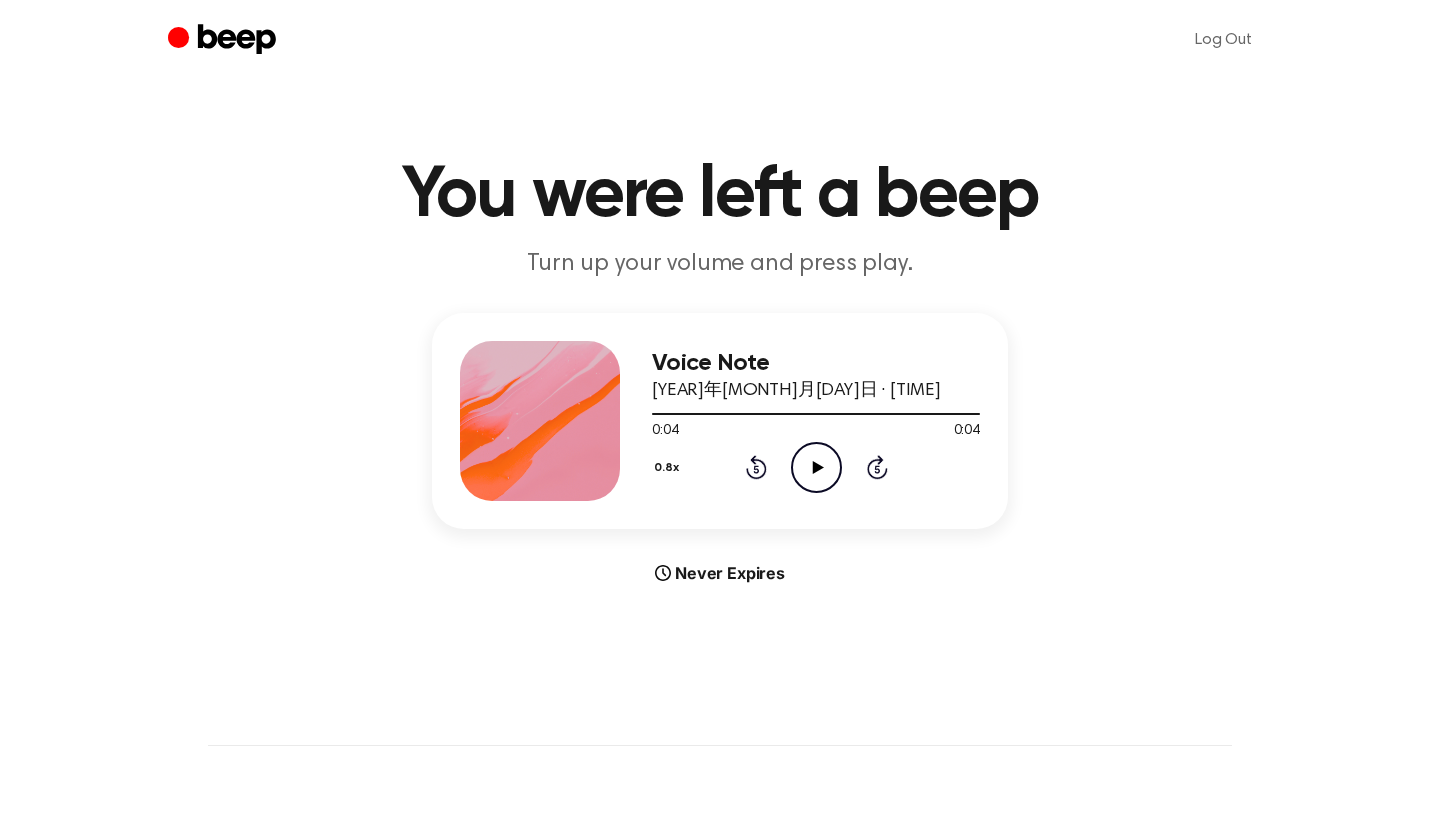 click on "Play Audio" 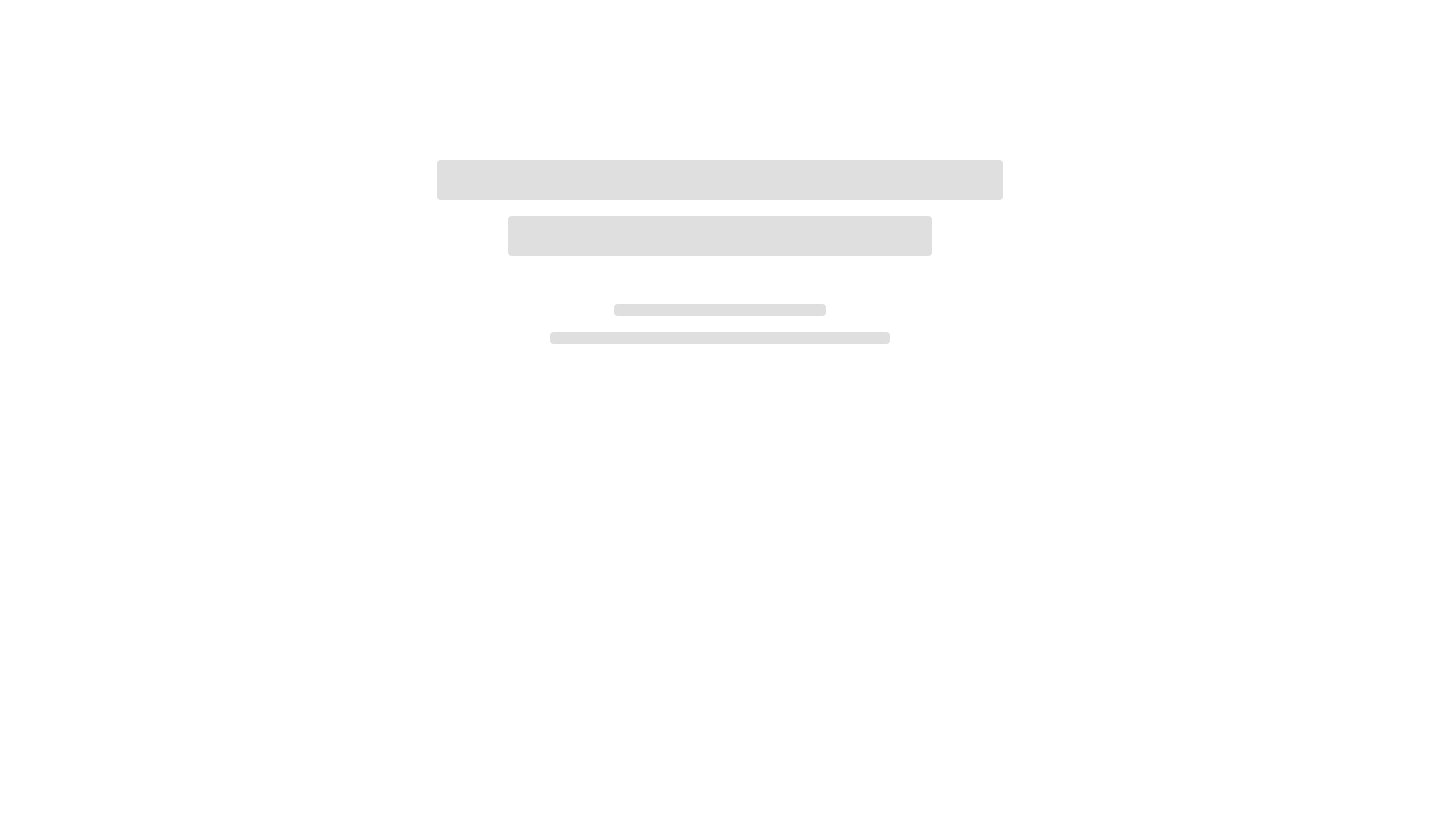 scroll, scrollTop: 0, scrollLeft: 0, axis: both 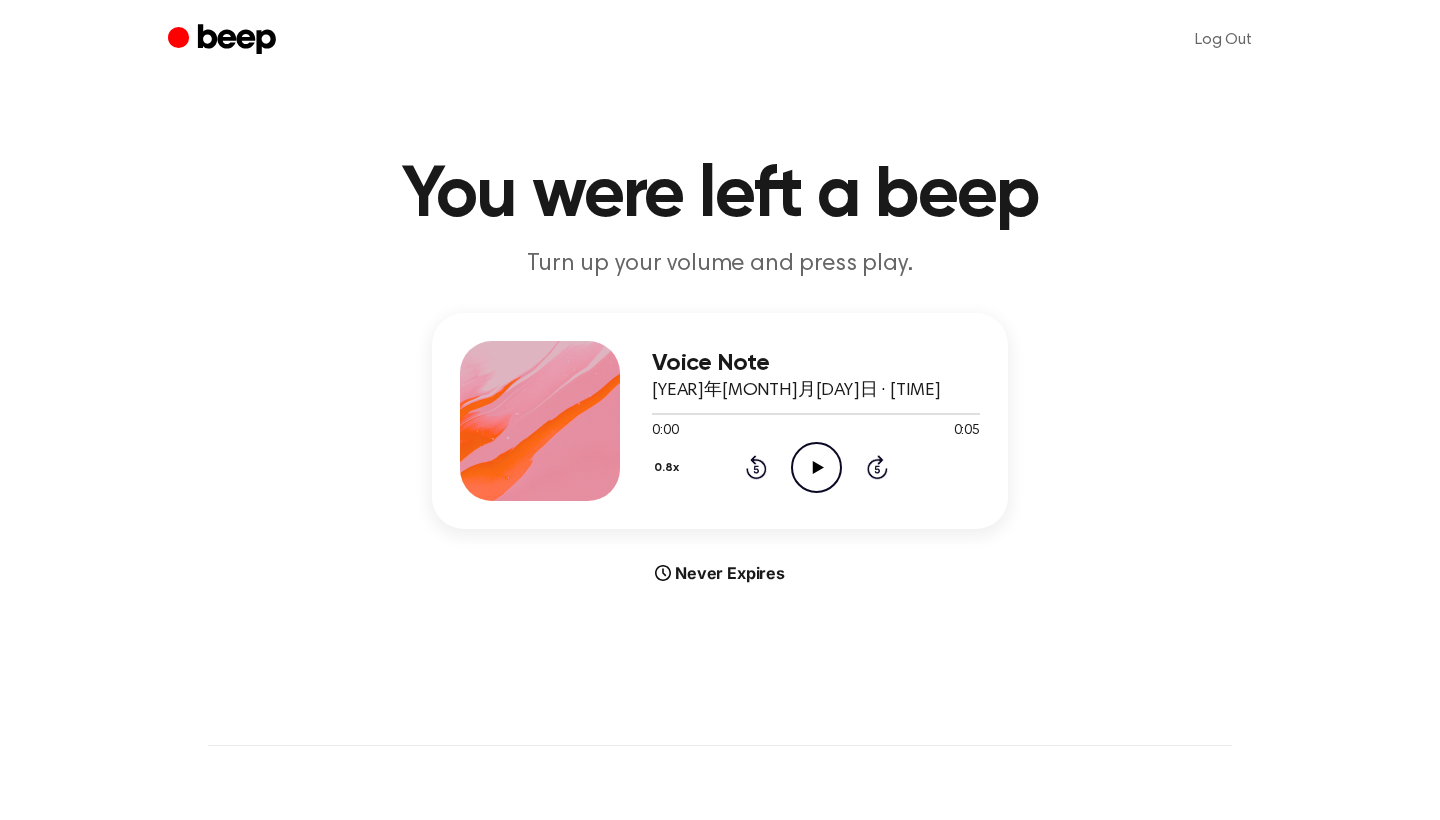 click on "Play Audio" 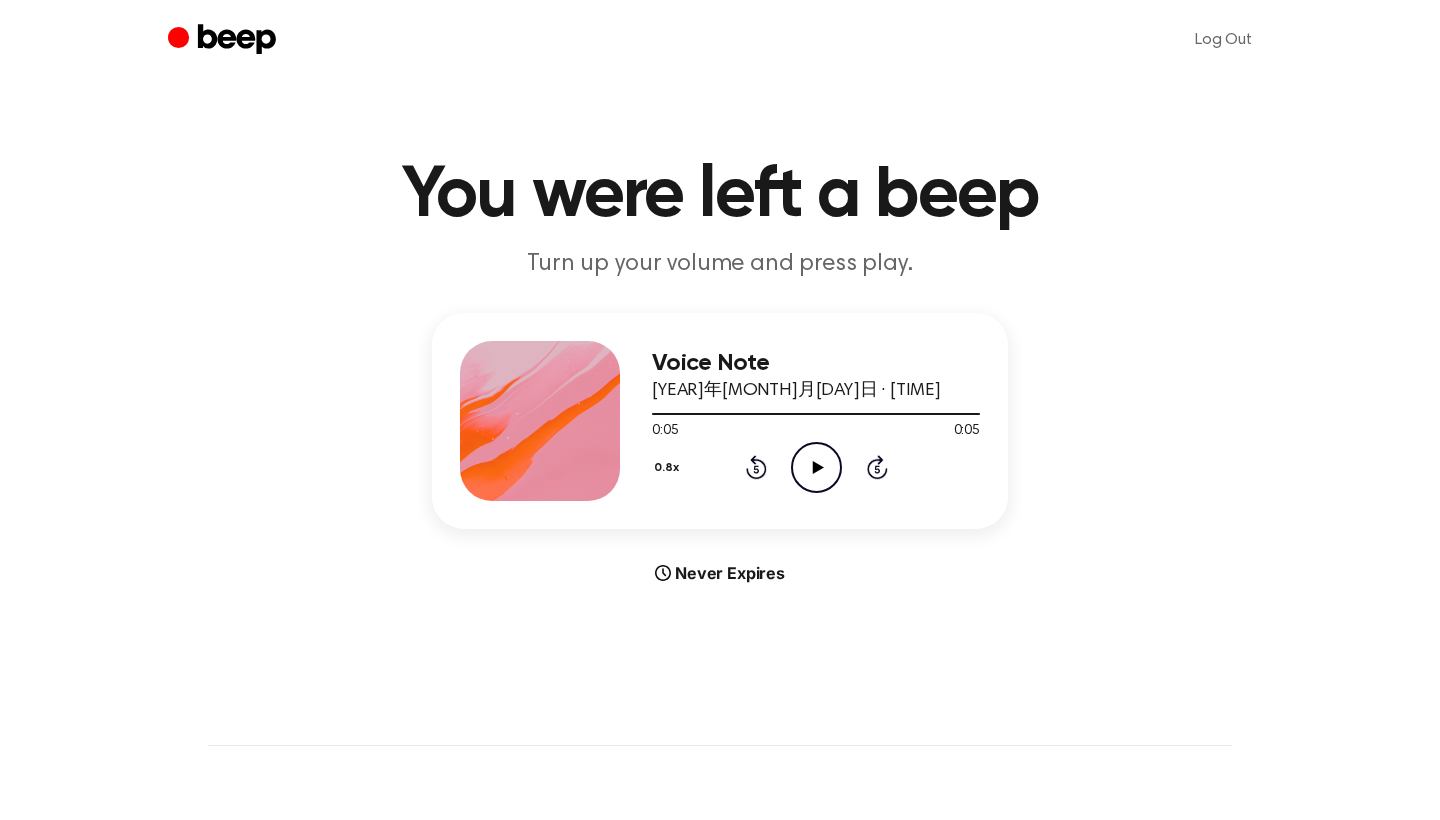 click 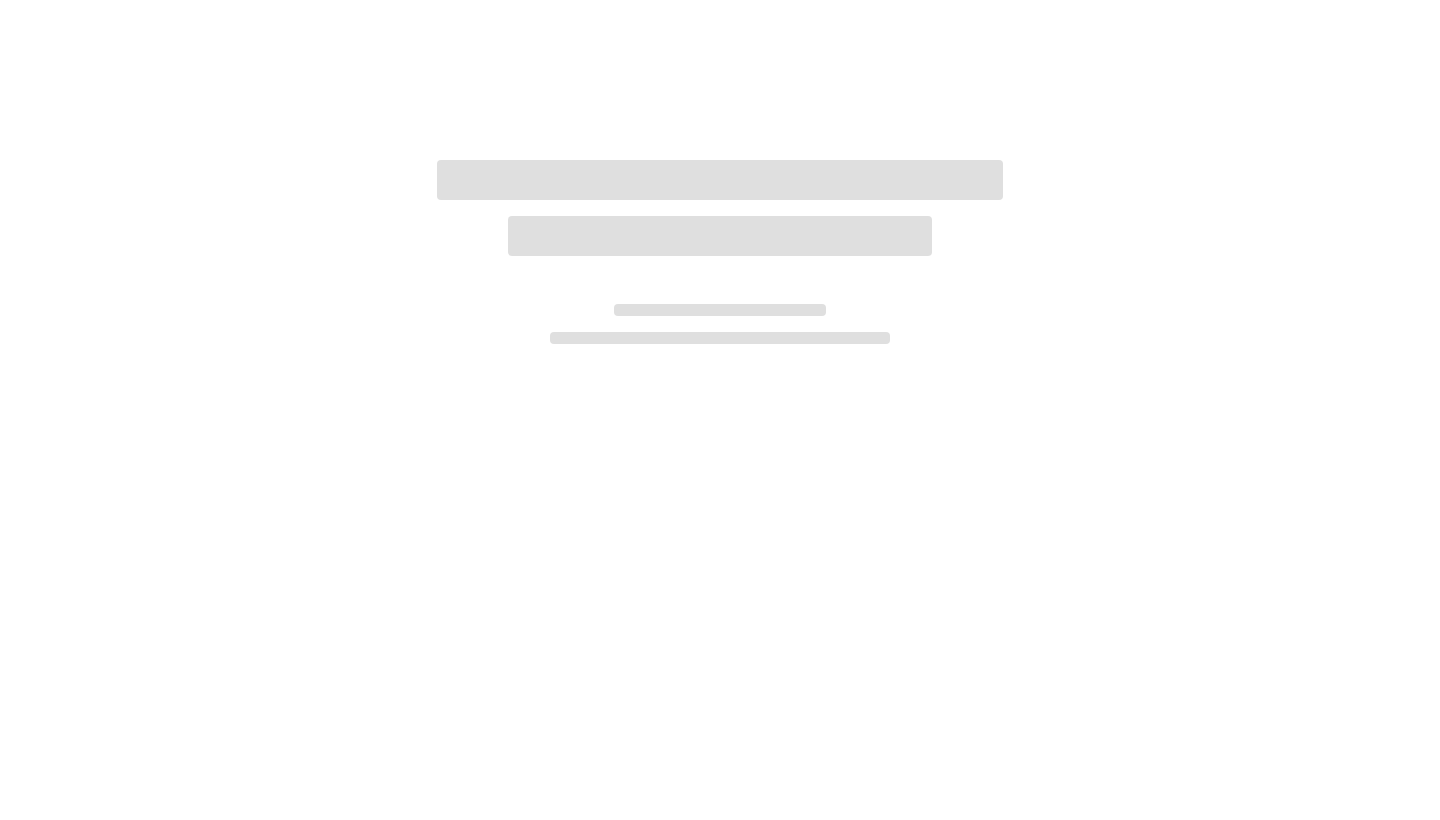 scroll, scrollTop: 0, scrollLeft: 0, axis: both 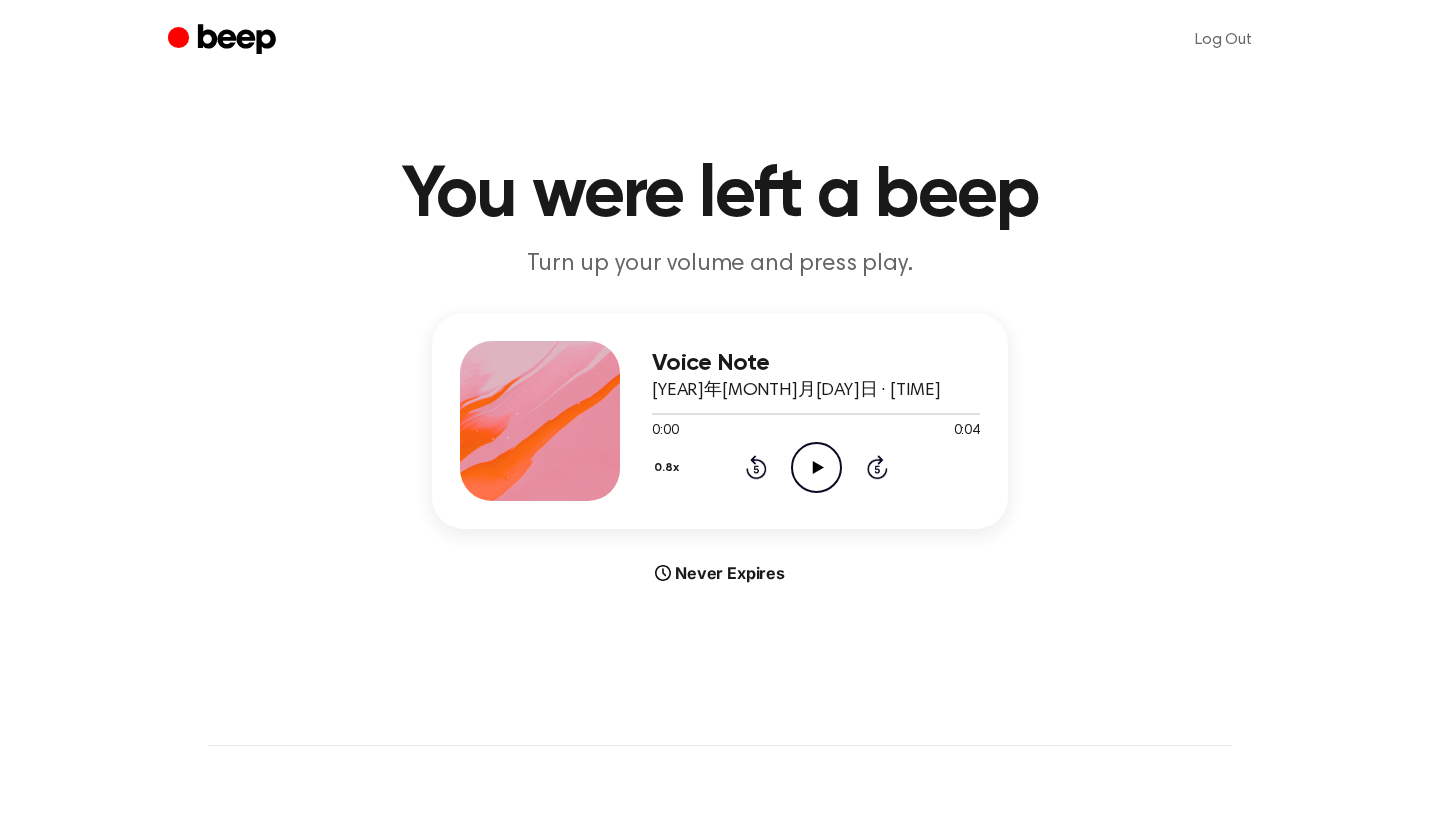 click on "Play Audio" 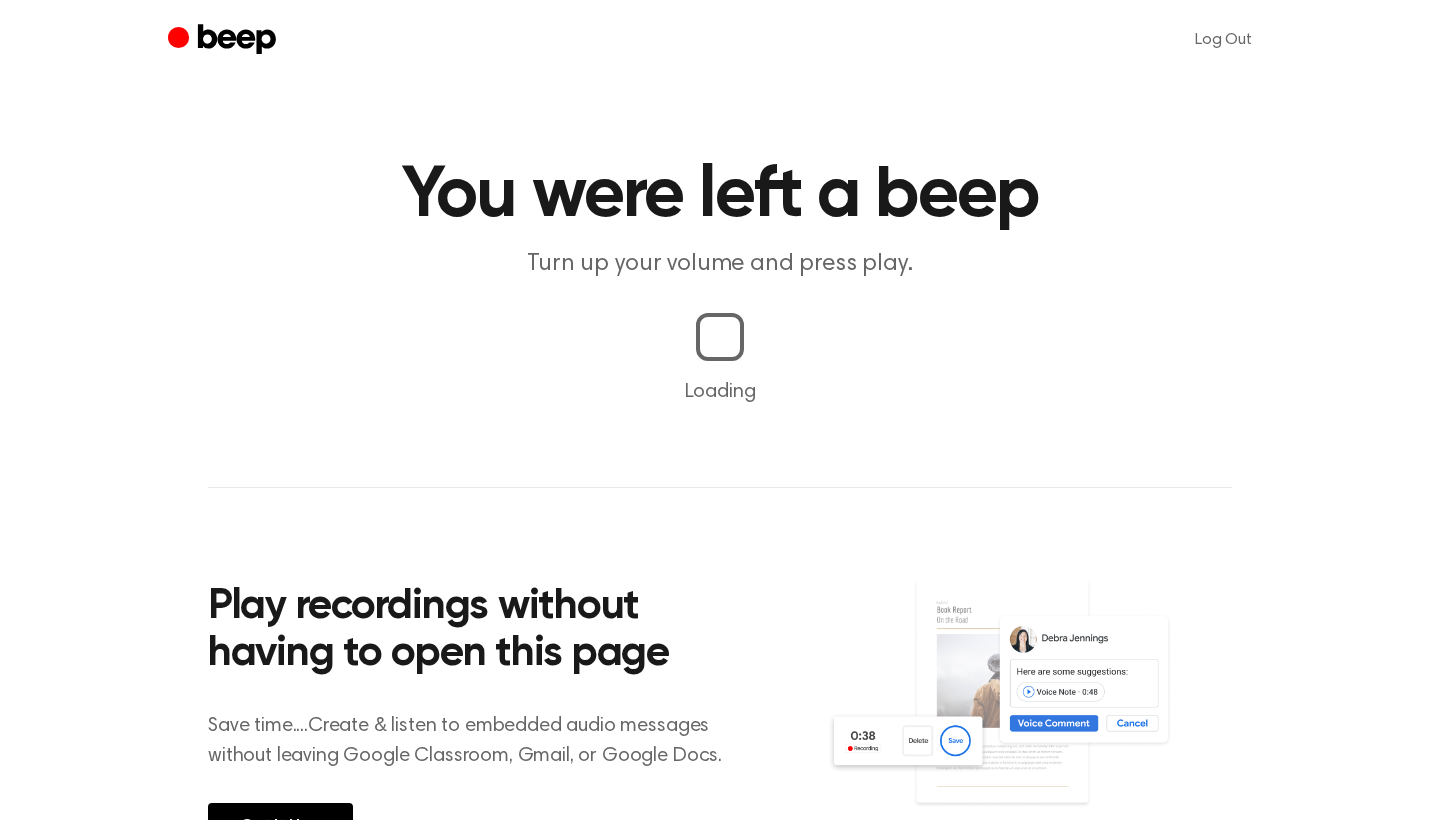 scroll, scrollTop: 0, scrollLeft: 0, axis: both 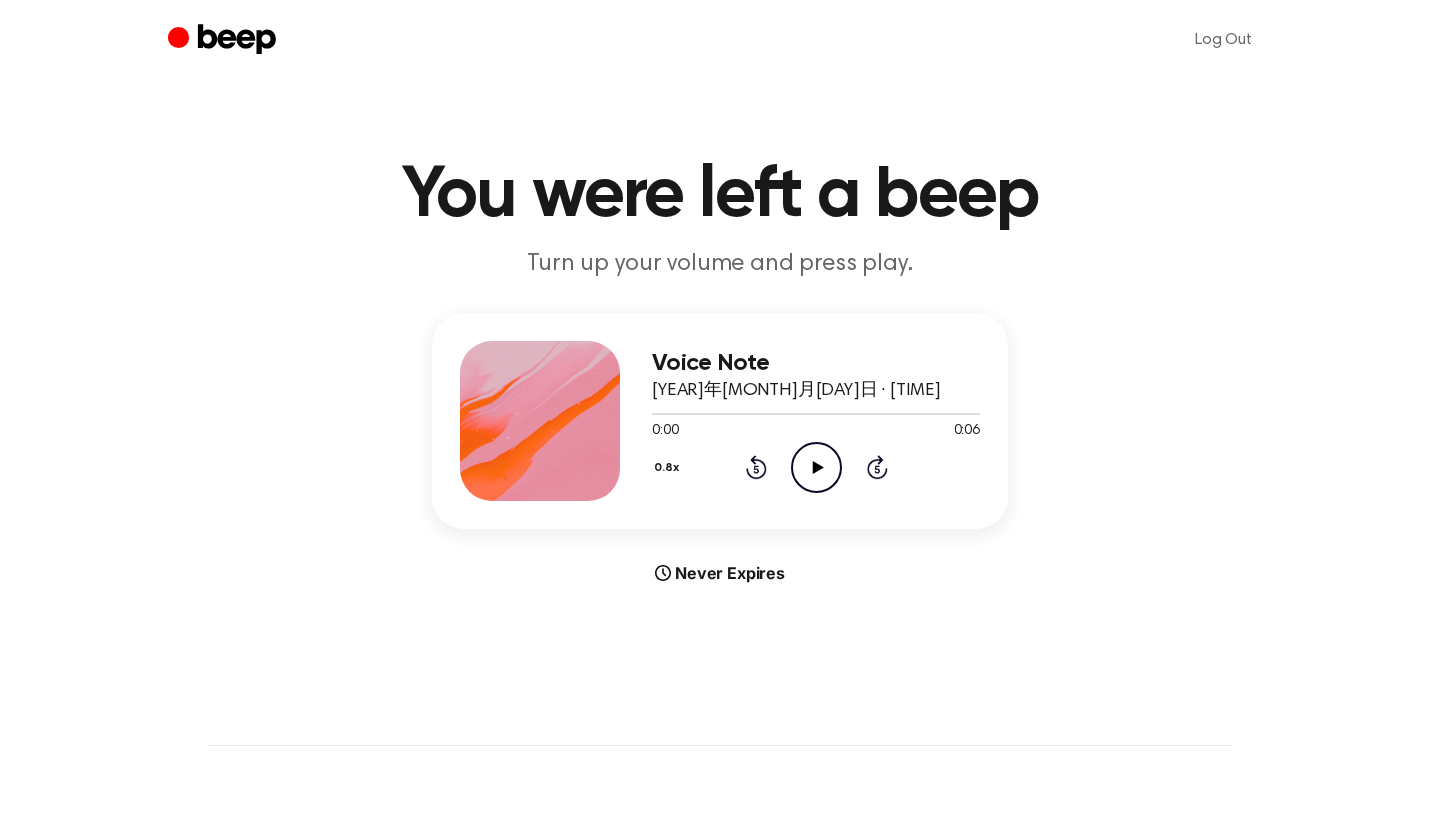click on "Play Audio" 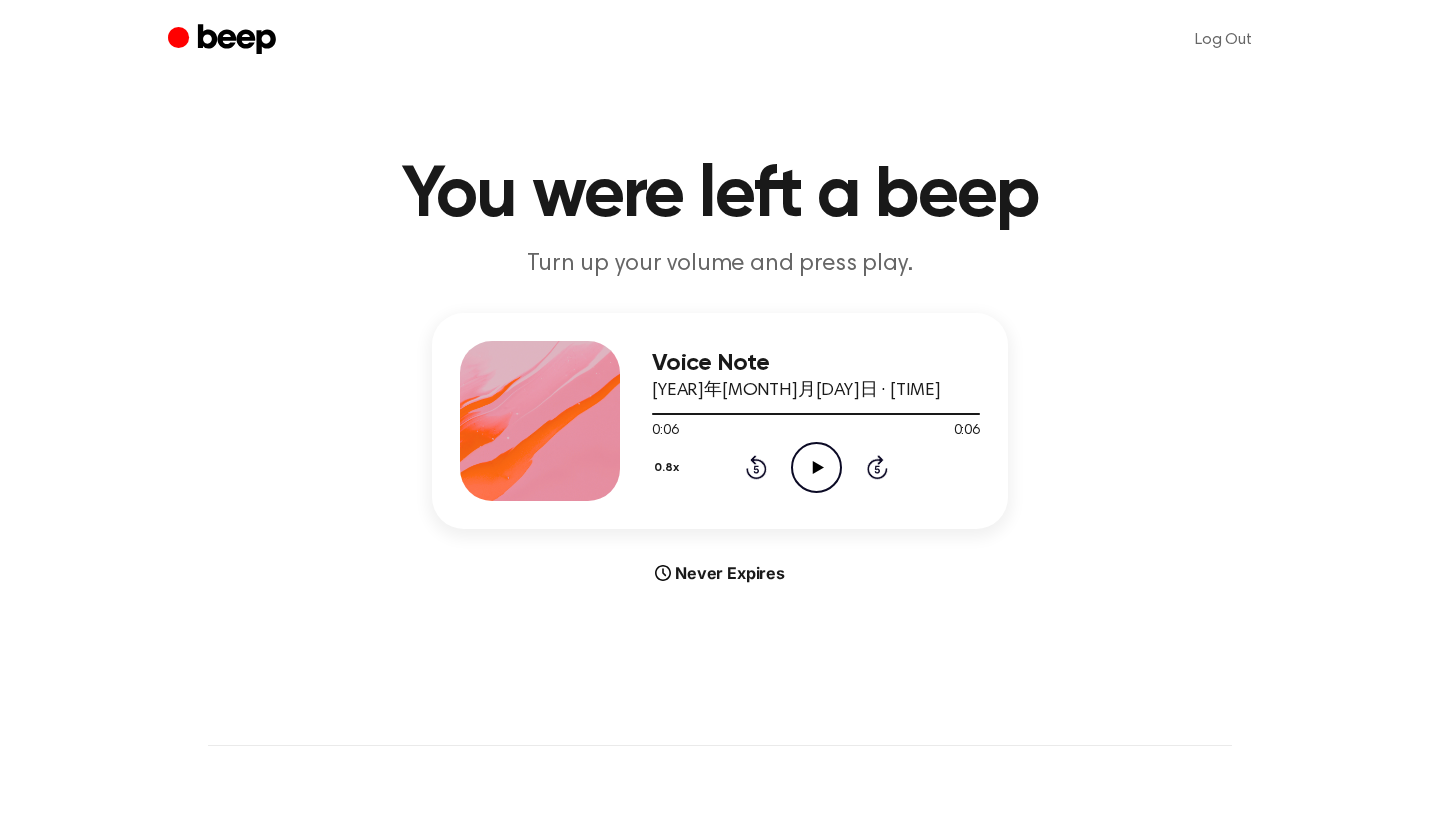 click on "Play Audio" 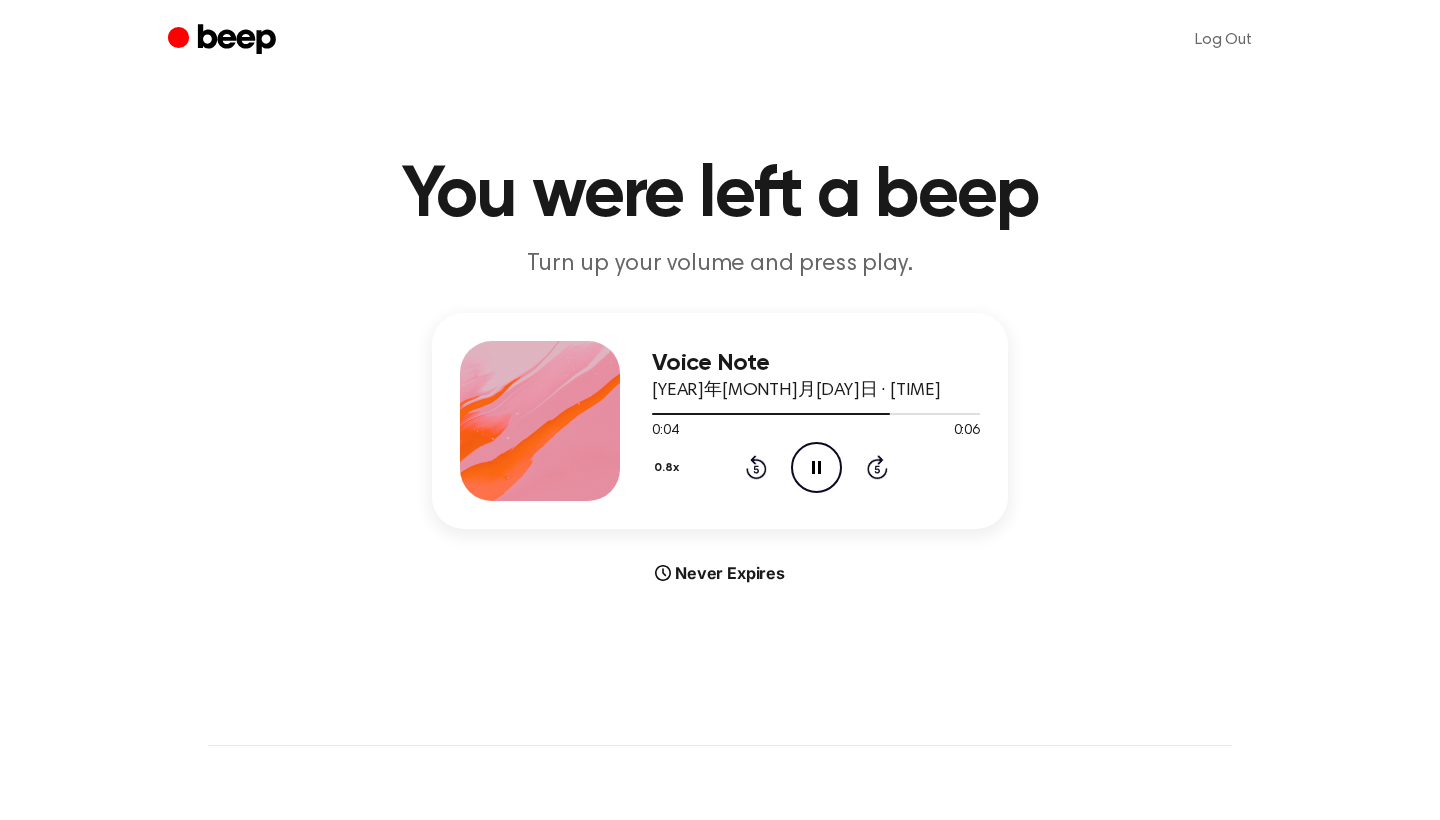 click on "Pause Audio" 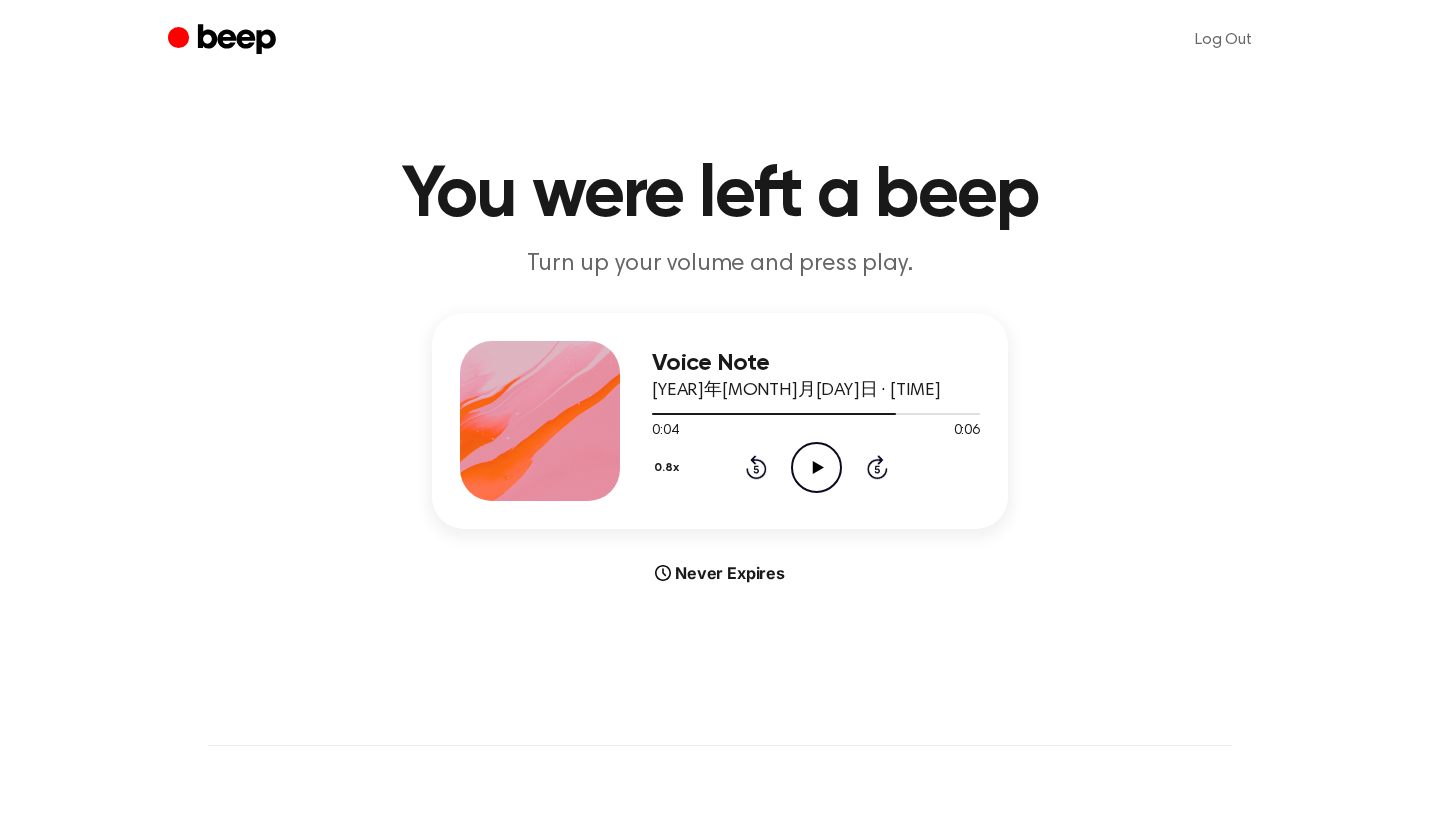 click 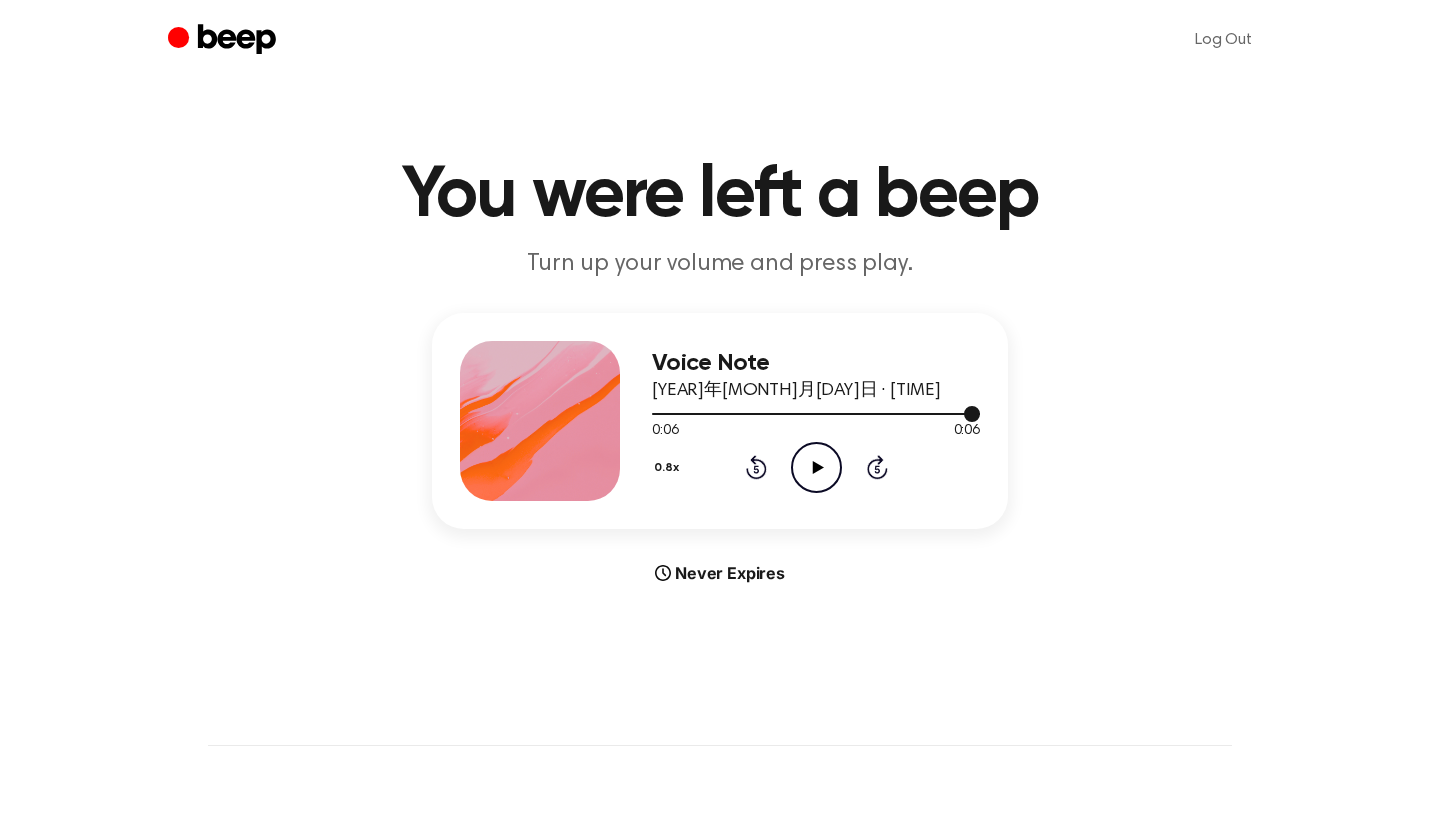 click at bounding box center (816, 413) 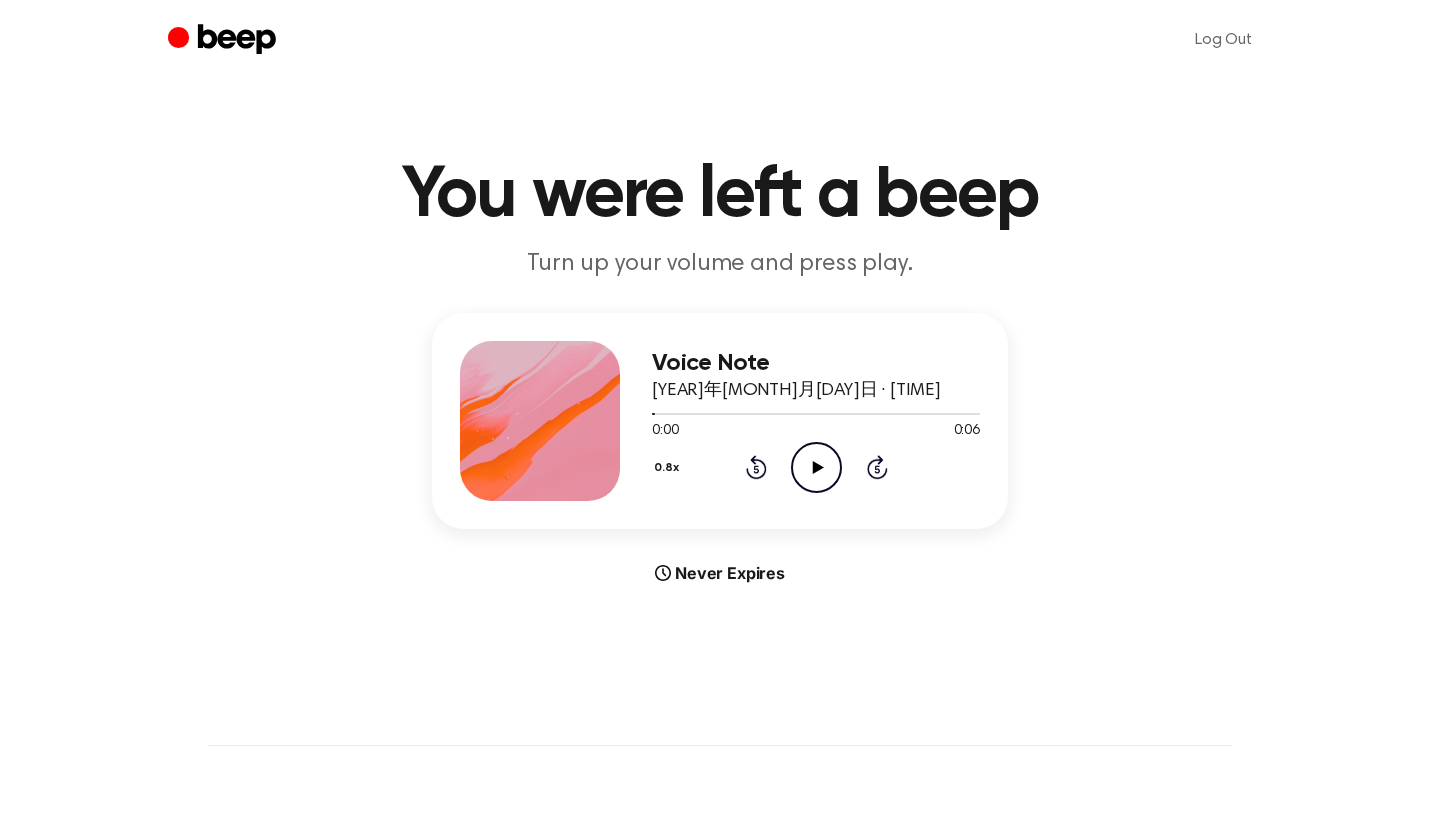 click on "Play Audio" 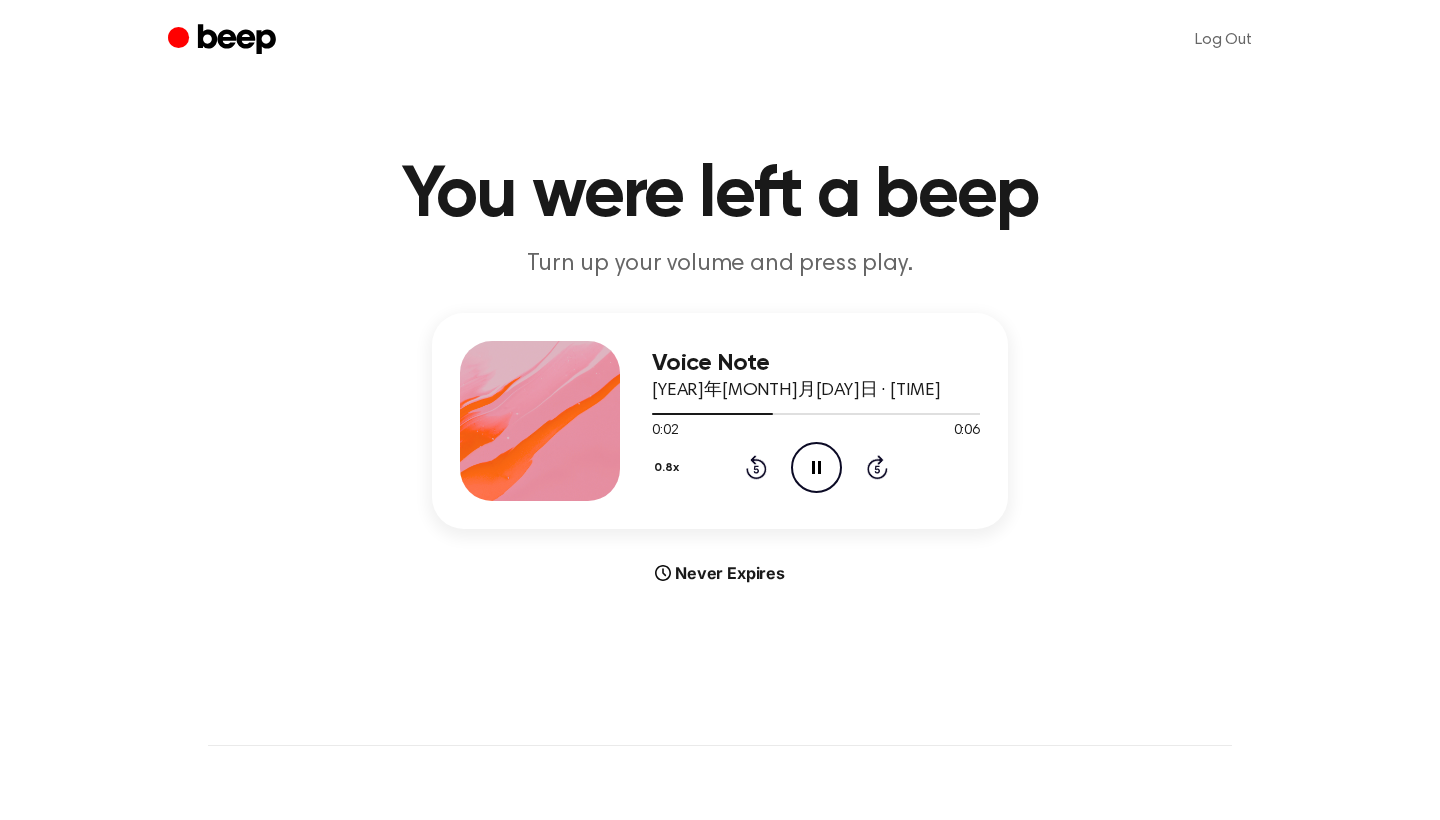 click on "Pause Audio" 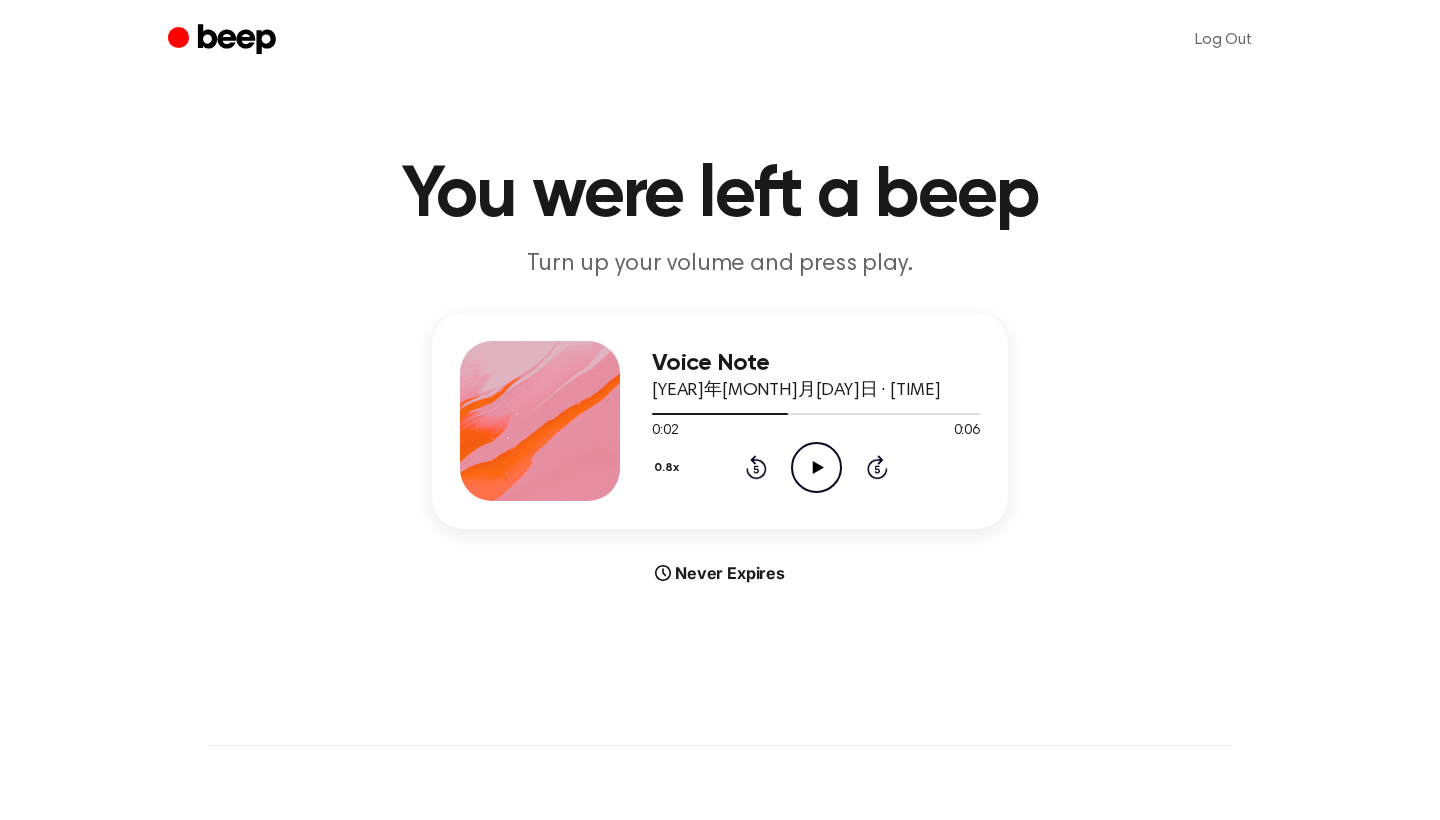 click on "Play Audio" 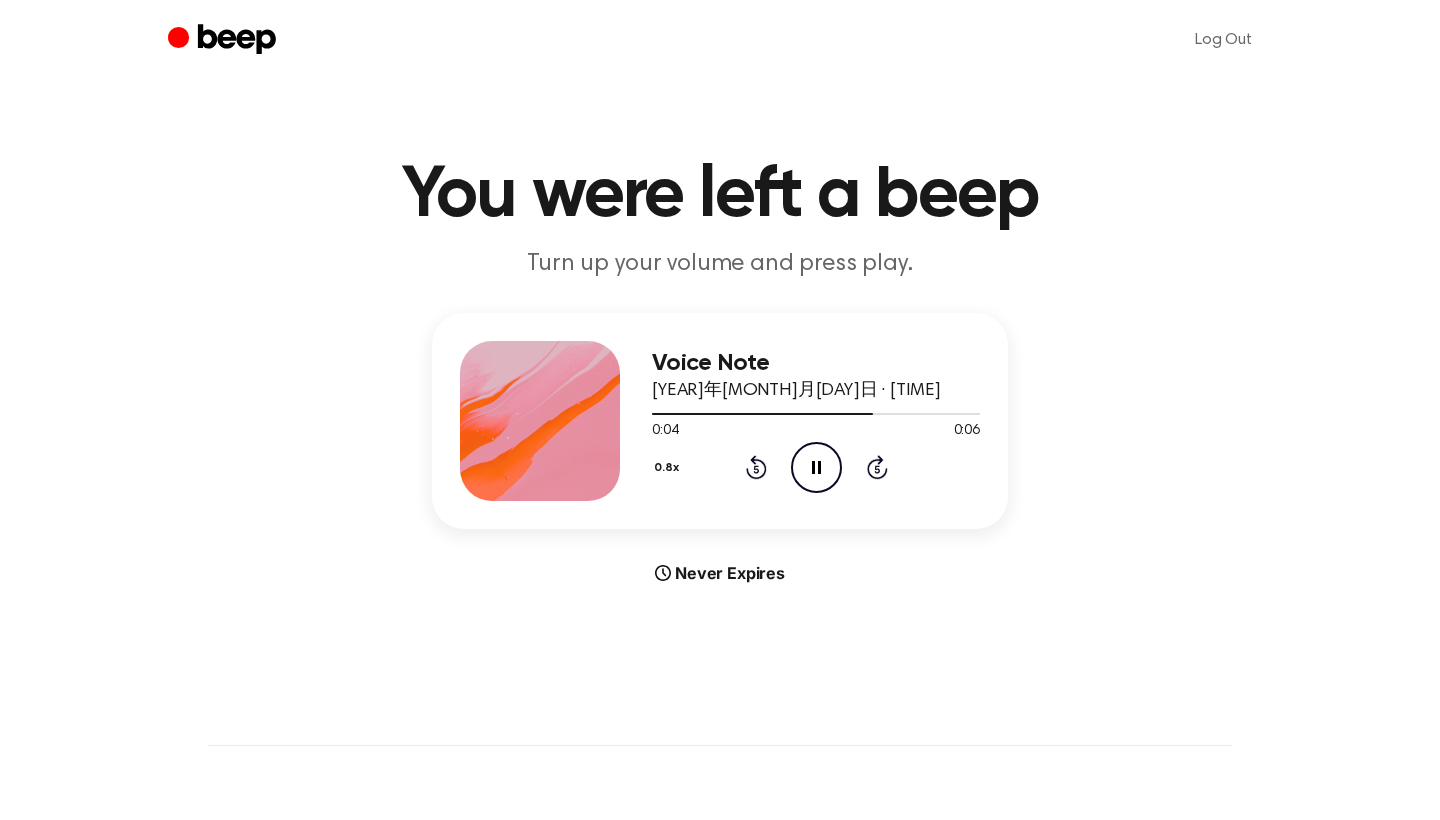 click on "Pause Audio" 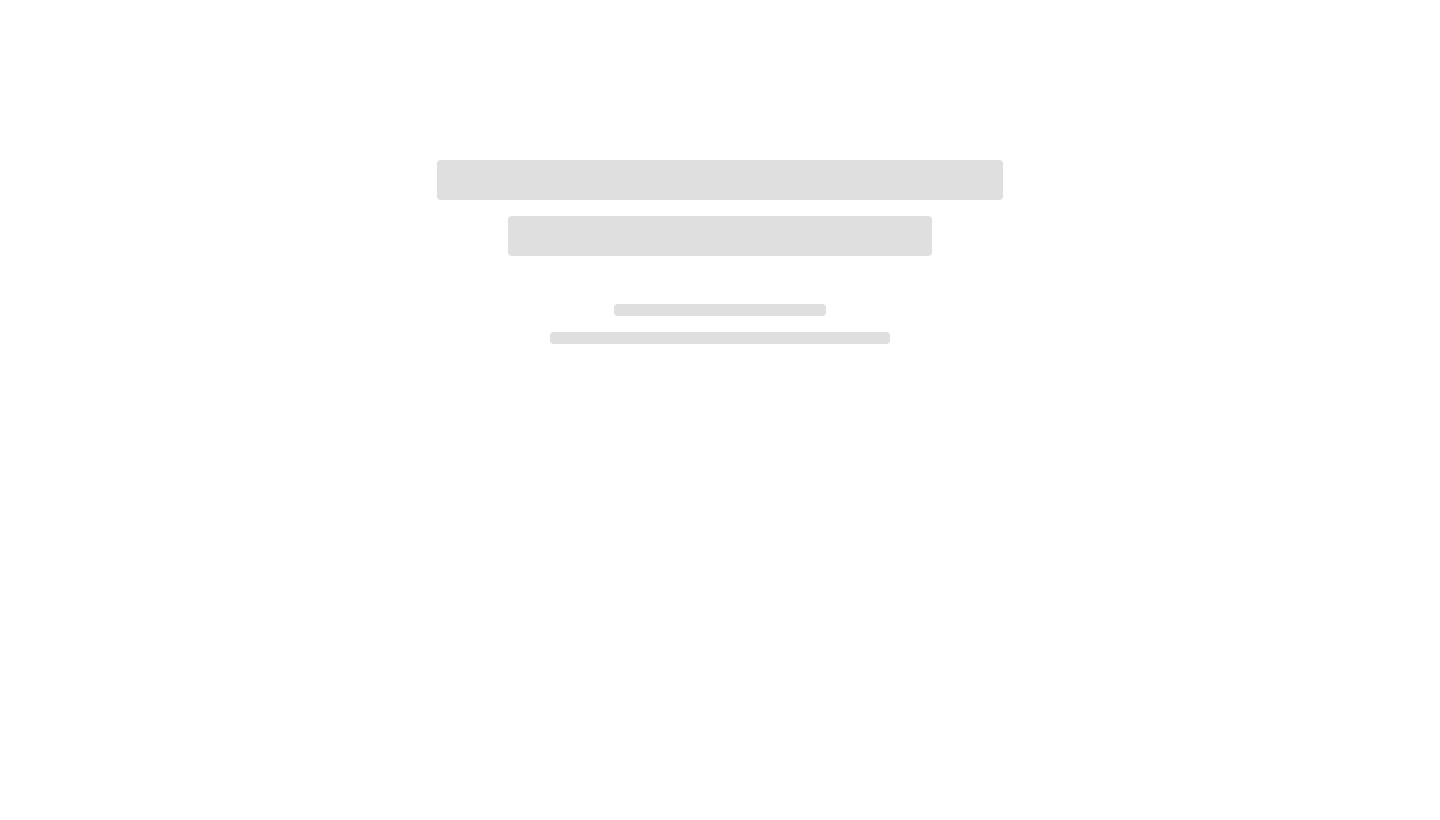 scroll, scrollTop: 0, scrollLeft: 0, axis: both 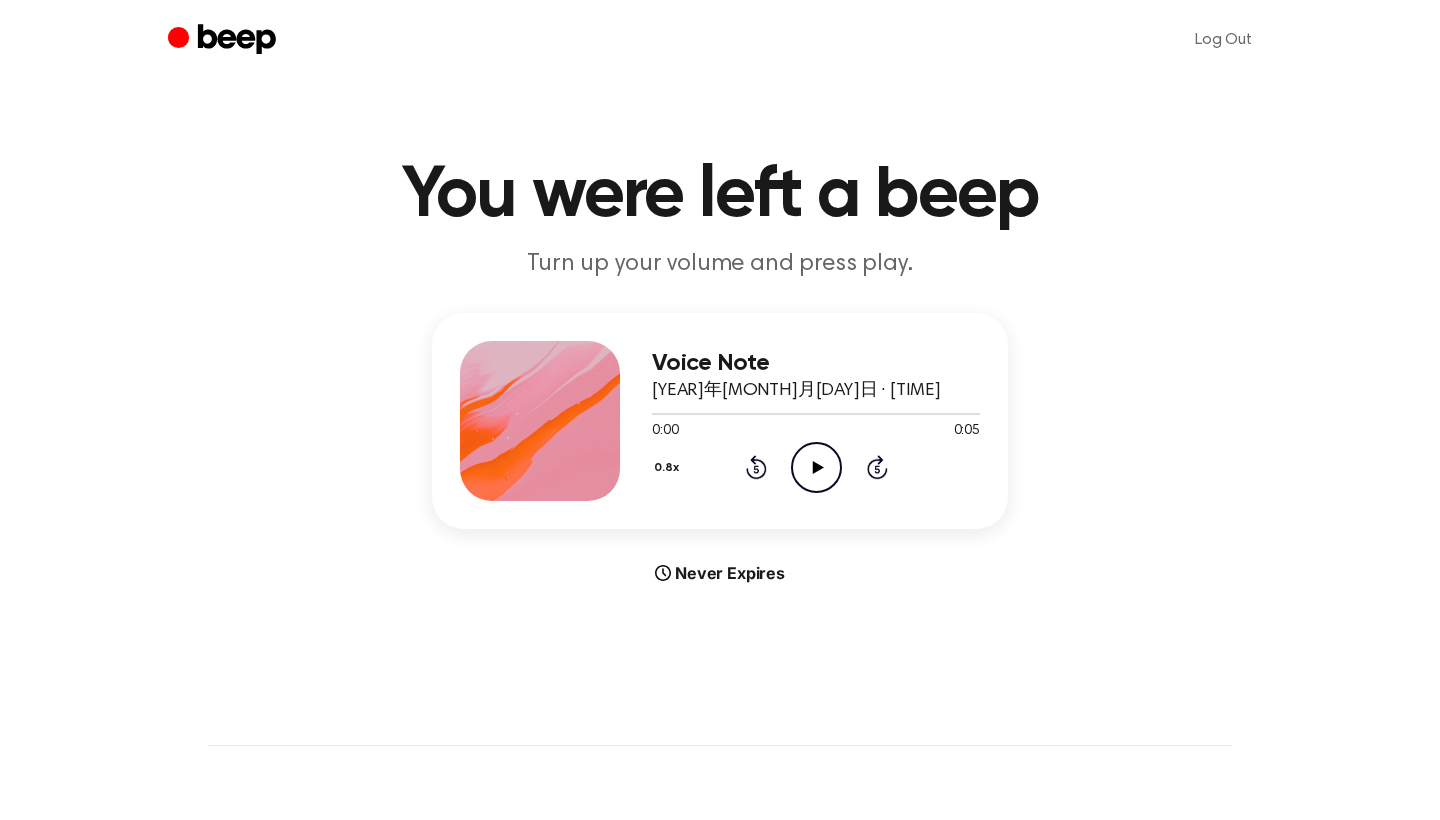 click on "Play Audio" 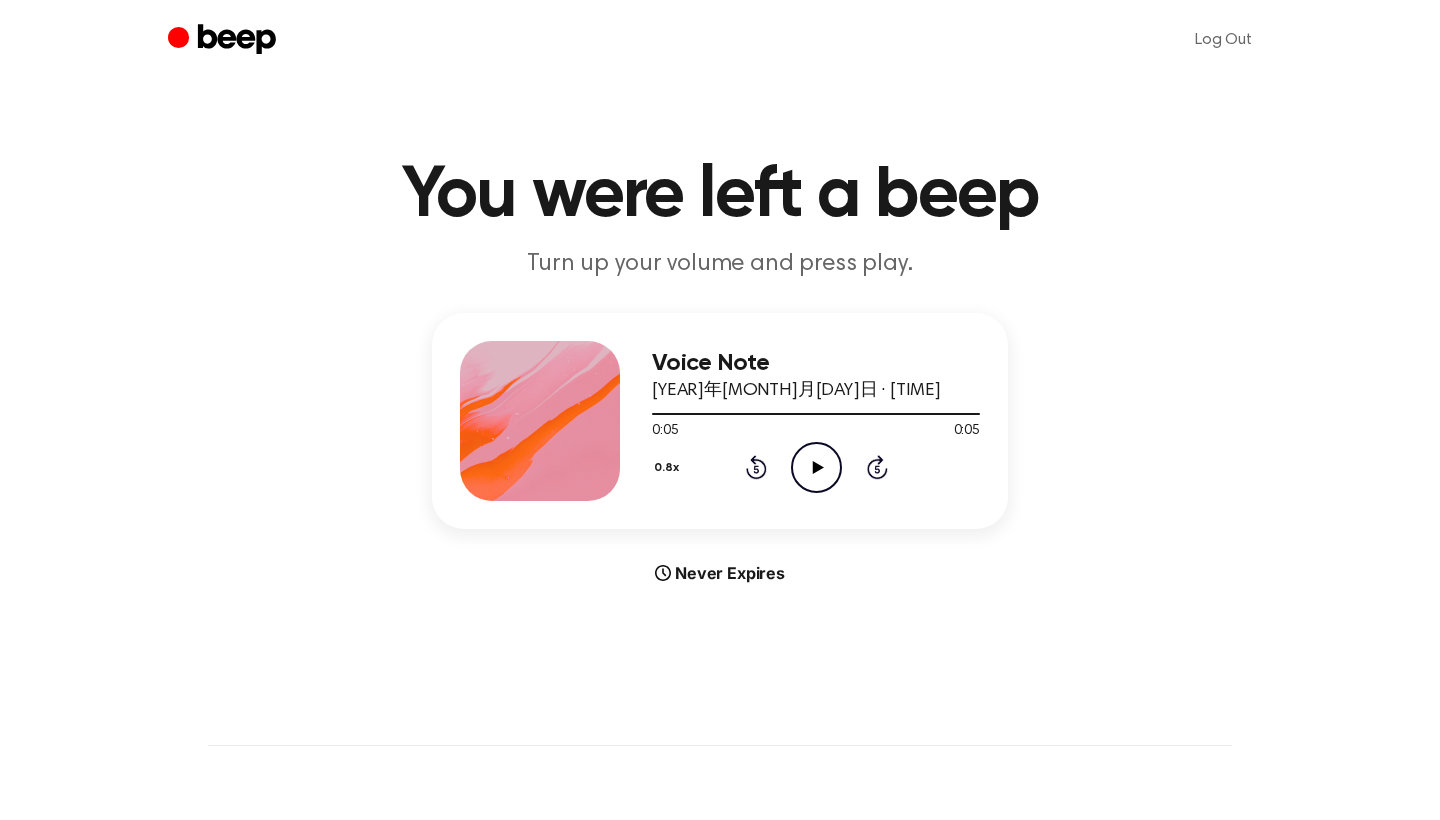 click 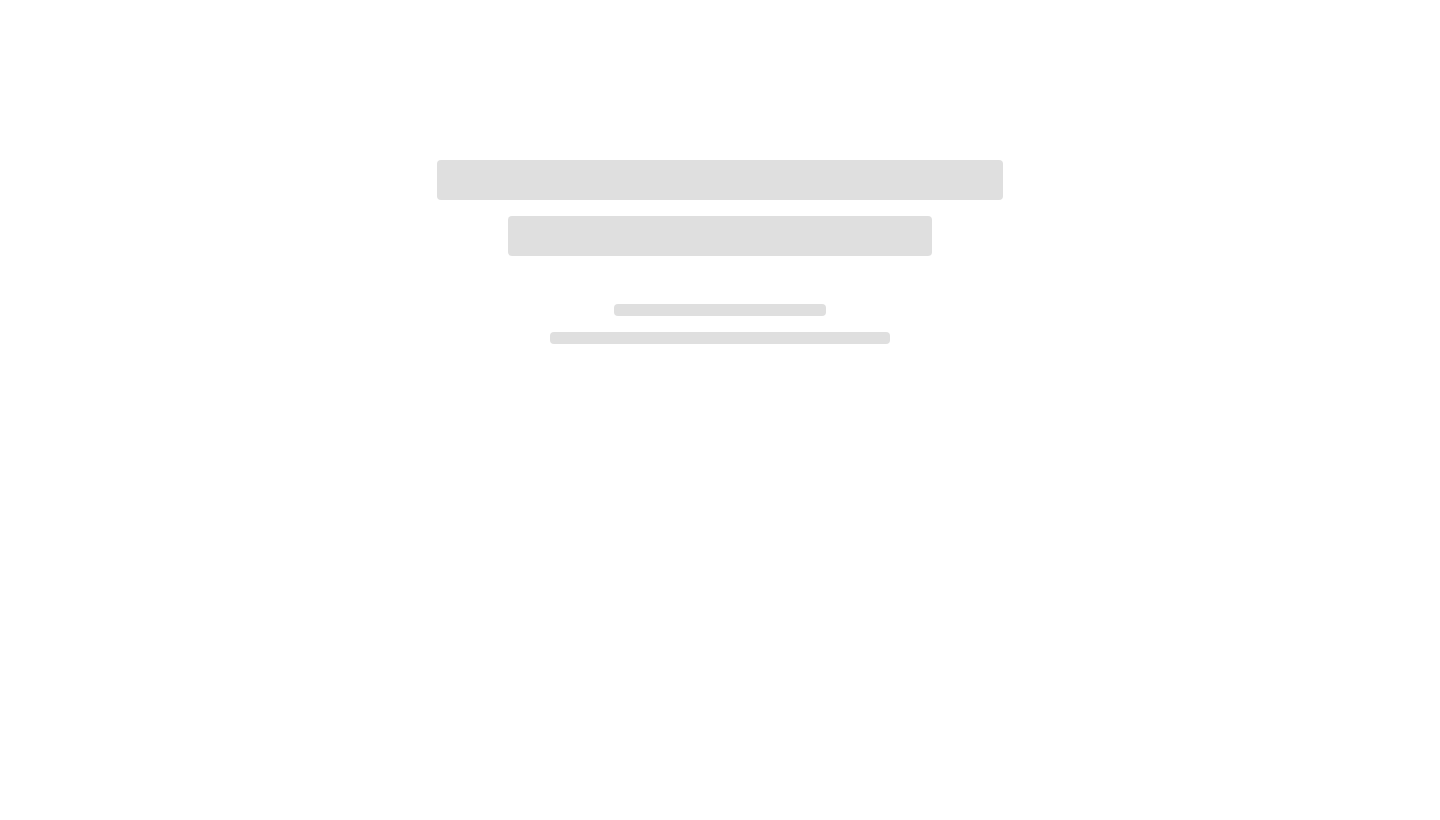 scroll, scrollTop: 0, scrollLeft: 0, axis: both 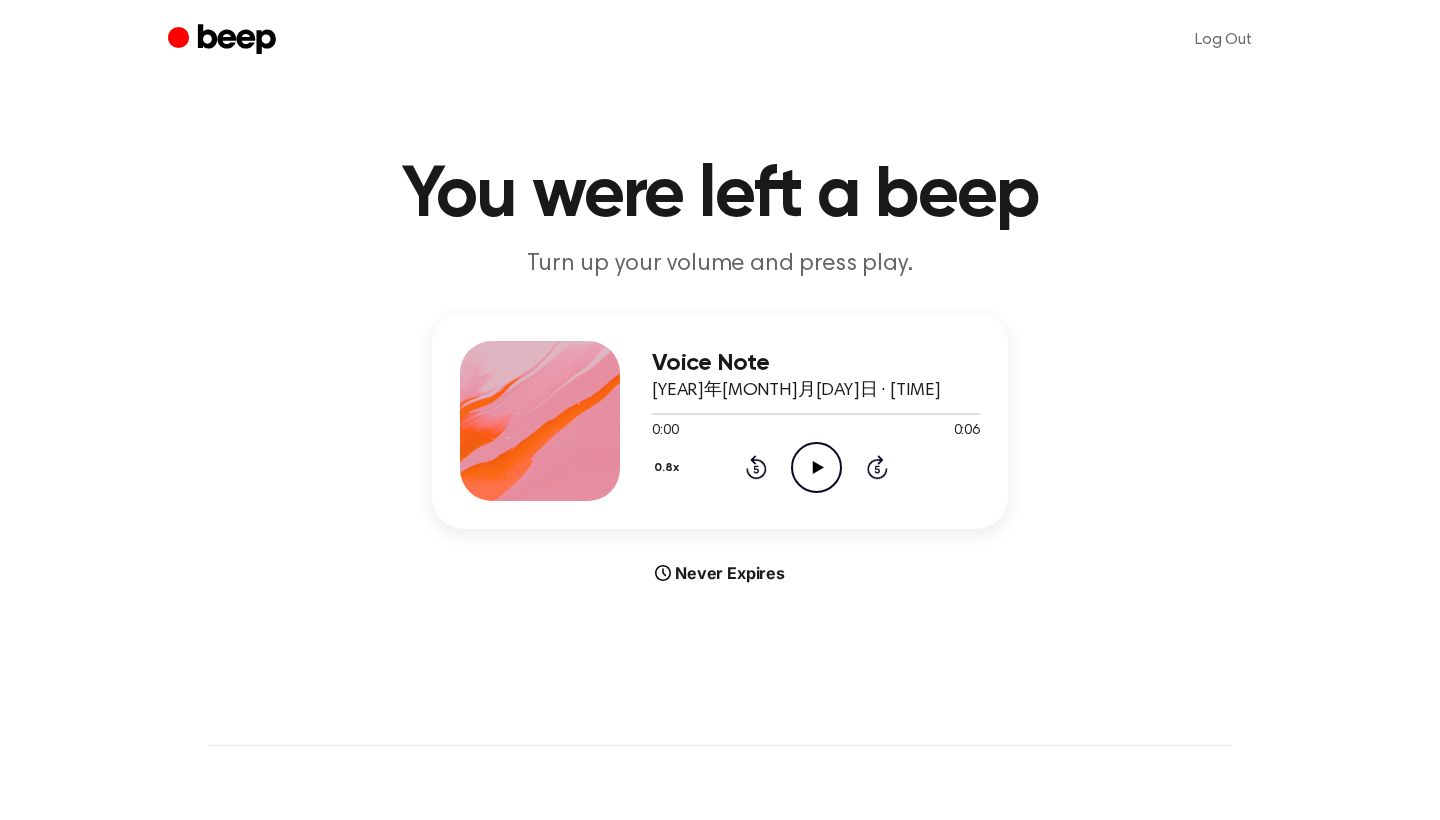 click on "Play Audio" 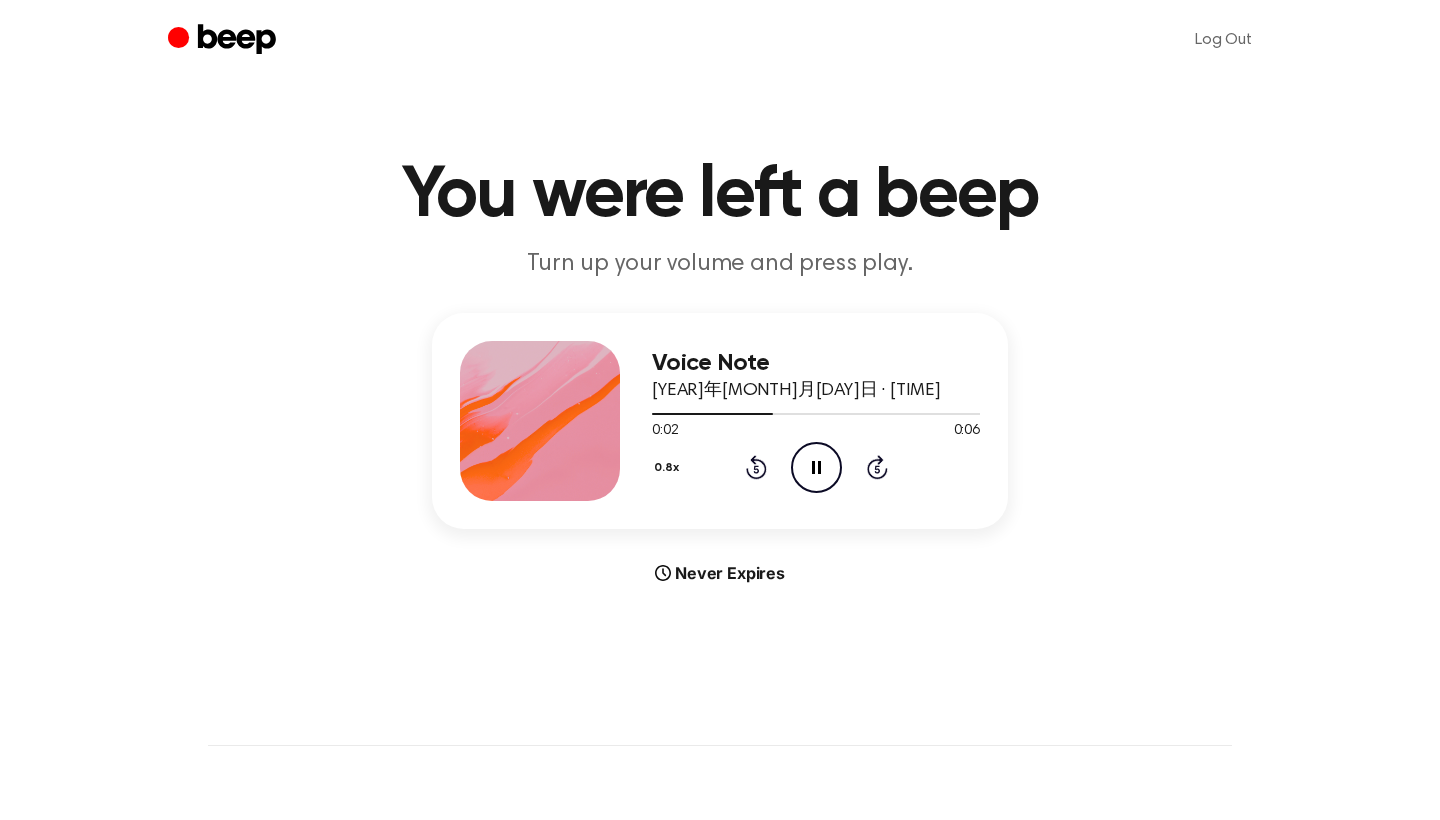 click on "Pause Audio" 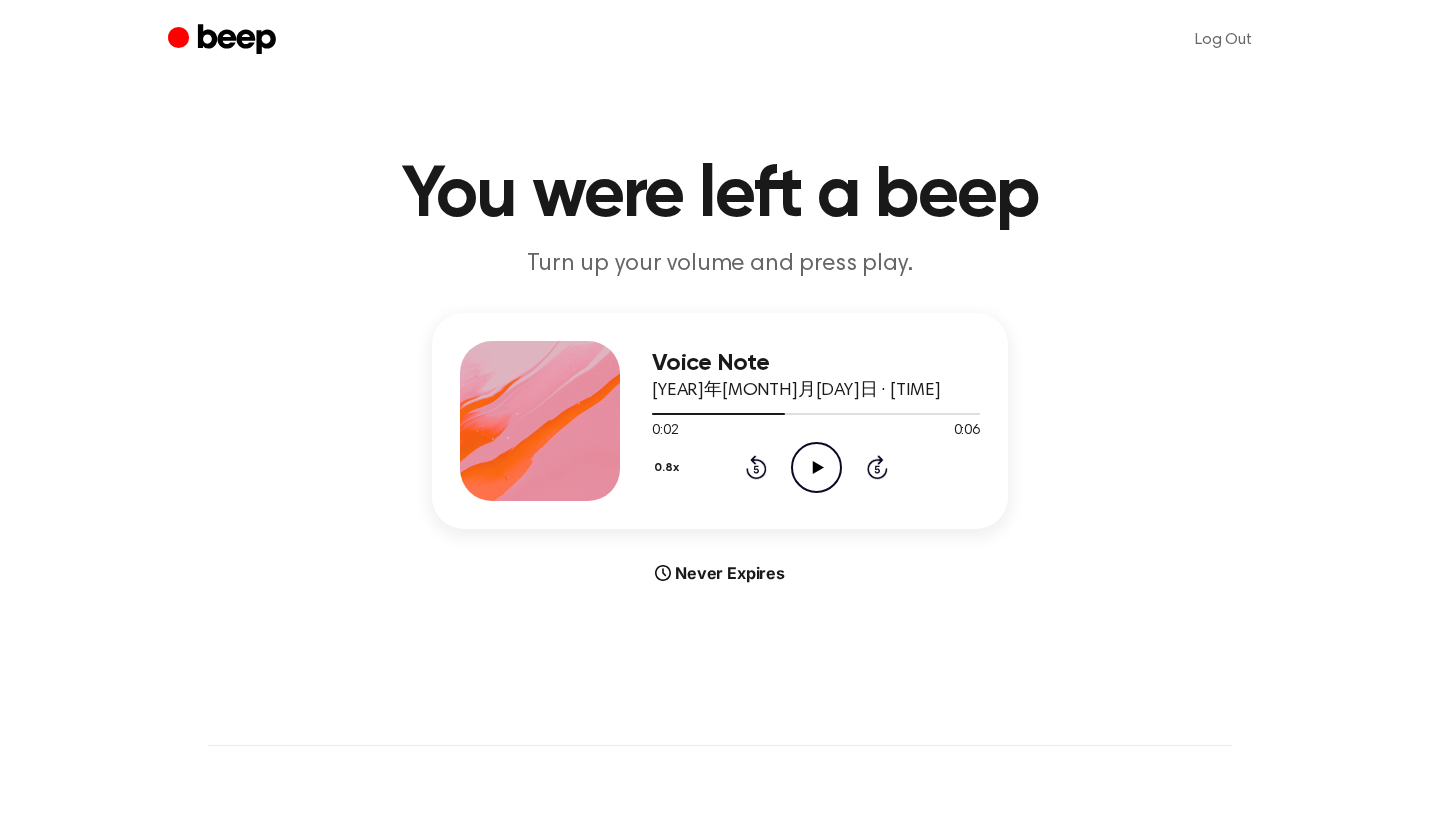 click on "Play Audio" 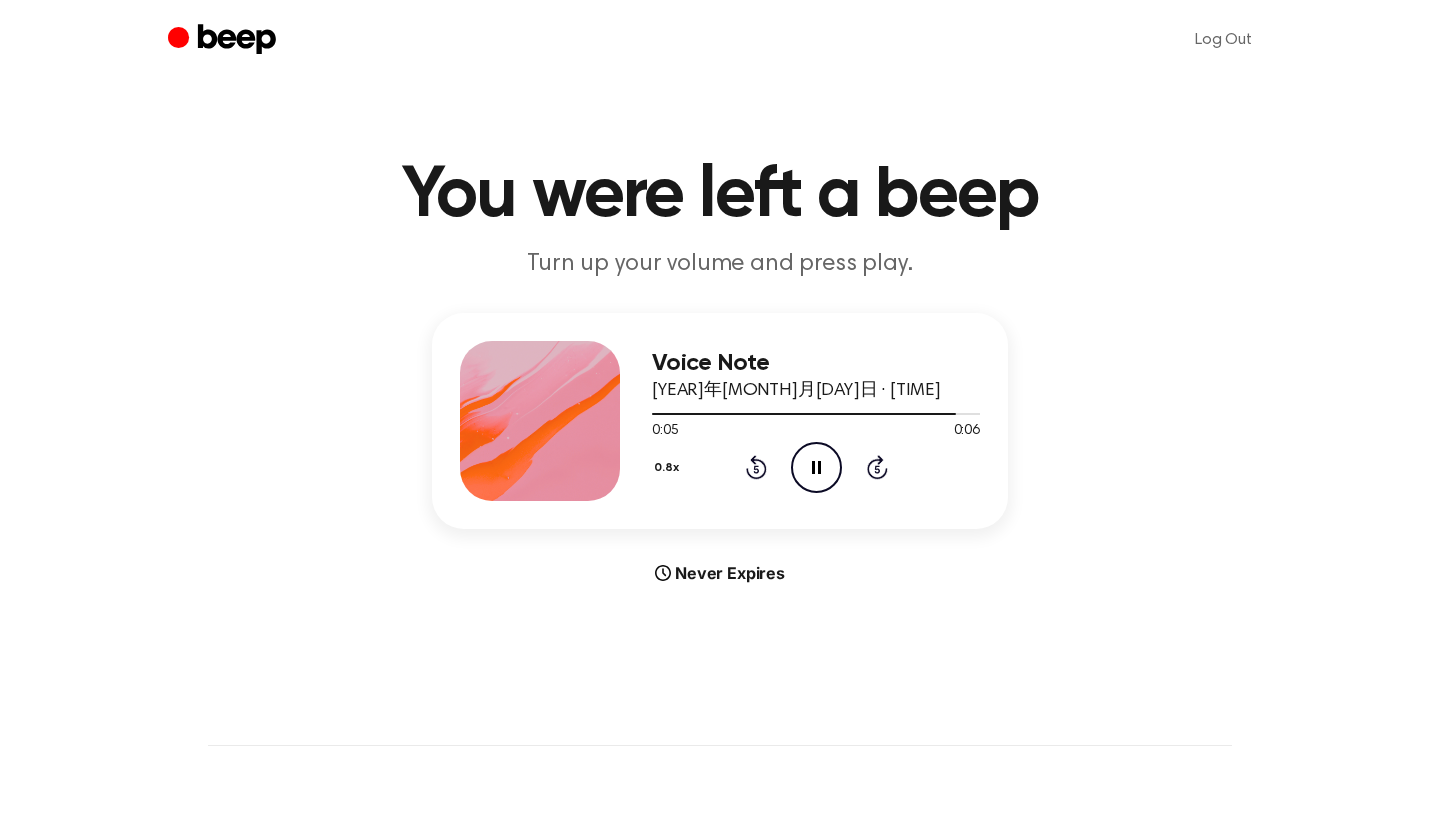 click 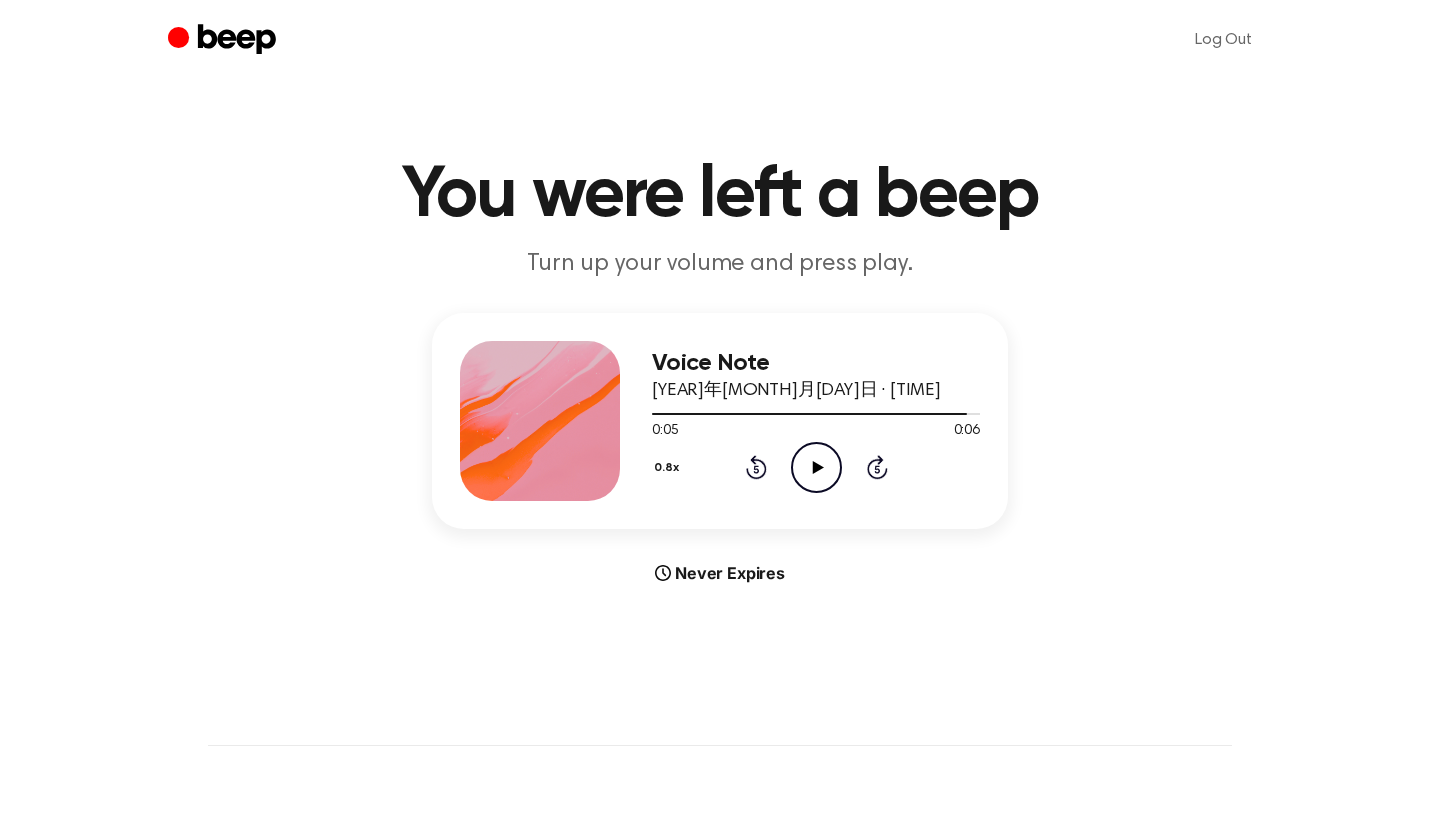 click on "Play Audio" 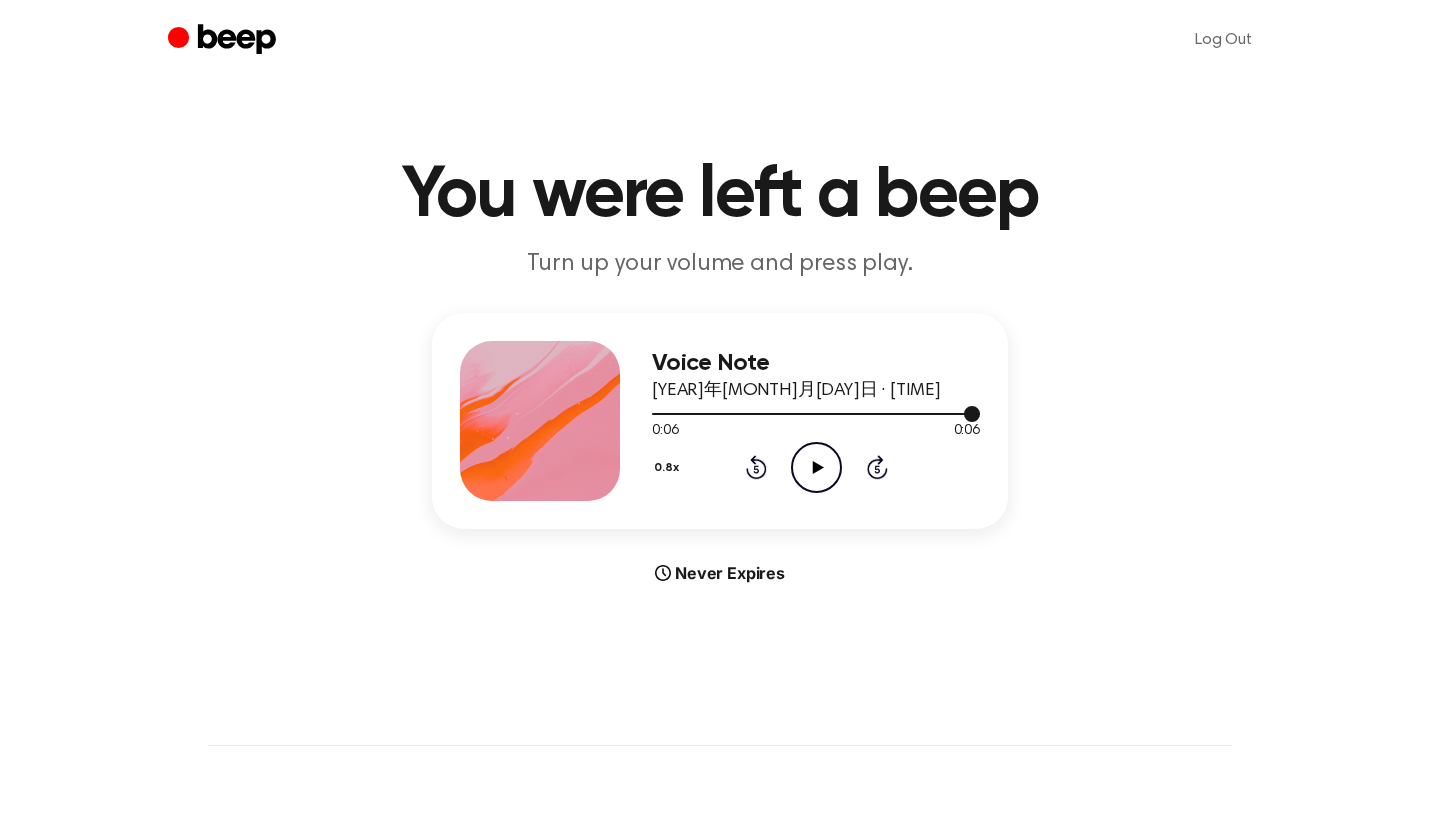 click at bounding box center [816, 413] 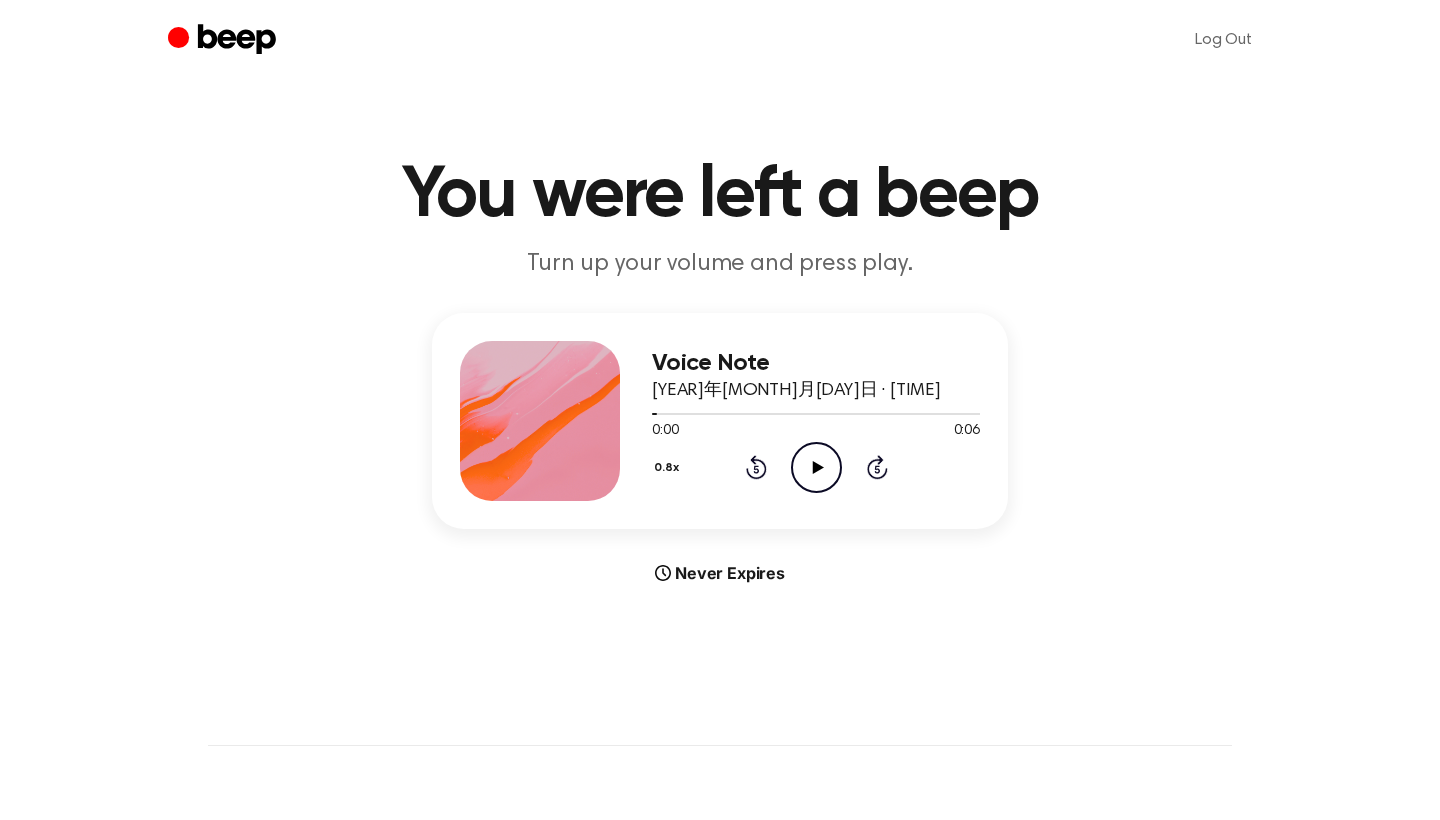 click on "Play Audio" 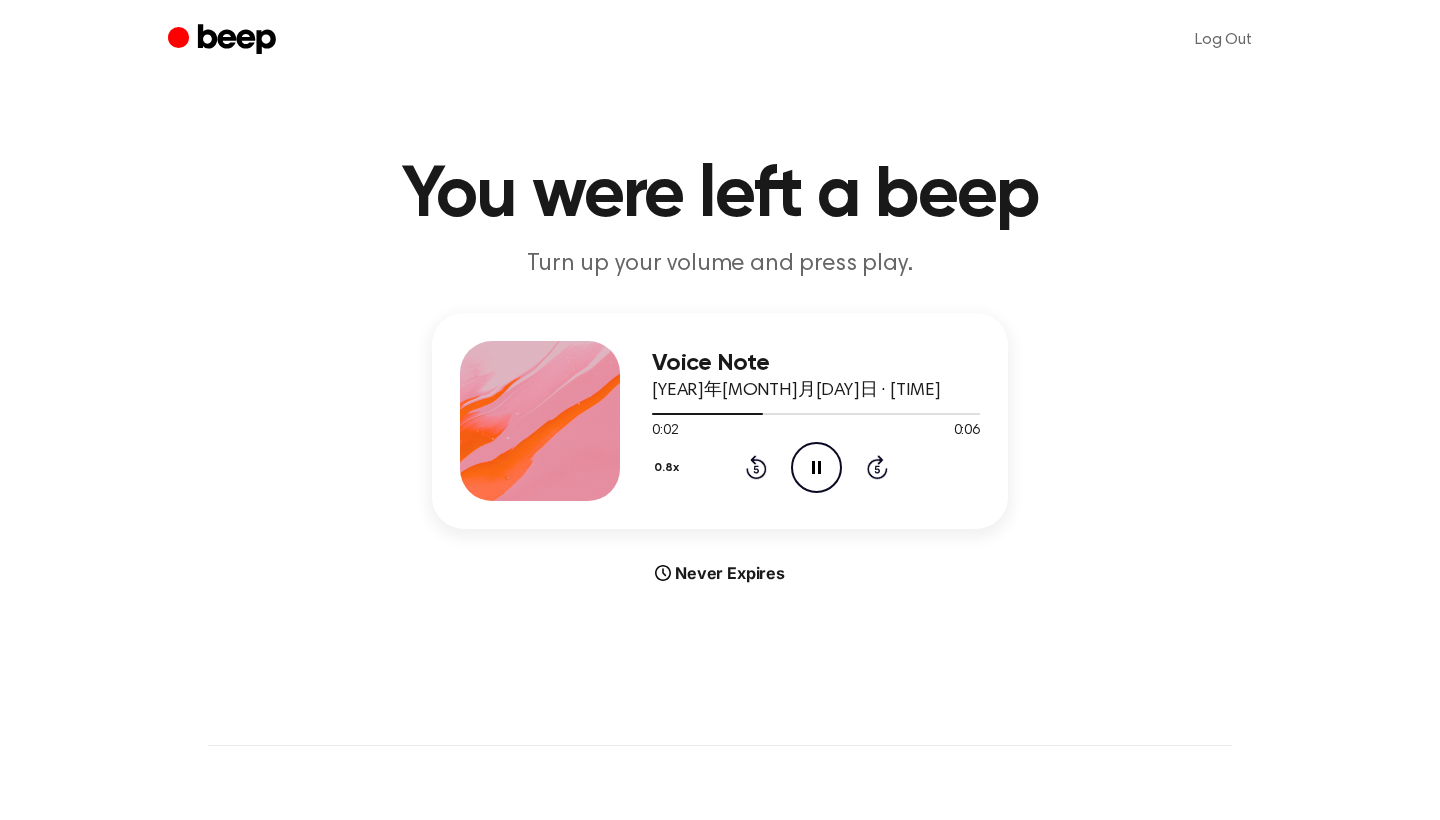click on "Pause Audio" 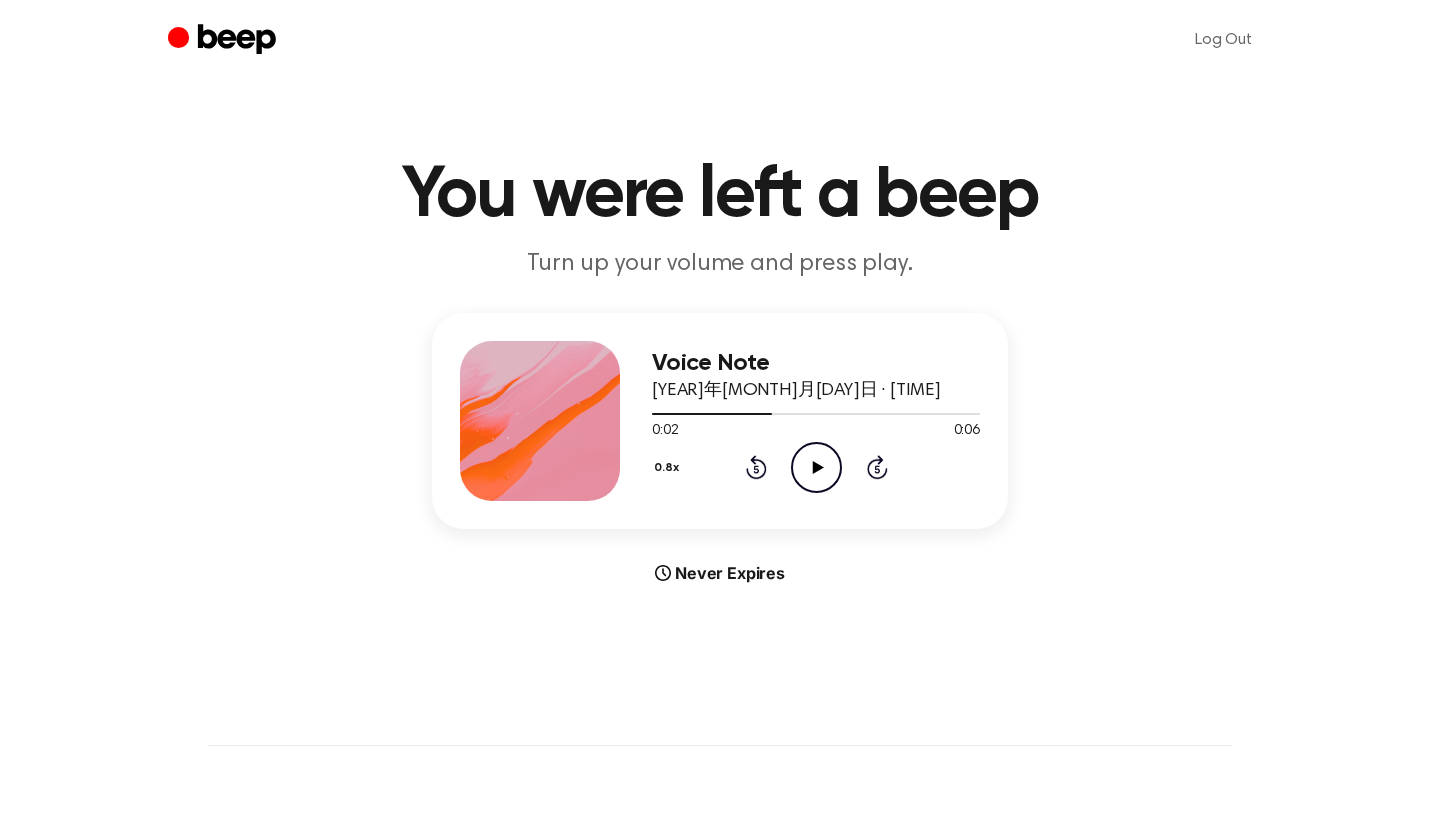 click on "Play Audio" 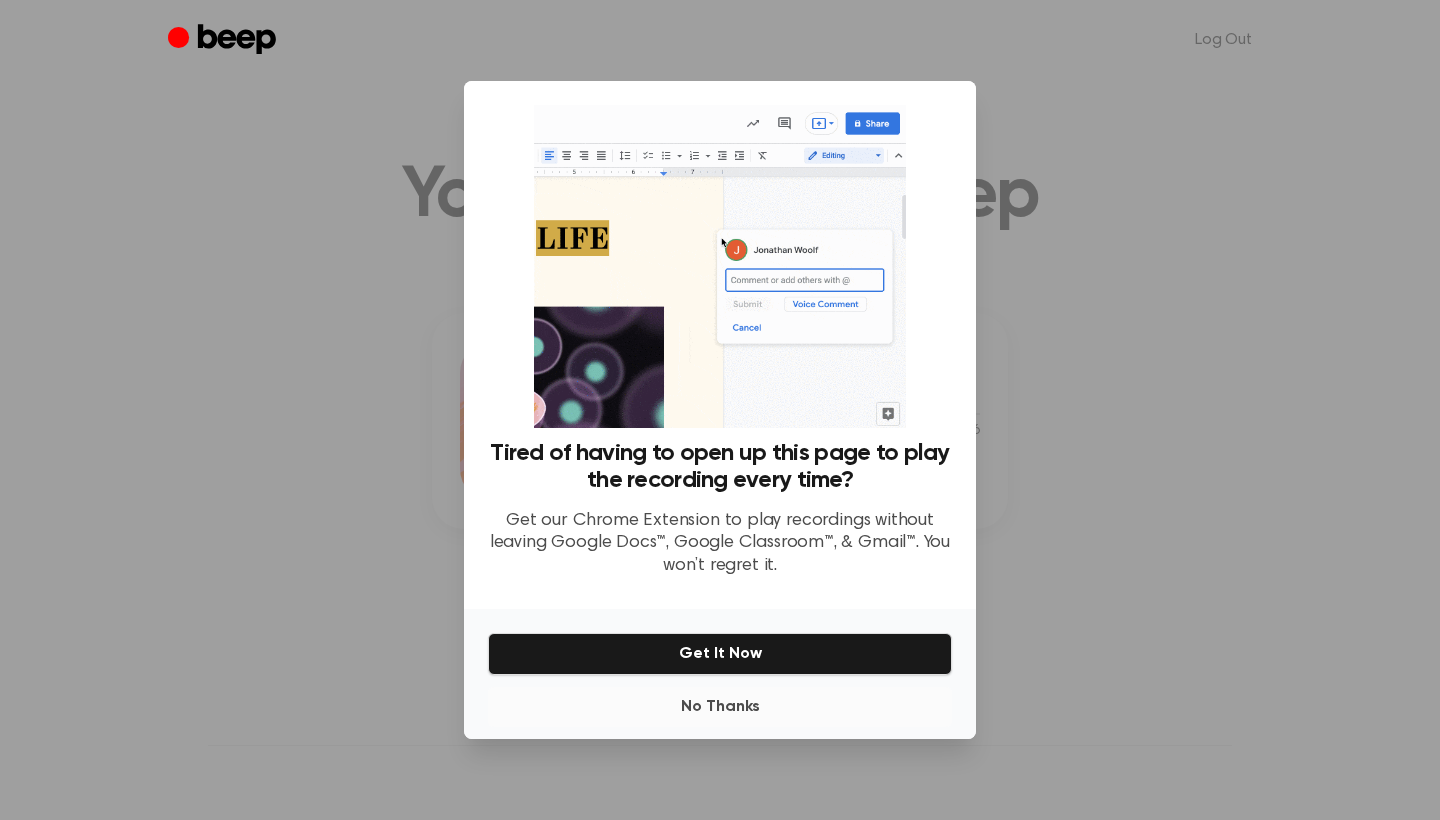 click on "No Thanks" at bounding box center [720, 707] 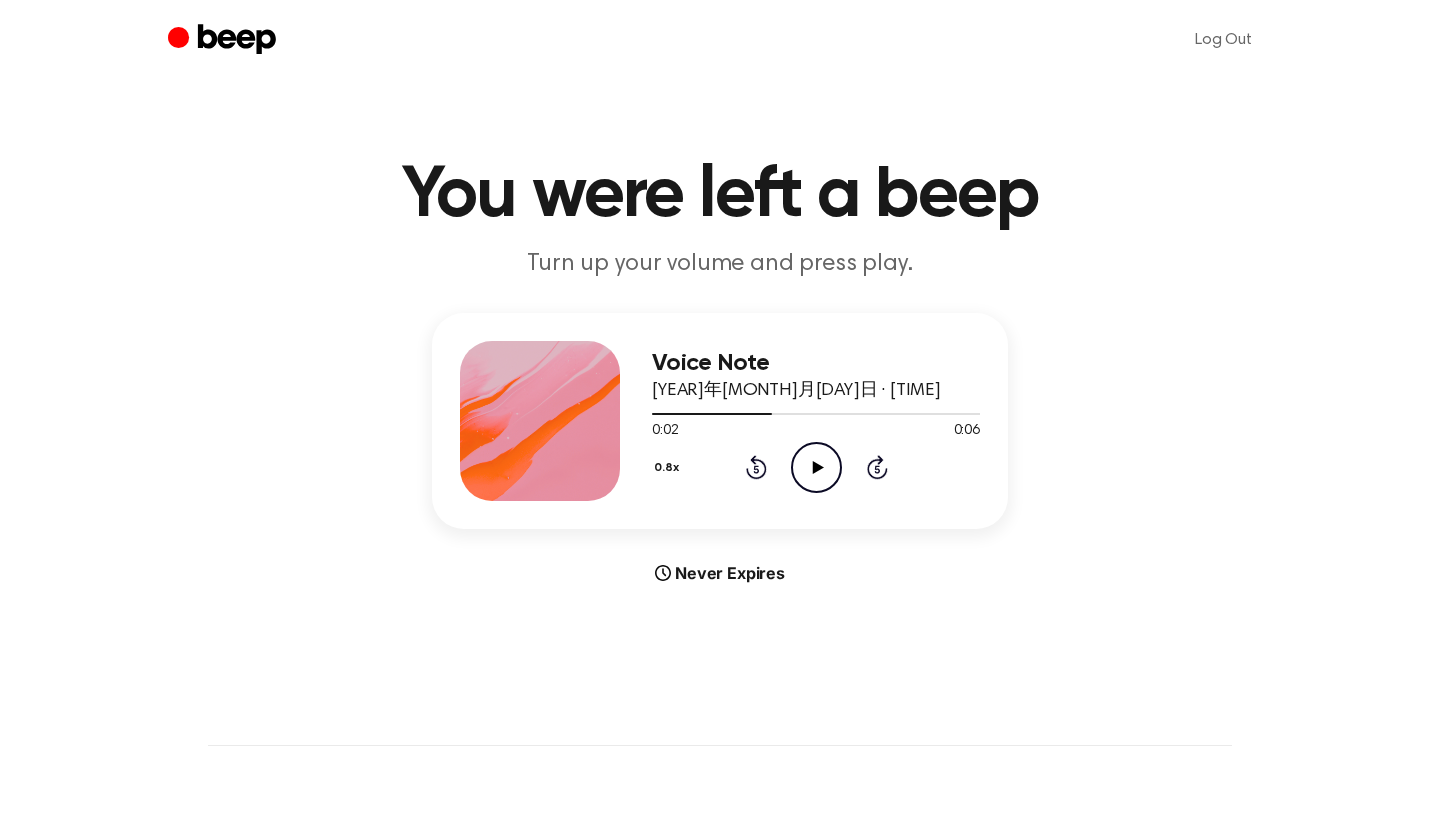 click 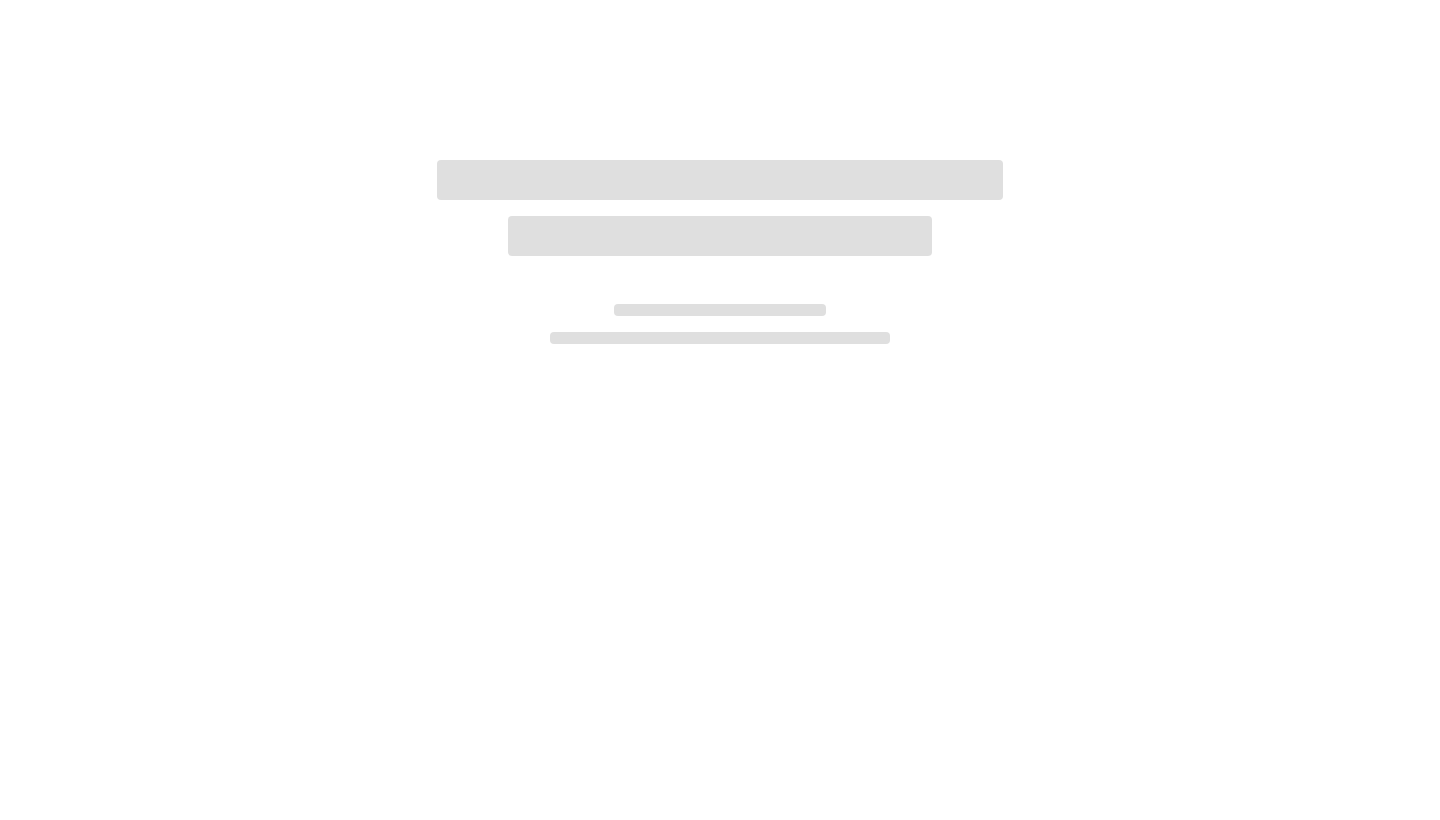 scroll, scrollTop: 0, scrollLeft: 0, axis: both 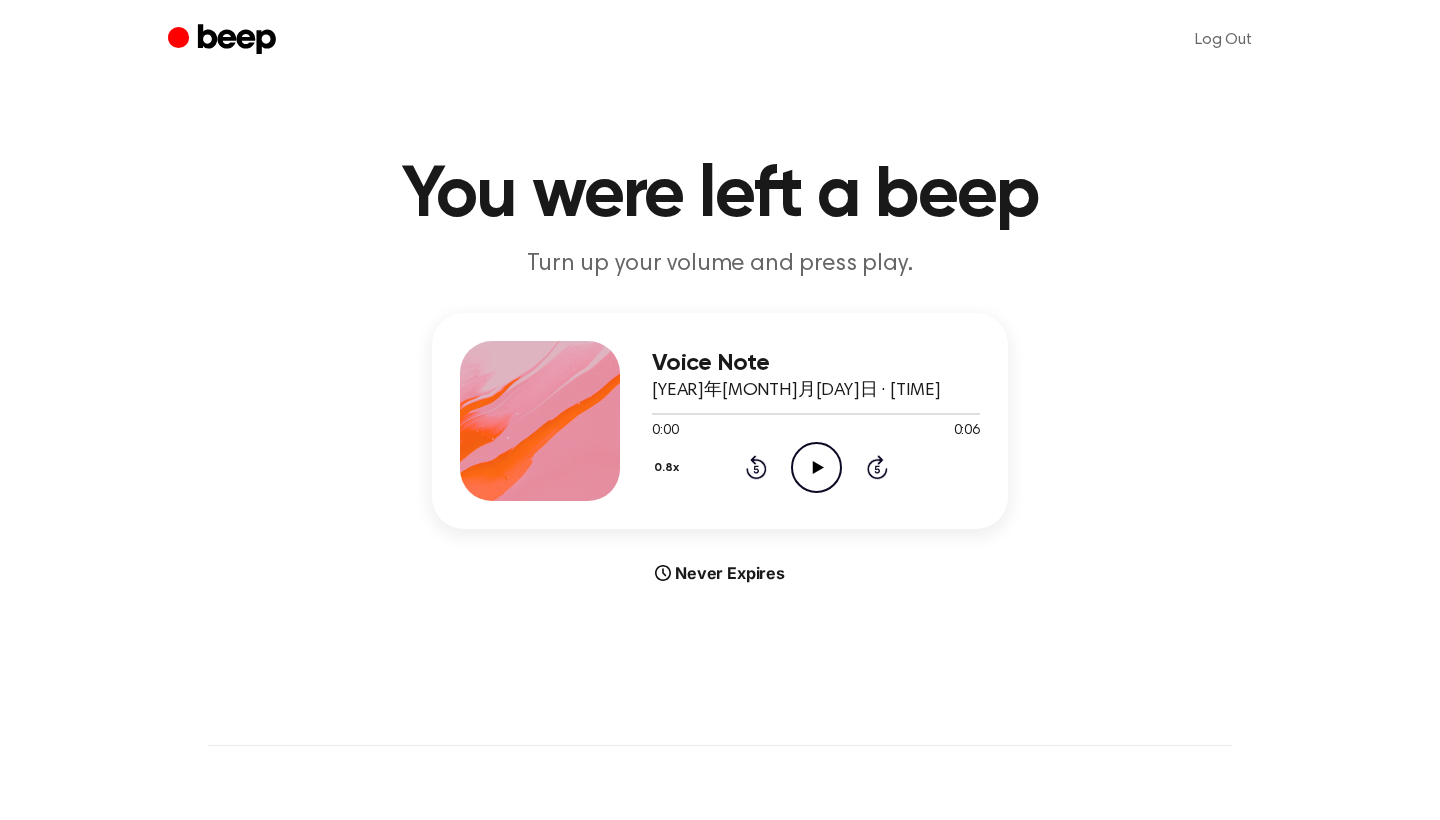 click on "Play Audio" 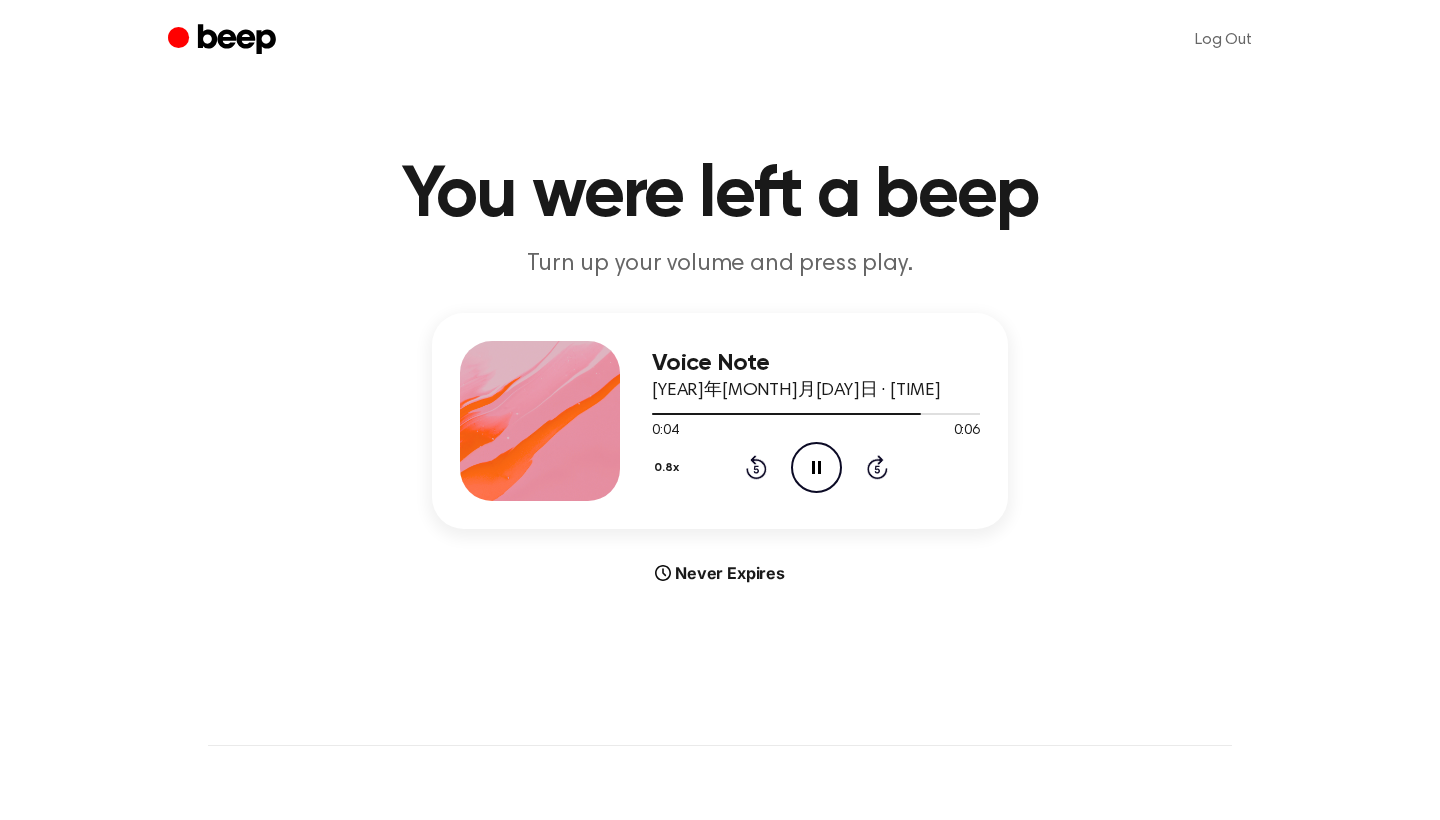 click on "Pause Audio" 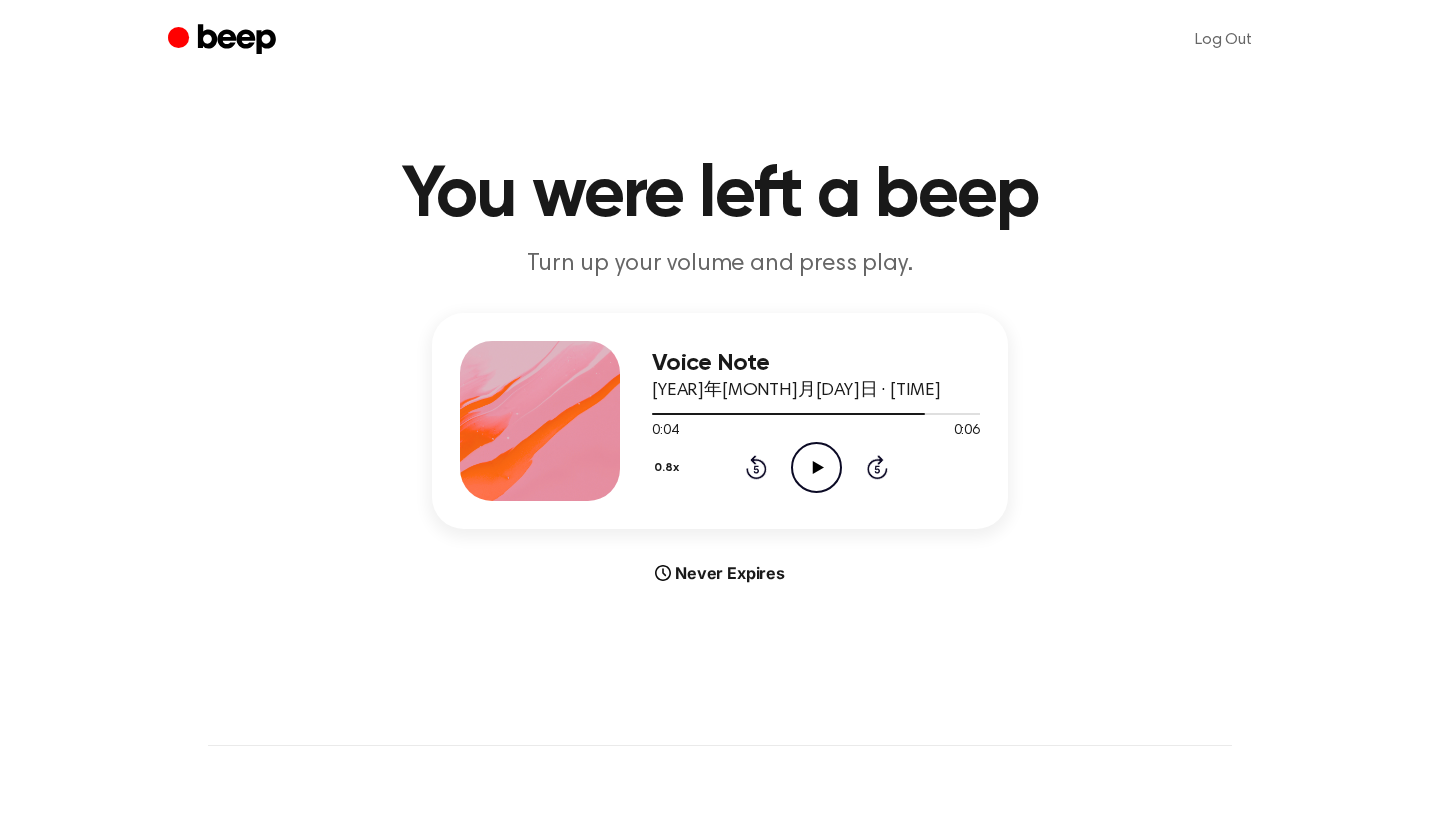 click on "Play Audio" 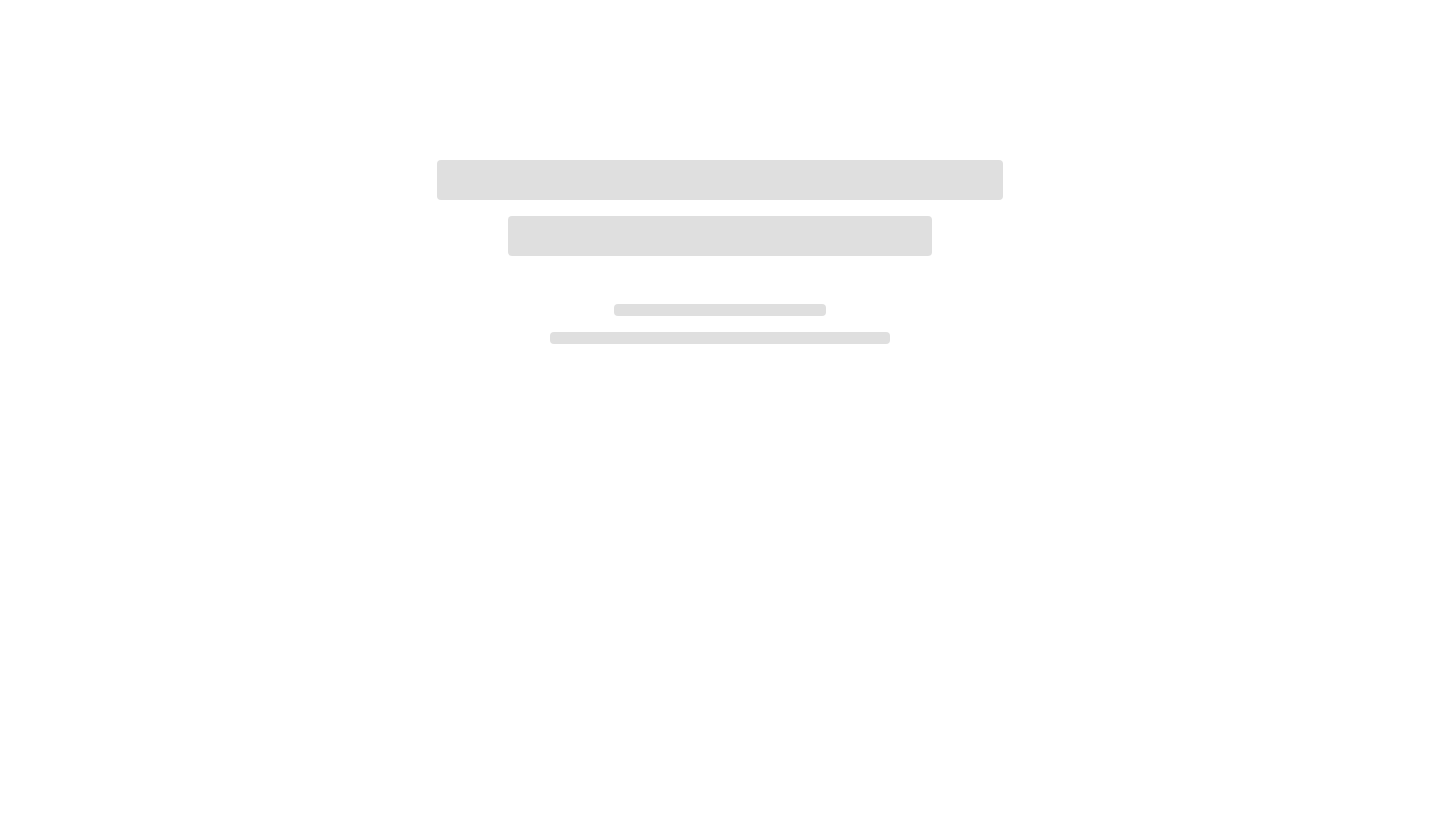 scroll, scrollTop: 0, scrollLeft: 0, axis: both 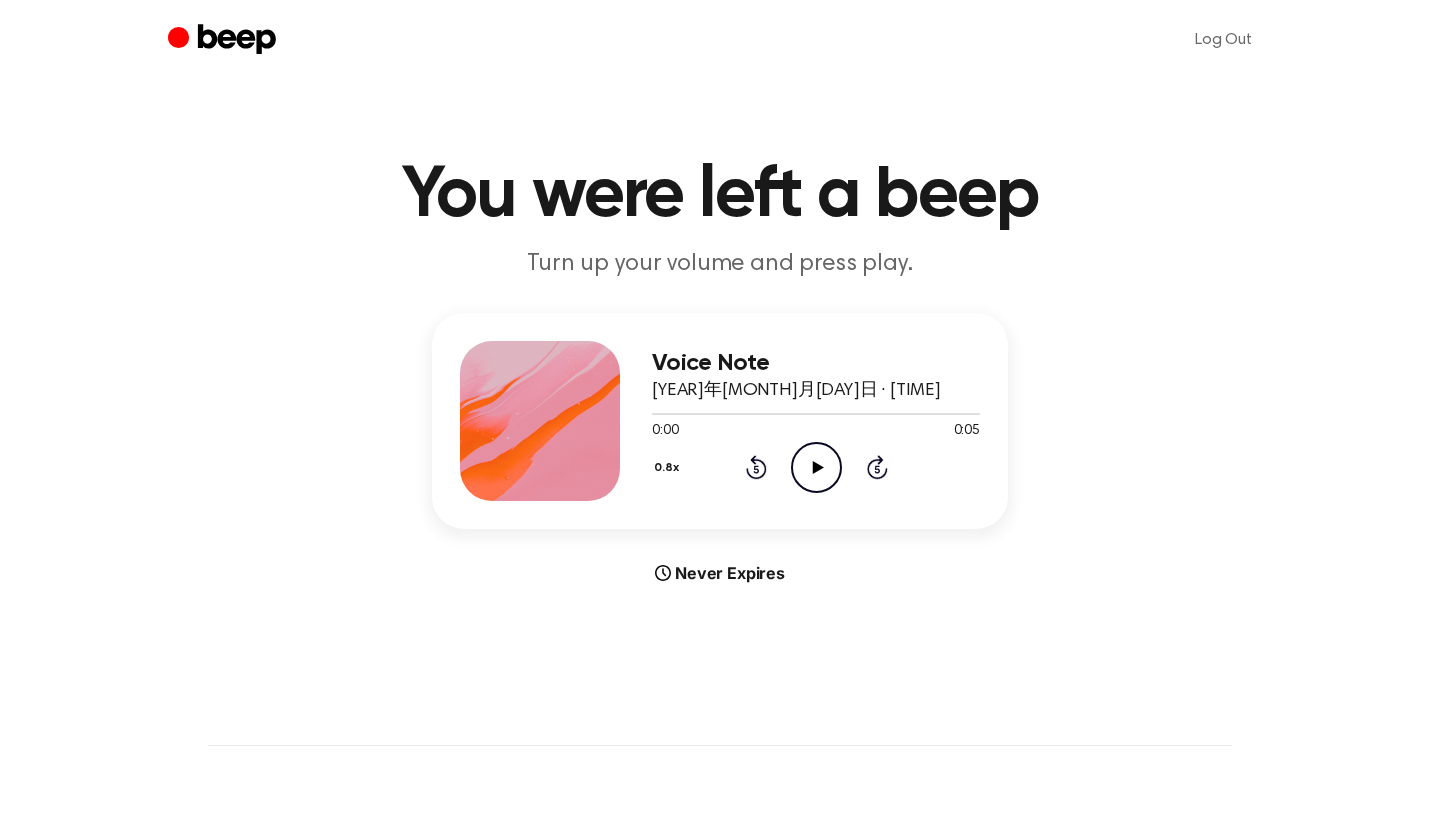 click on "Play Audio" 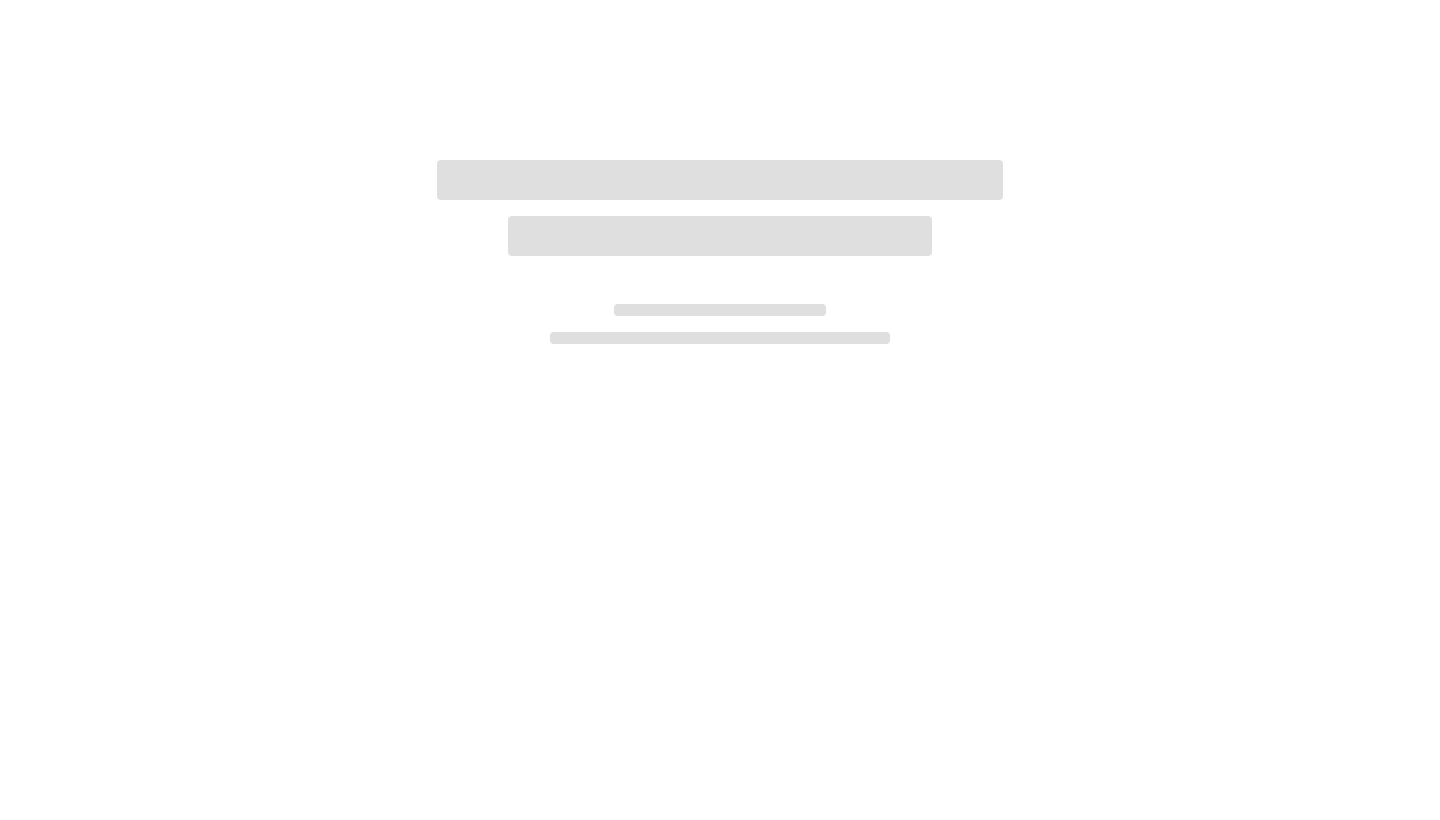 scroll, scrollTop: 0, scrollLeft: 0, axis: both 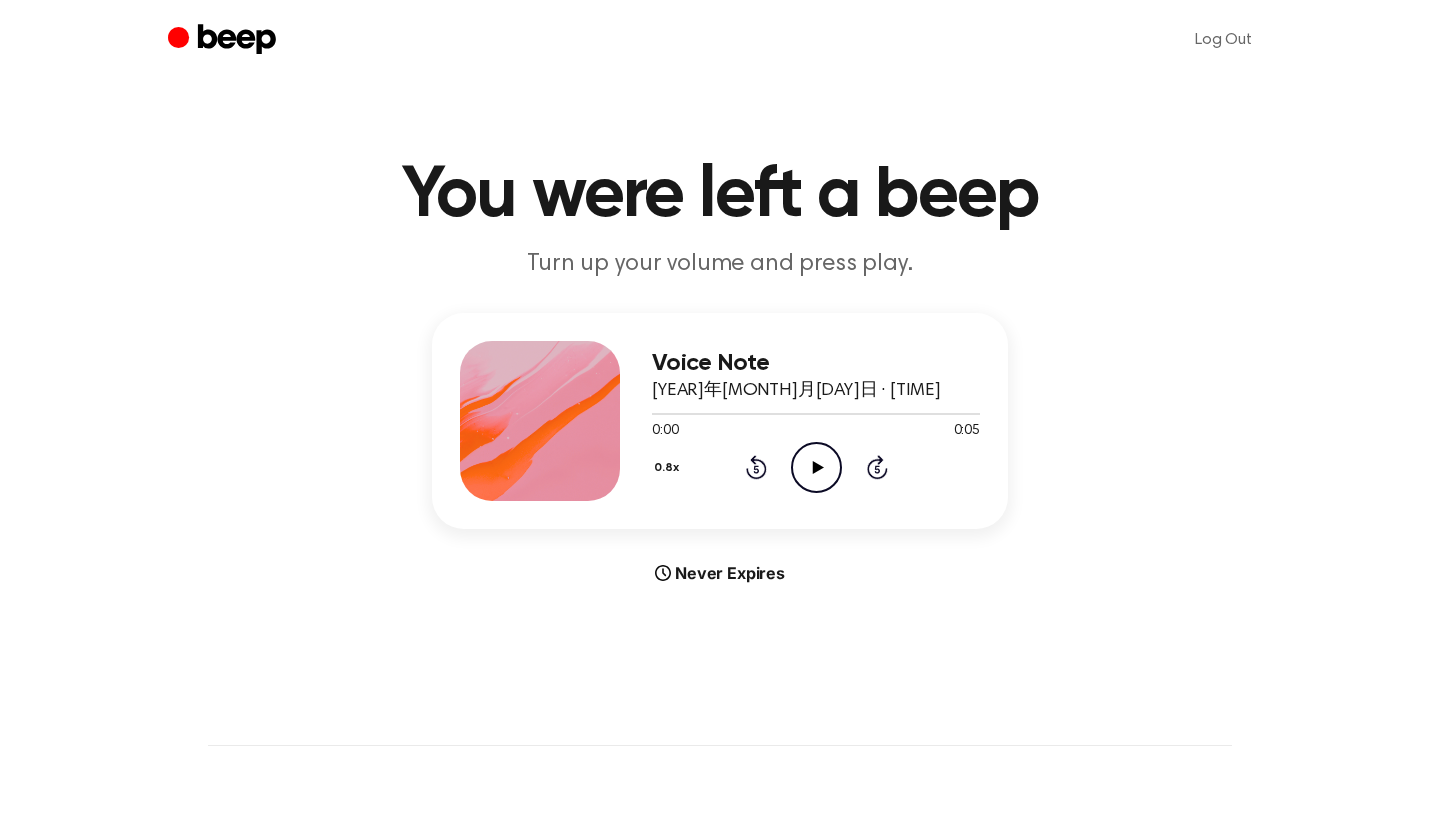 click on "Play Audio" 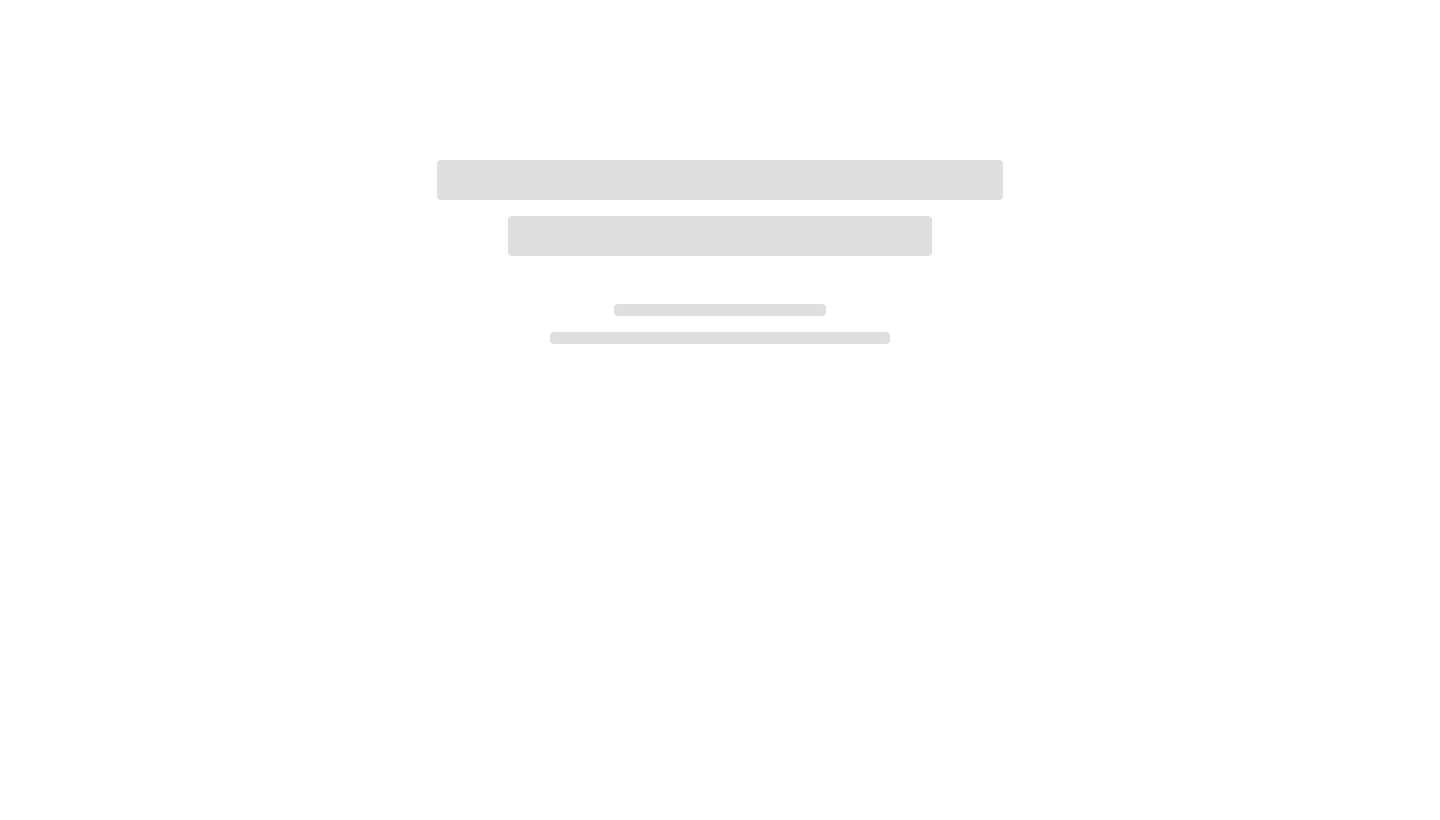 scroll, scrollTop: 0, scrollLeft: 0, axis: both 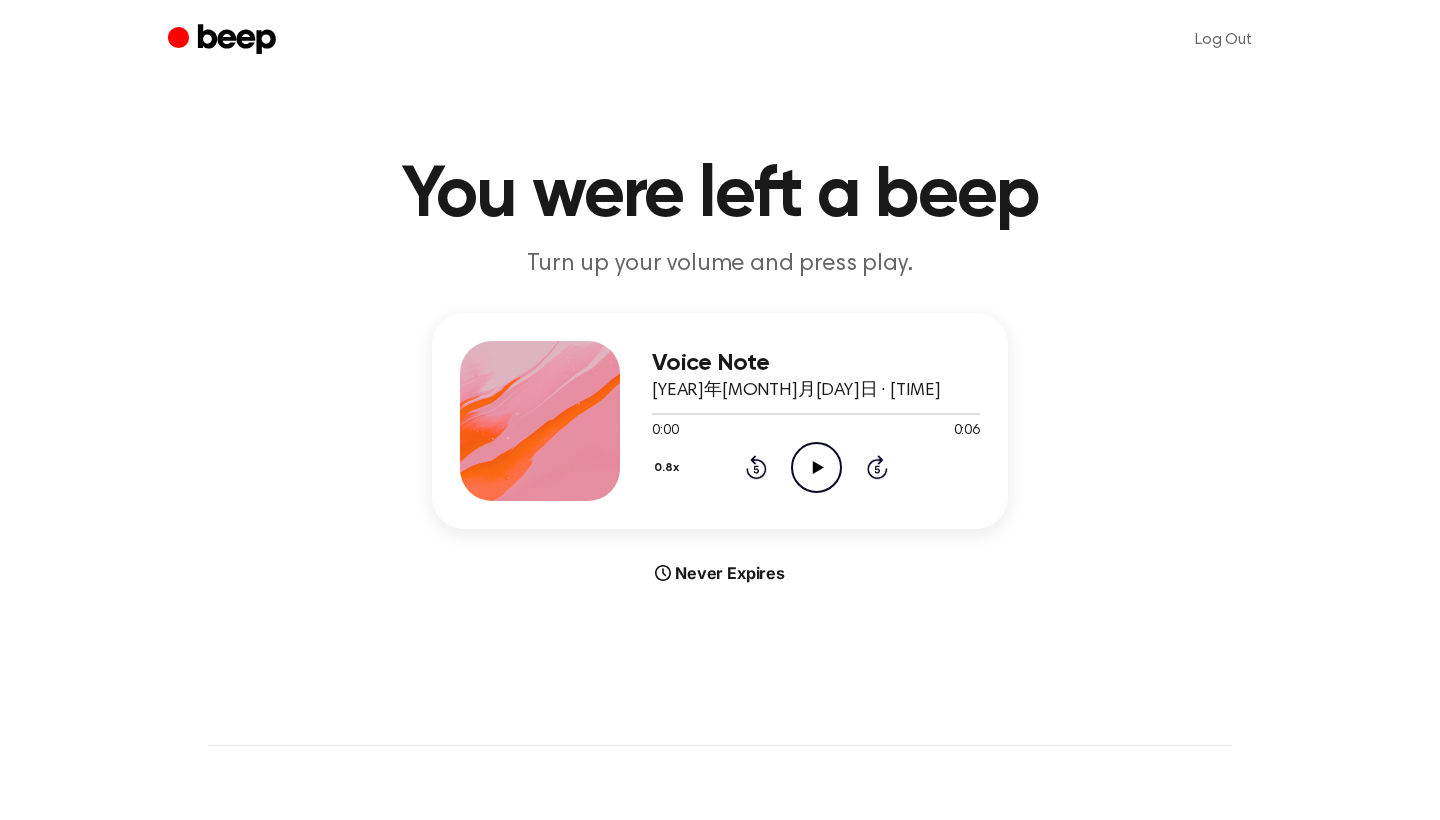 click on "Play Audio" 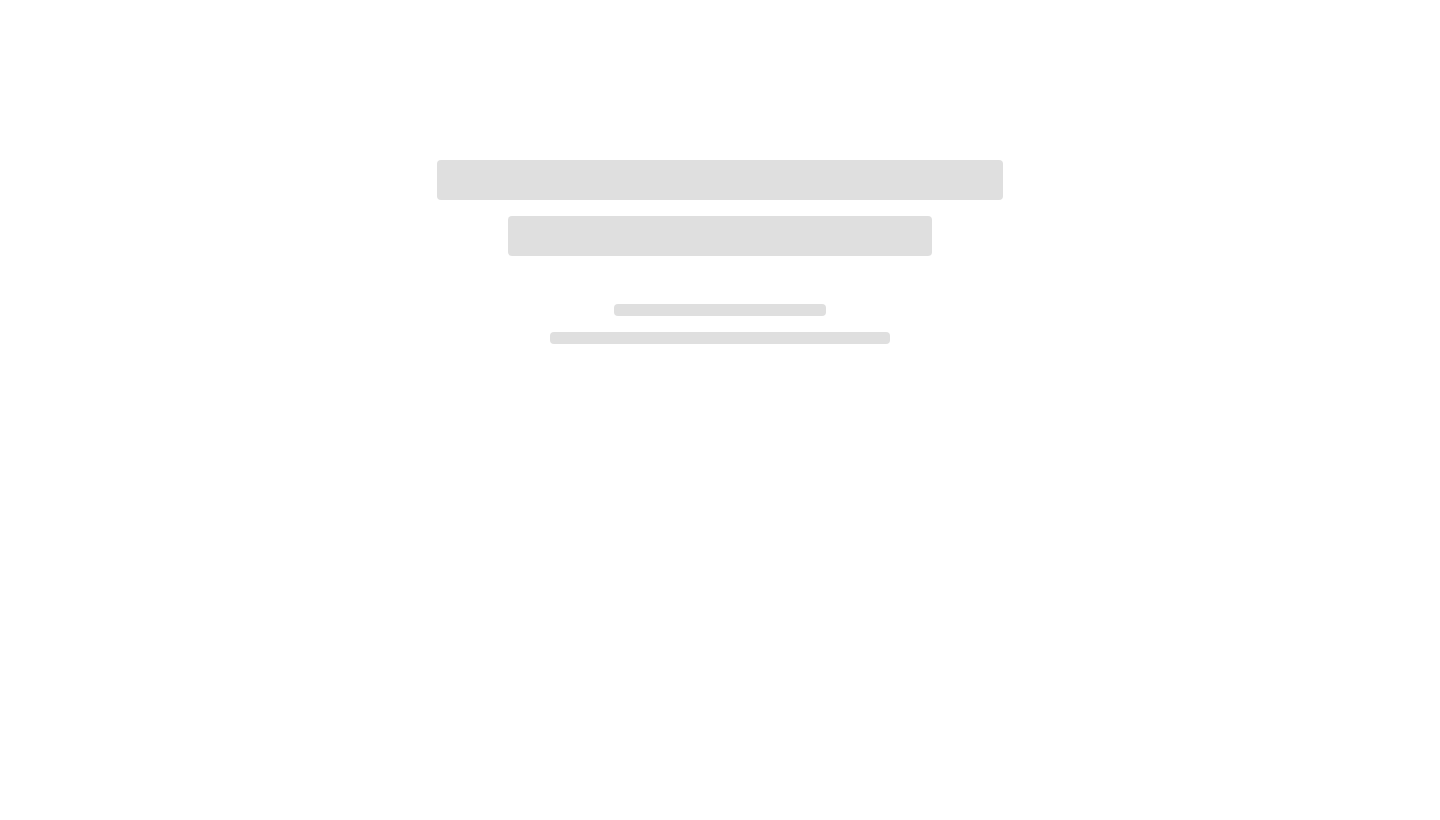 scroll, scrollTop: 0, scrollLeft: 0, axis: both 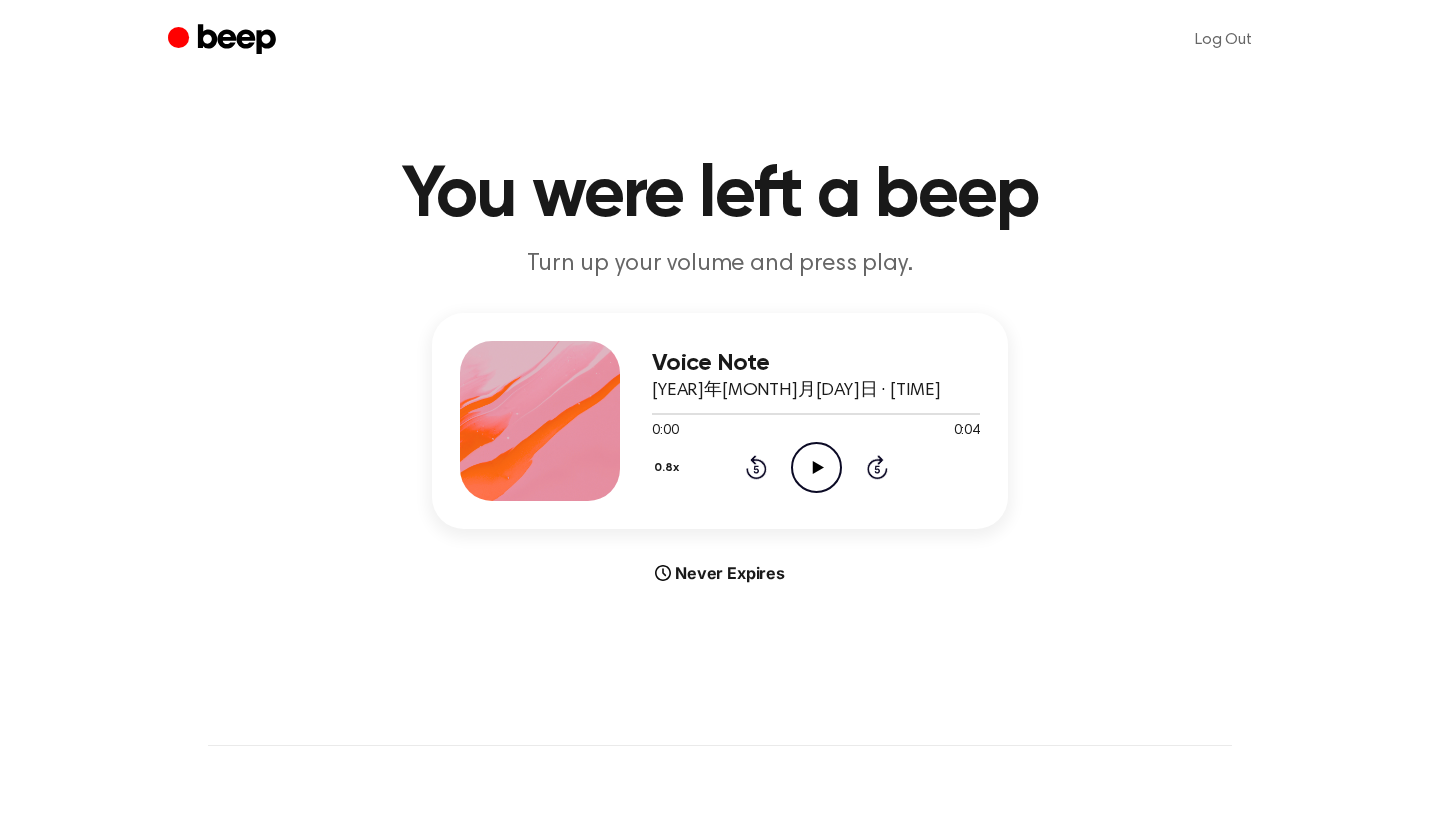 click on "Play Audio" 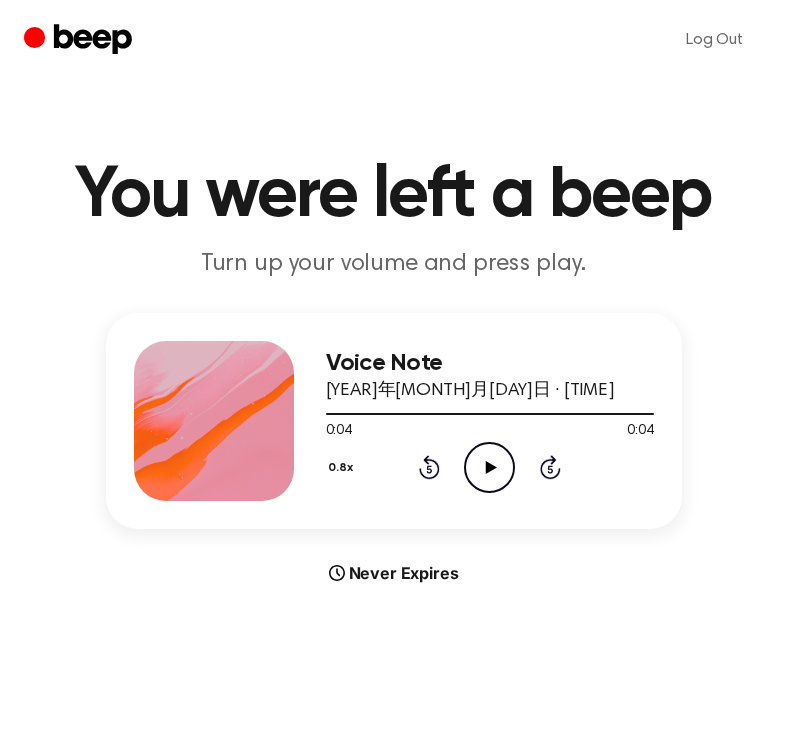click on "Play Audio" 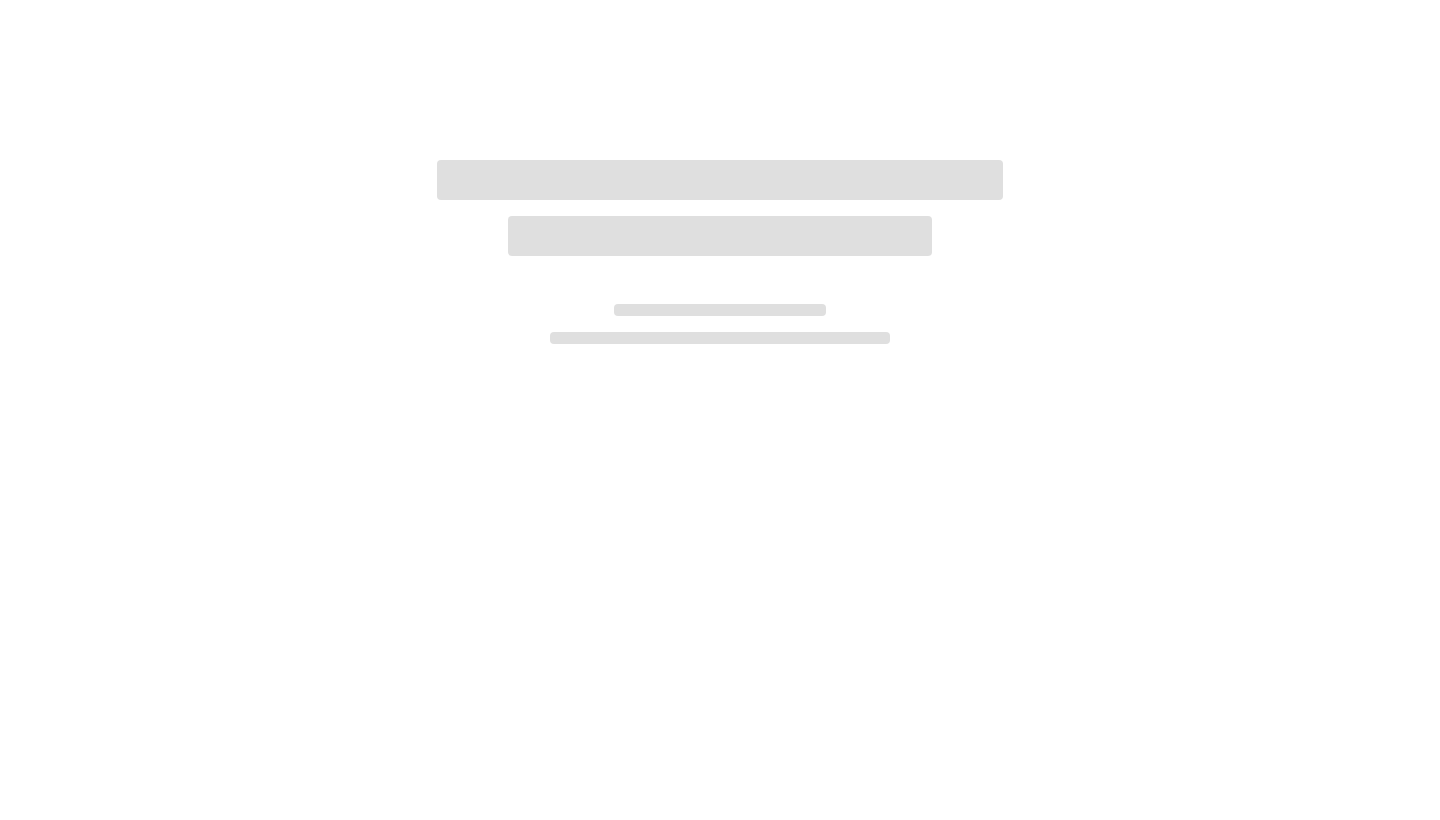 scroll, scrollTop: 0, scrollLeft: 0, axis: both 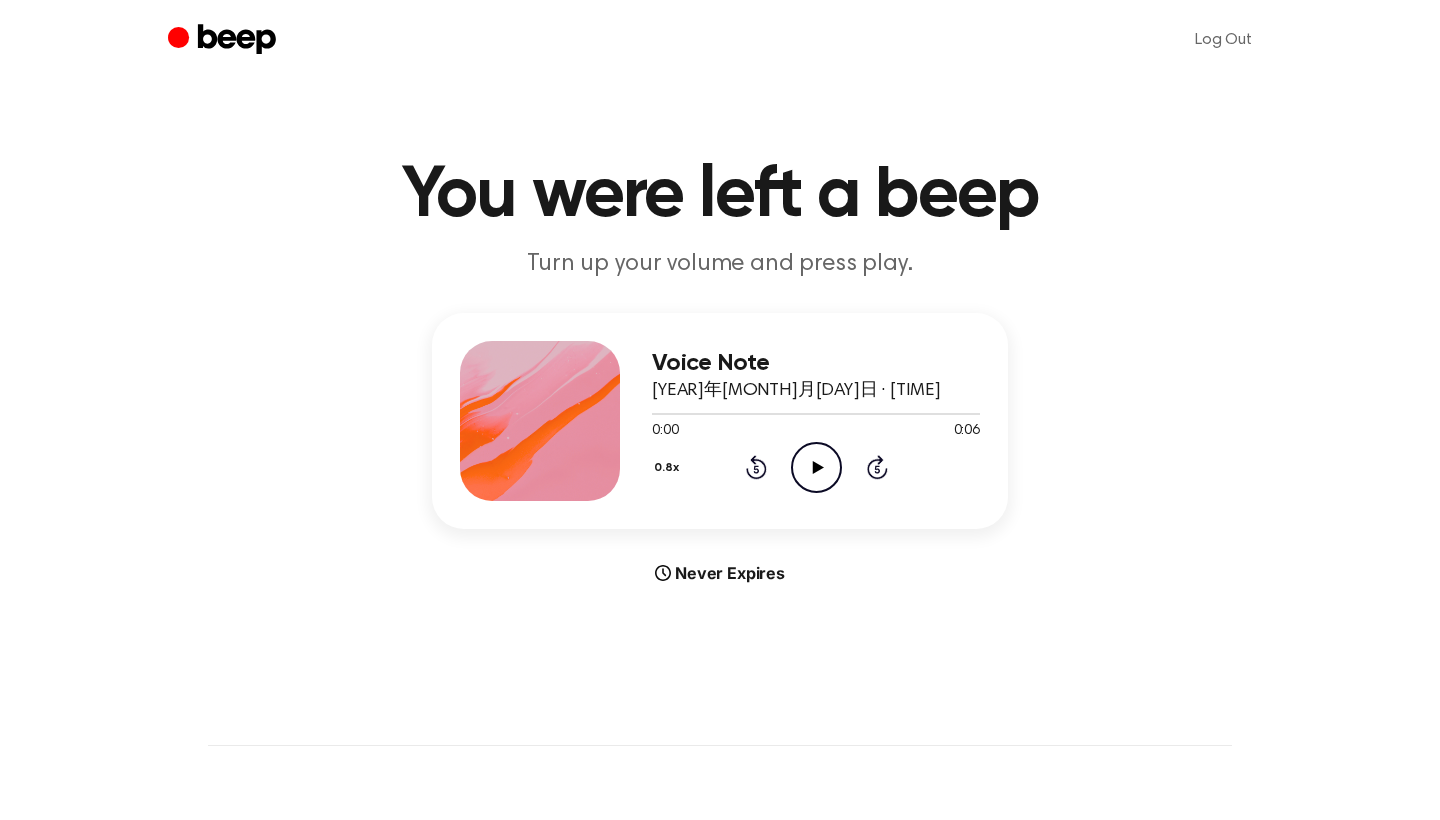 click on "Play Audio" 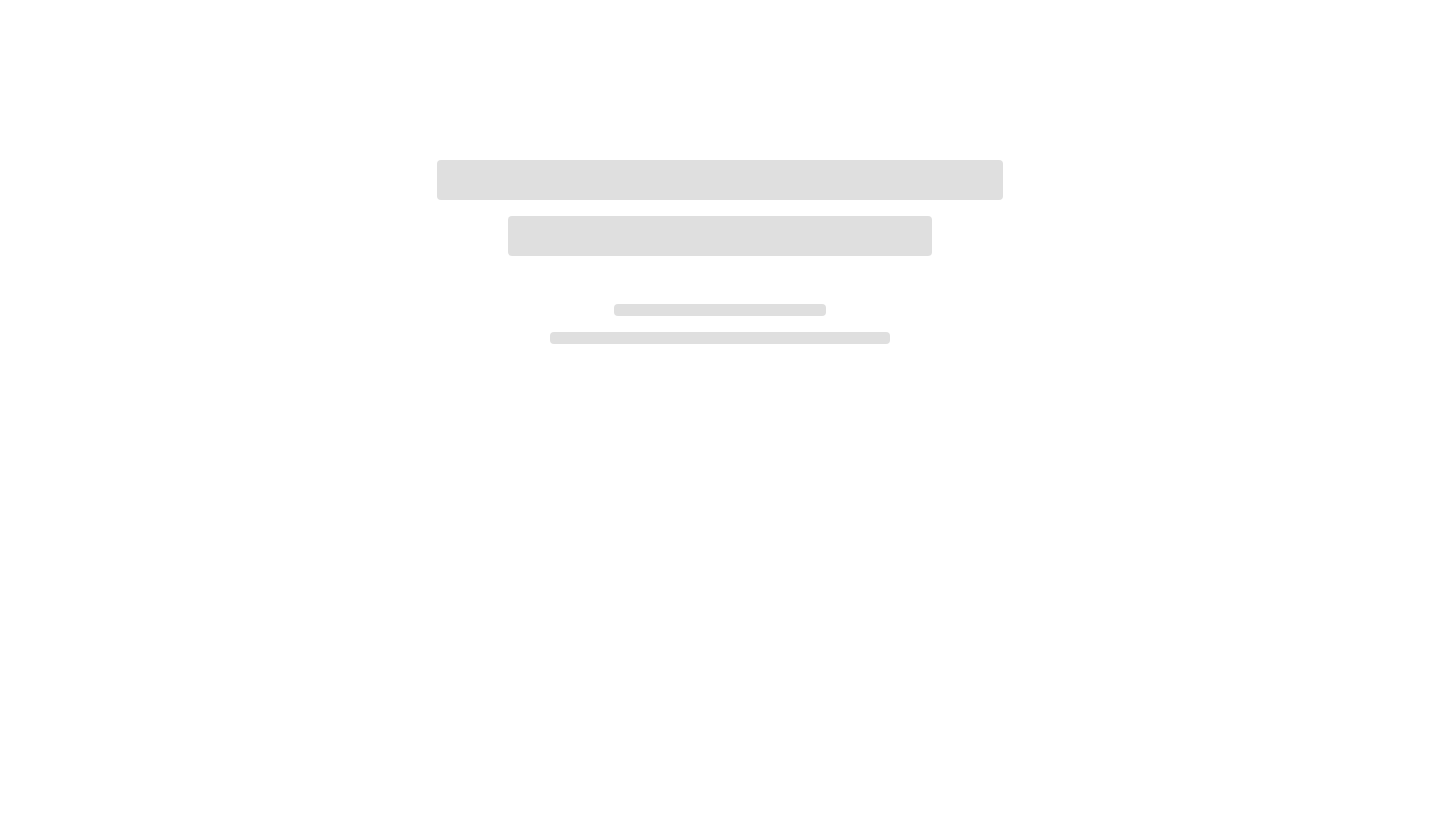 scroll, scrollTop: 0, scrollLeft: 0, axis: both 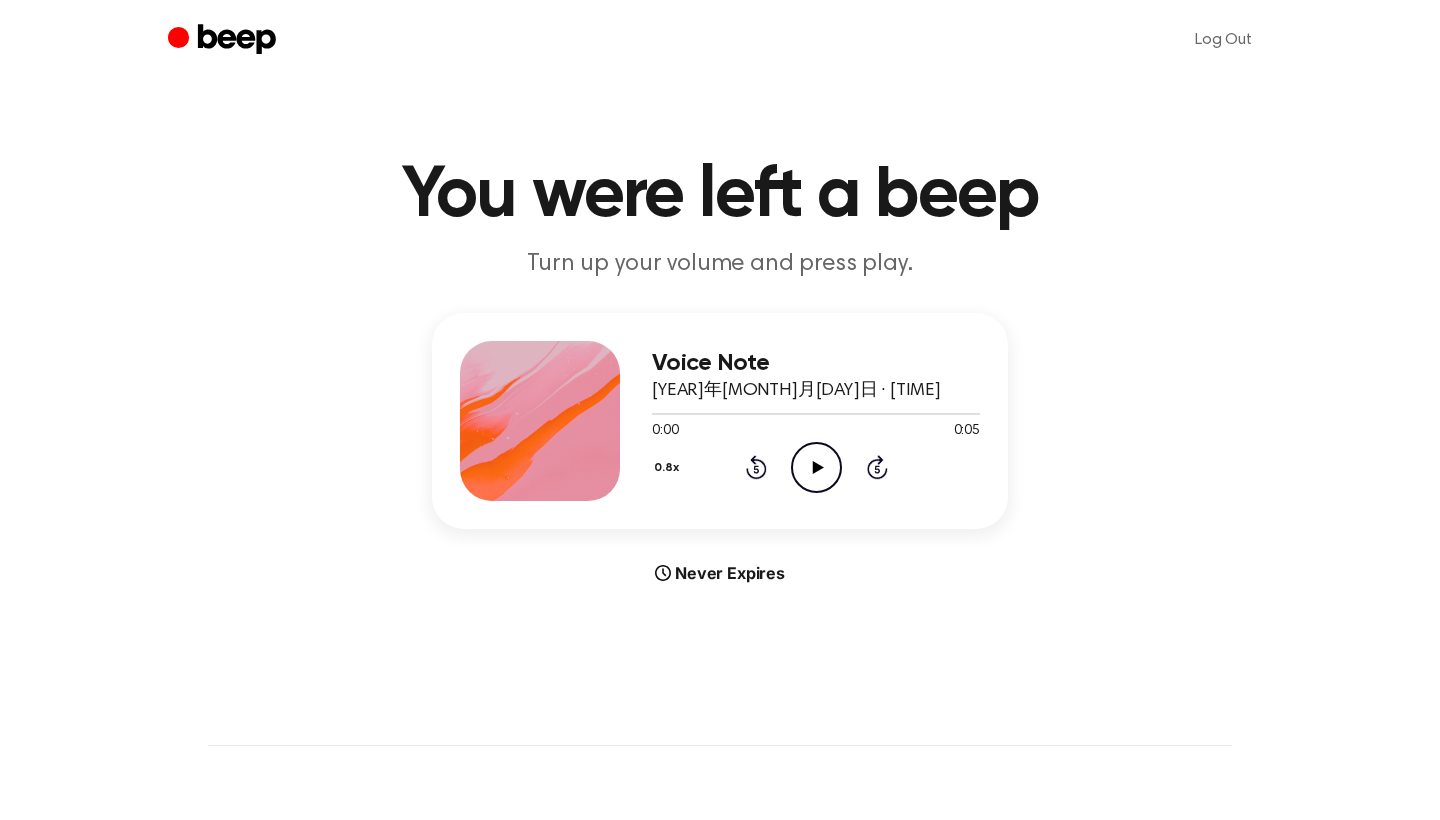 click 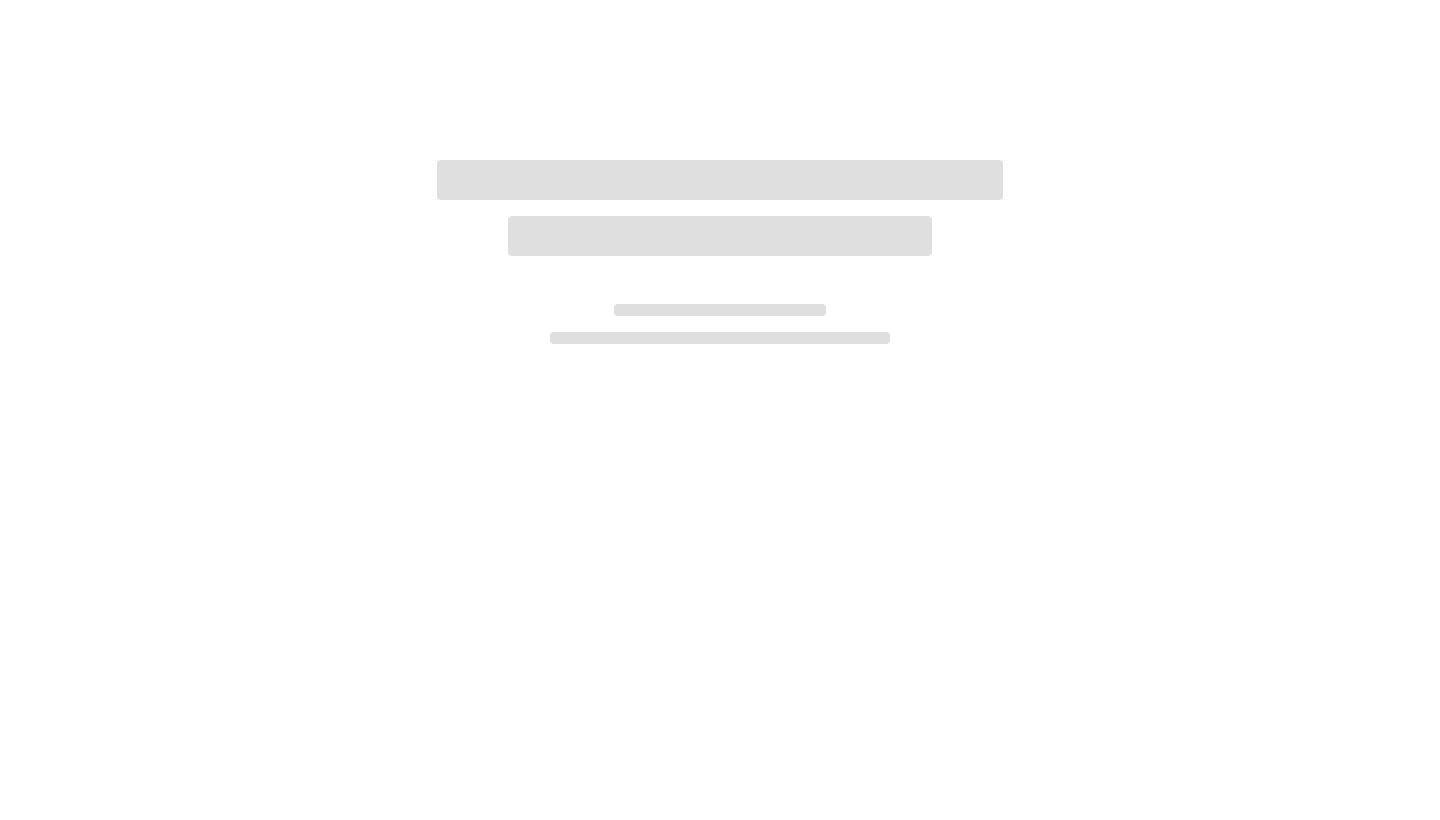 scroll, scrollTop: 0, scrollLeft: 0, axis: both 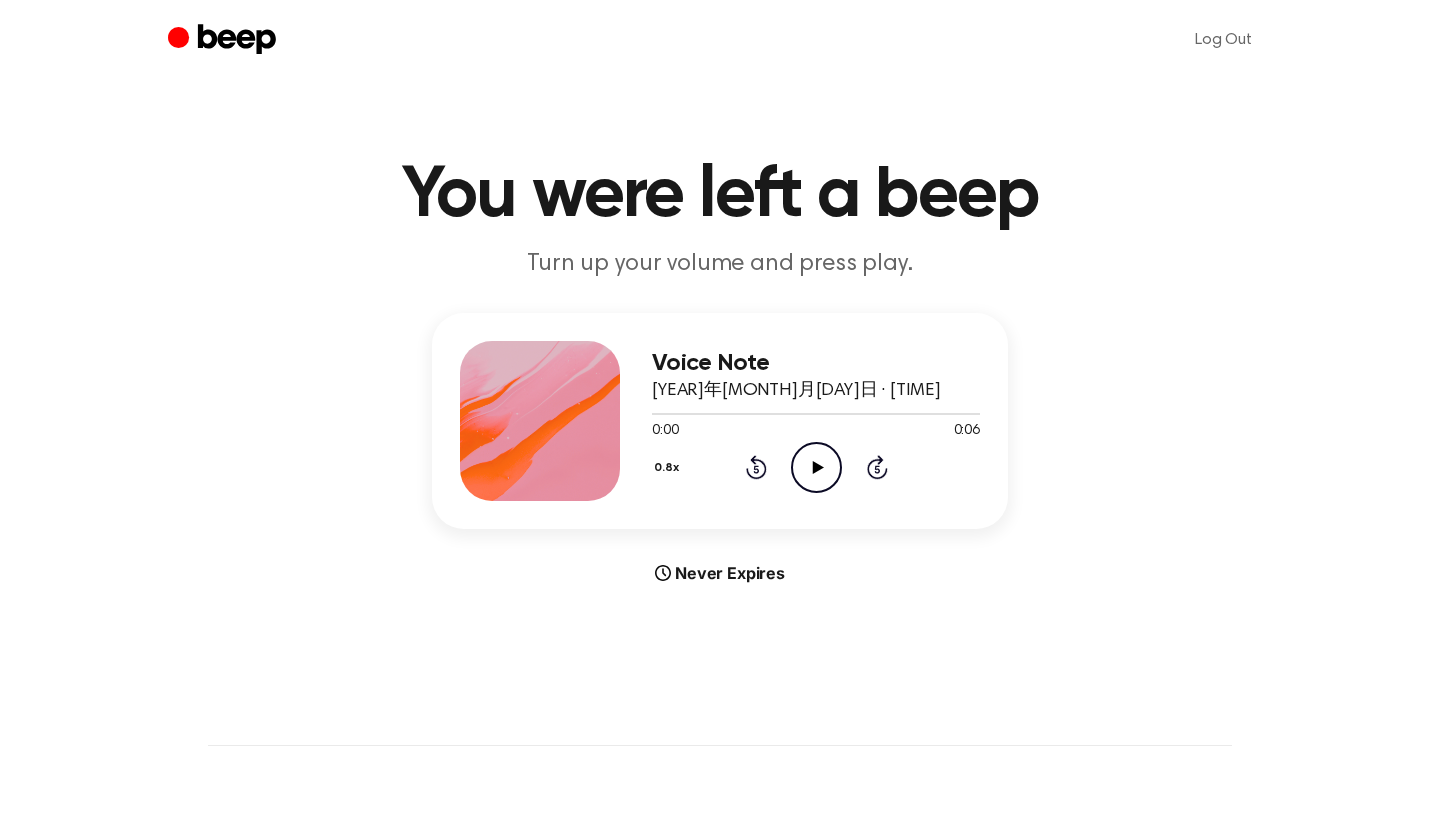 click on "Play Audio" 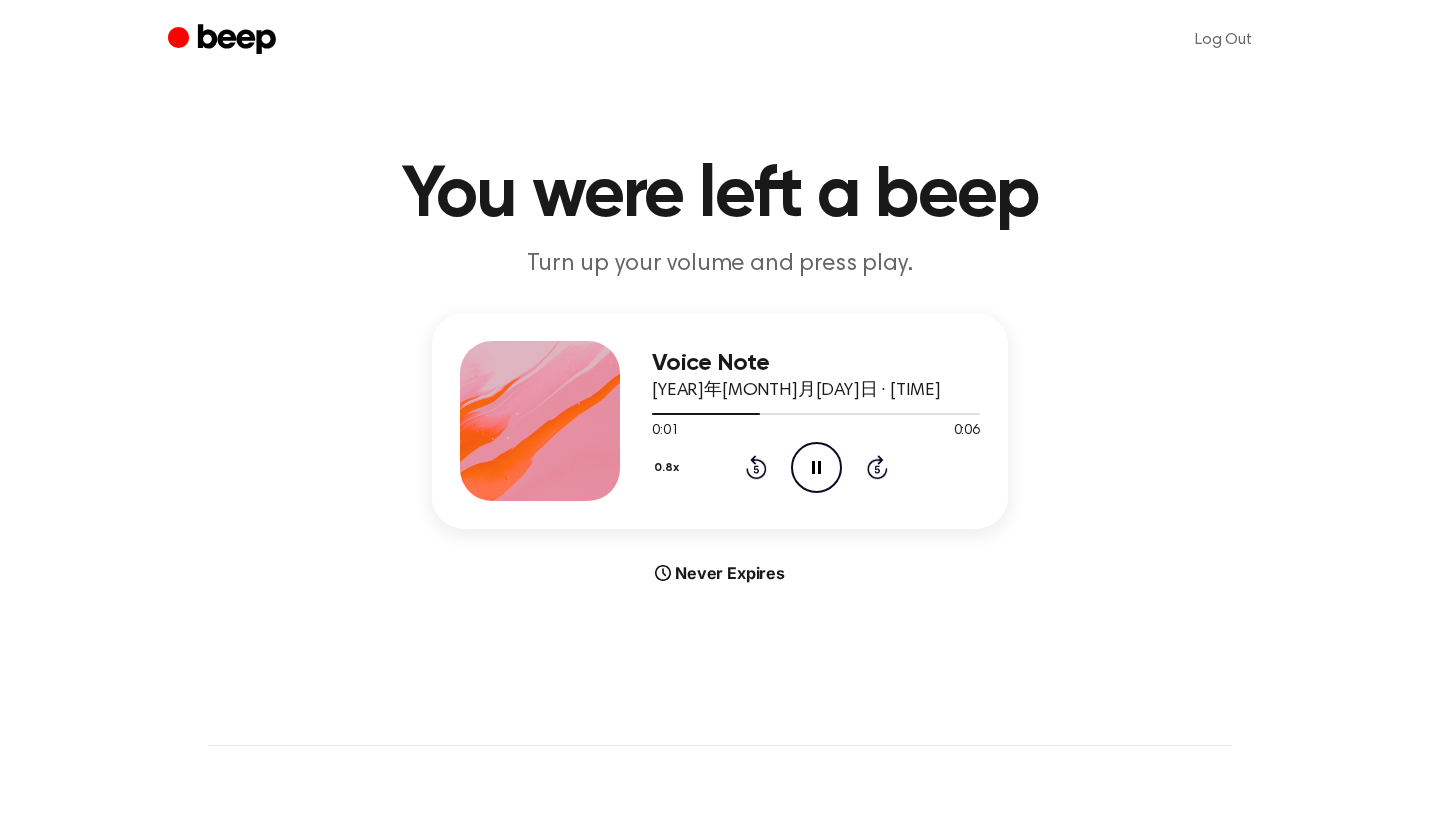 click on "Pause Audio" 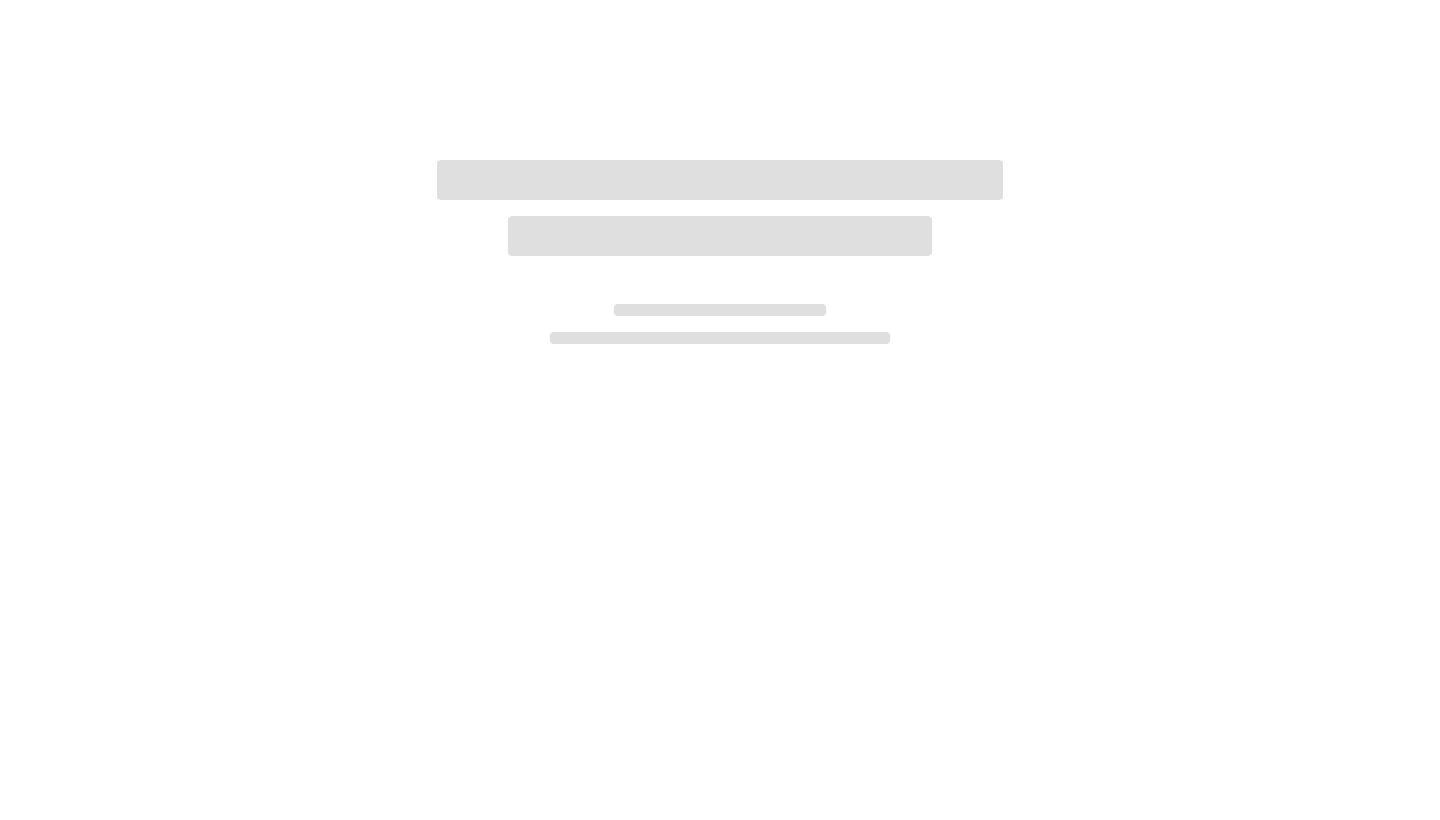 scroll, scrollTop: 0, scrollLeft: 0, axis: both 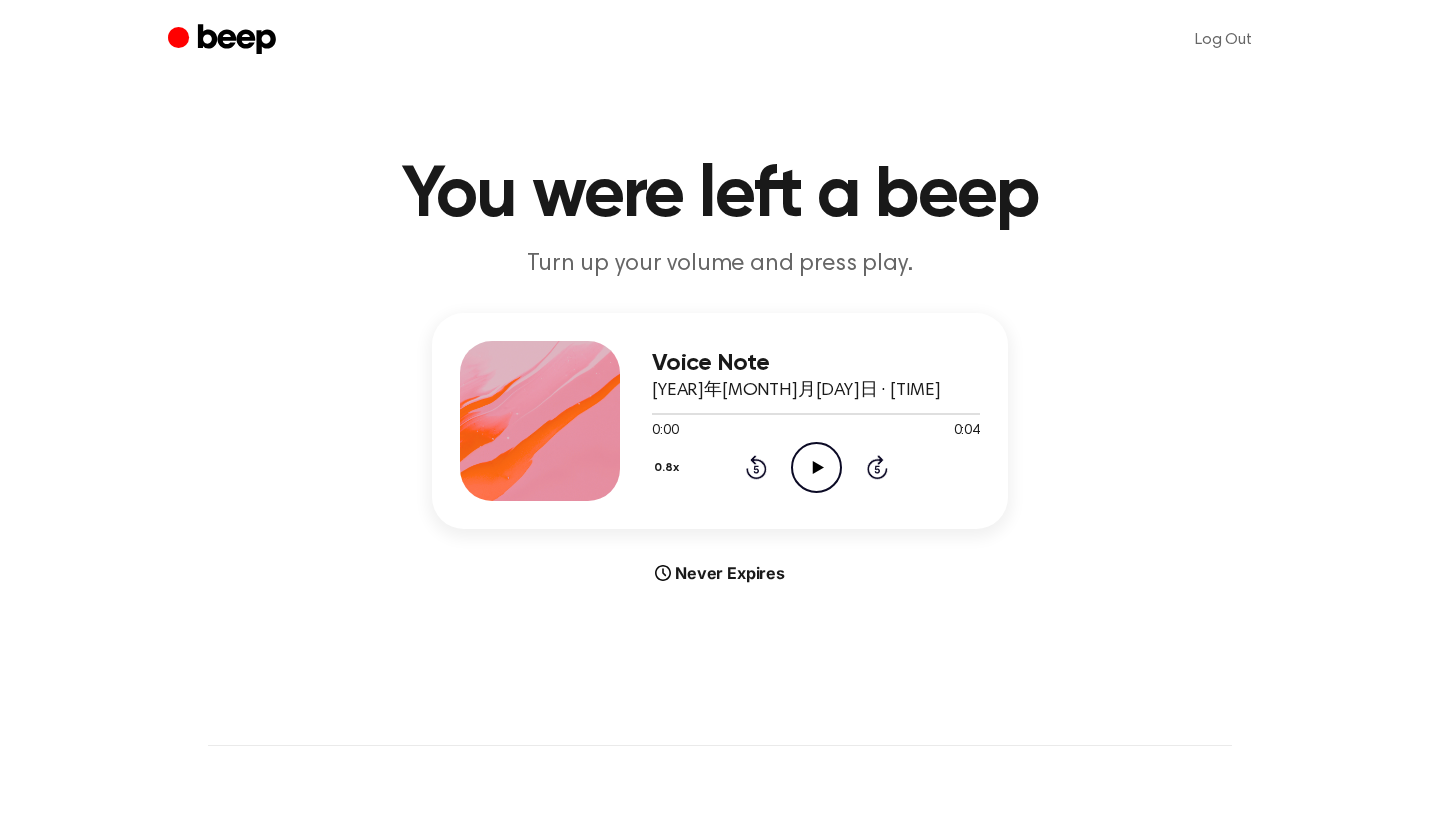click on "Play Audio" 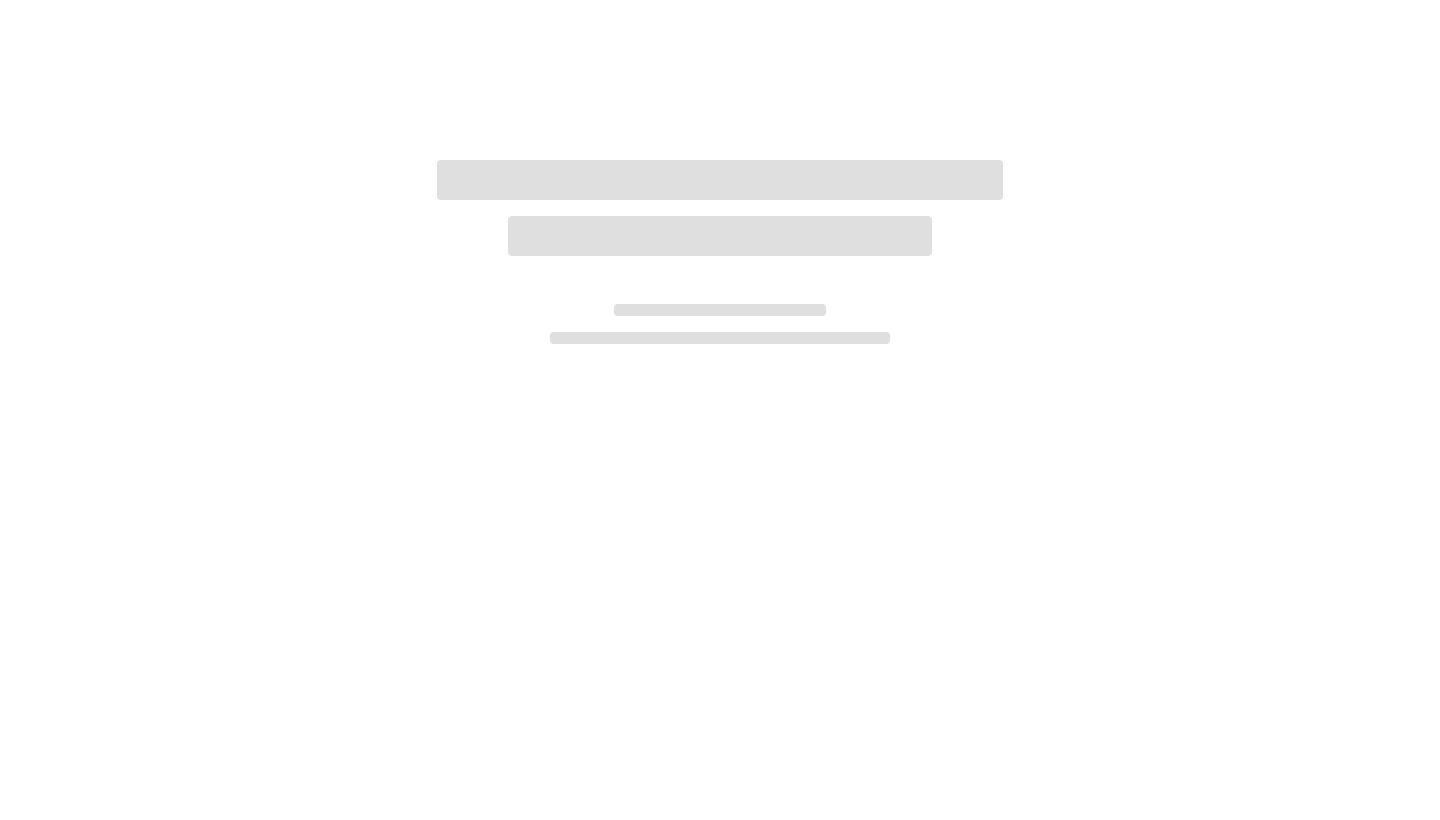 scroll, scrollTop: 0, scrollLeft: 0, axis: both 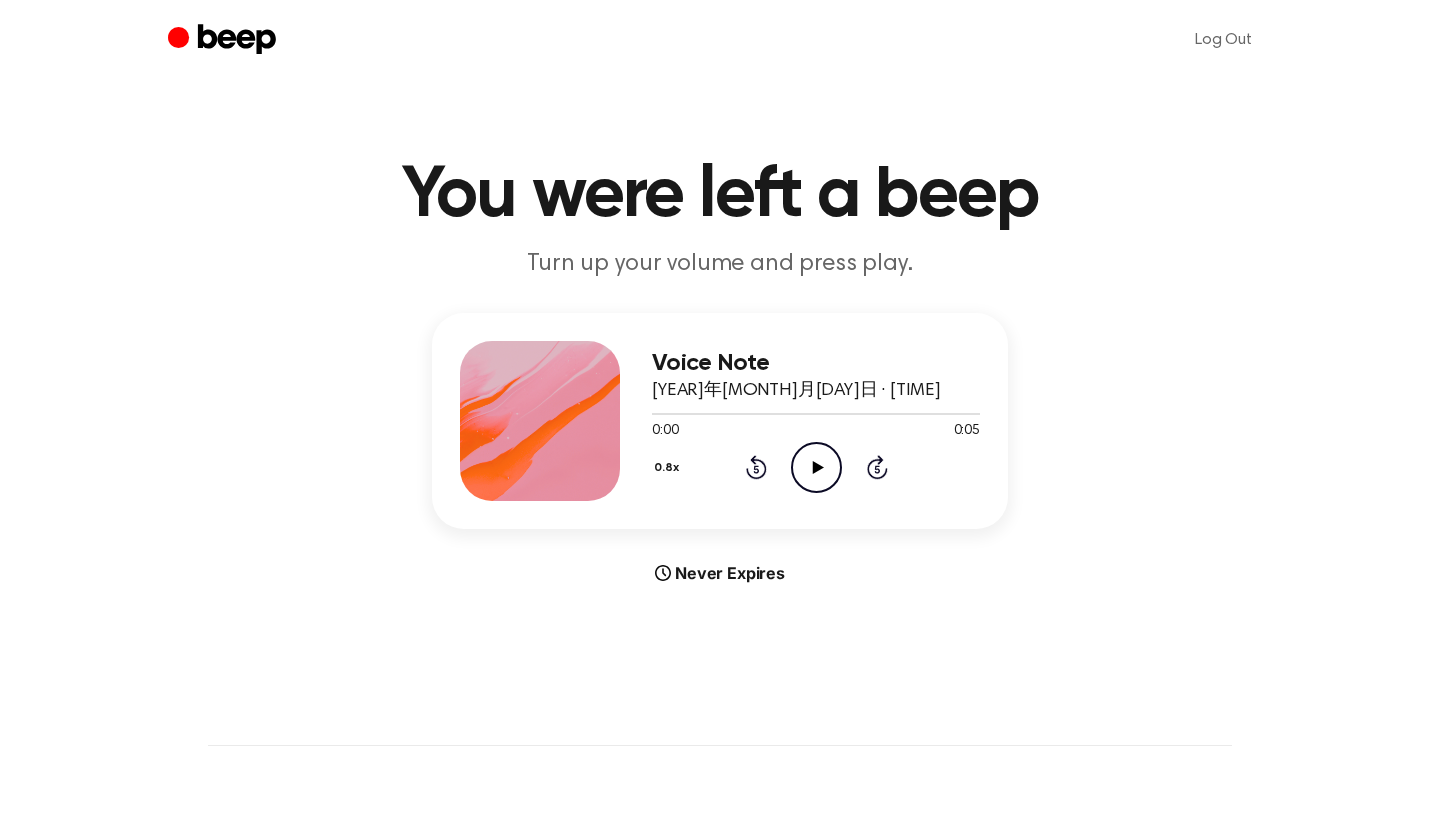 click on "Play Audio" 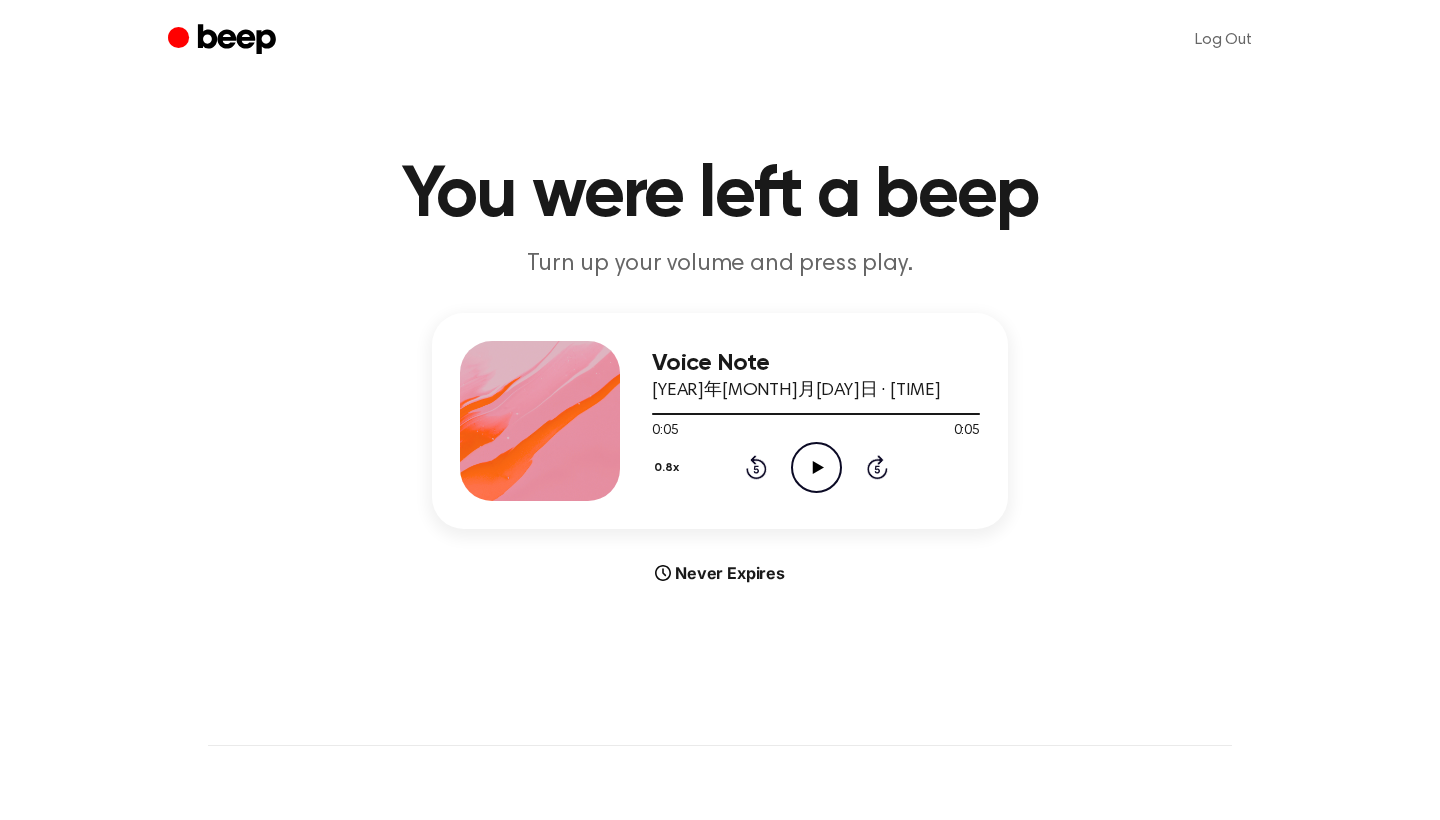 click 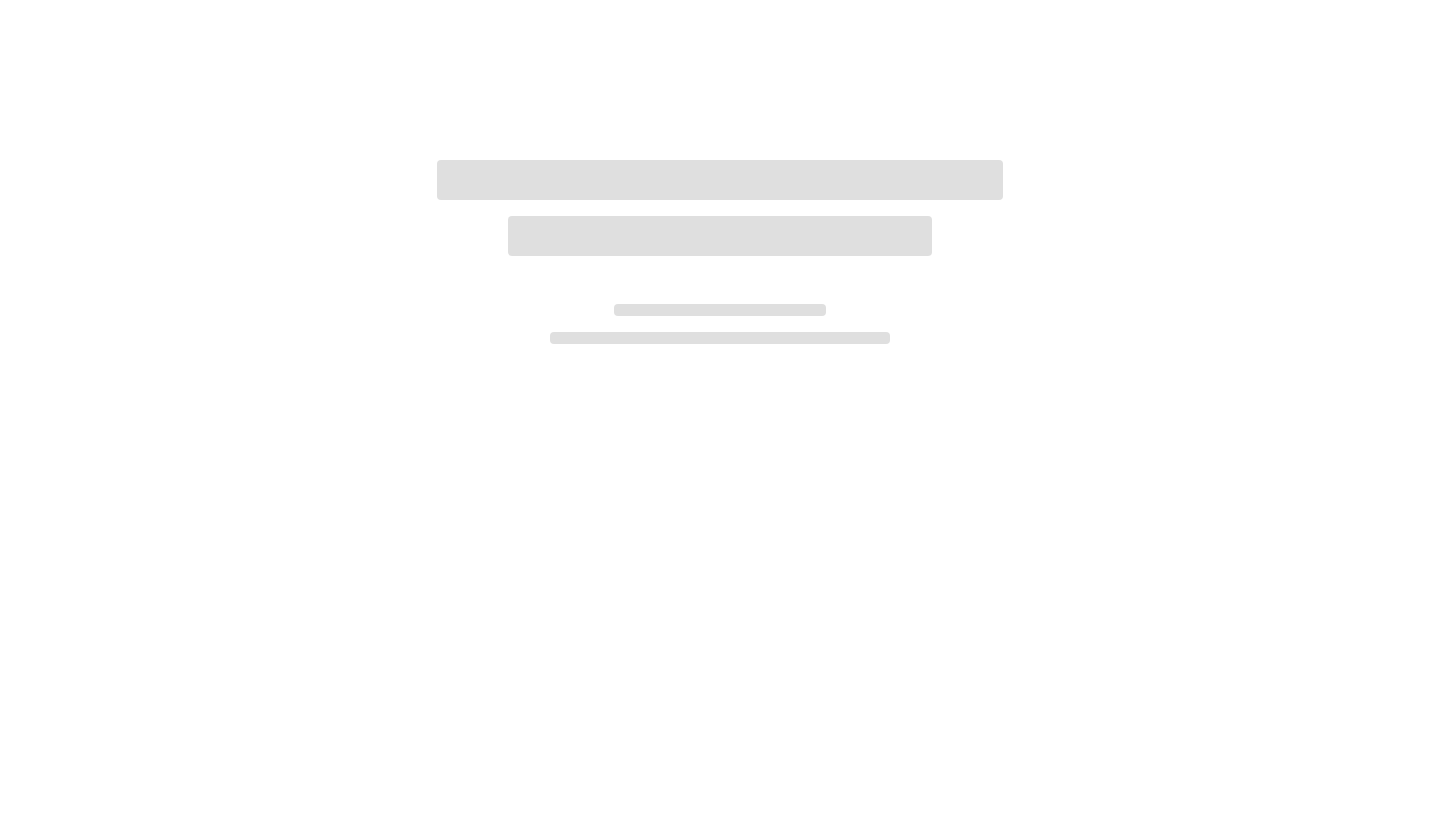 scroll, scrollTop: 0, scrollLeft: 0, axis: both 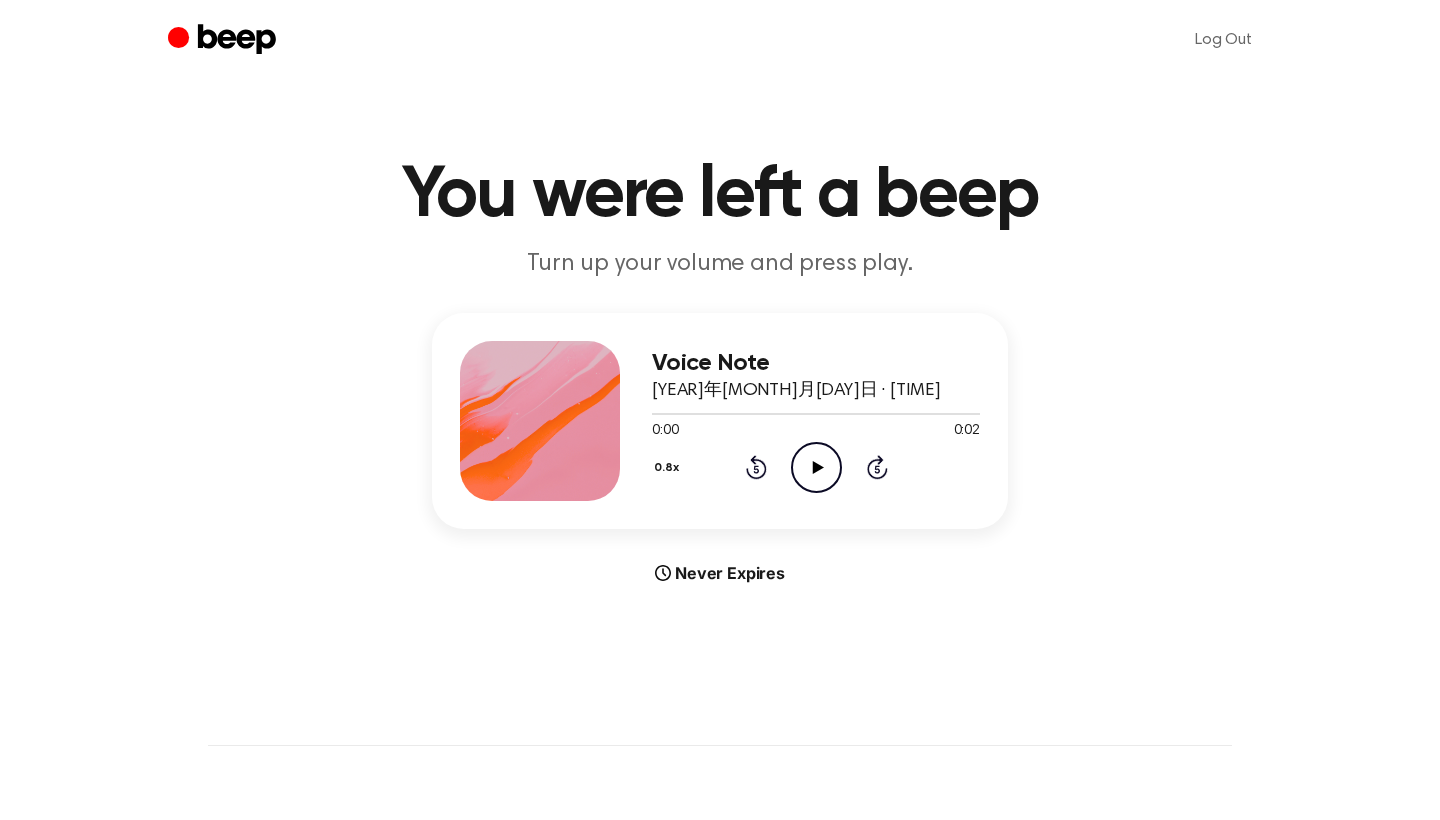 click on "Play Audio" 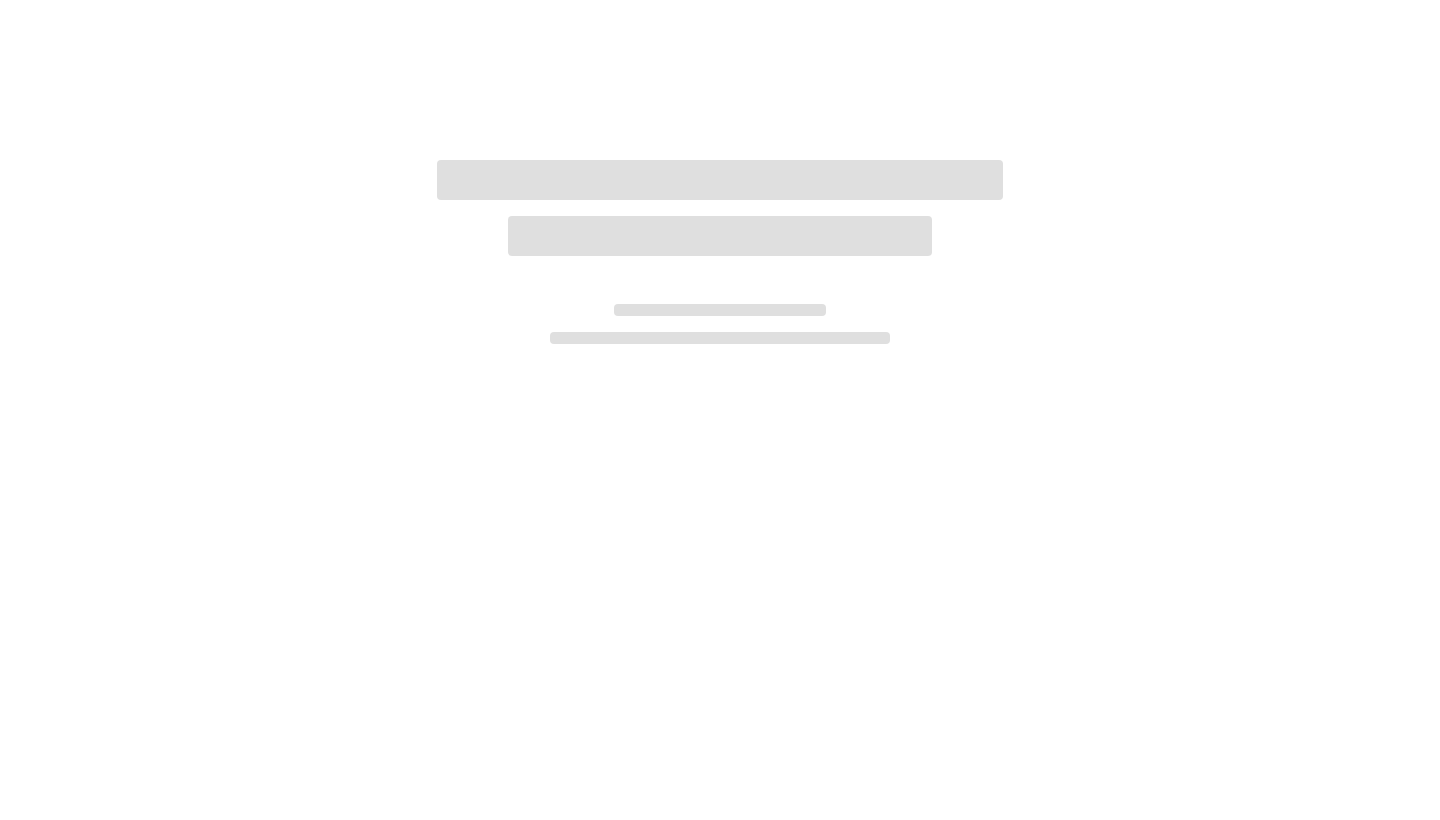 scroll, scrollTop: 0, scrollLeft: 0, axis: both 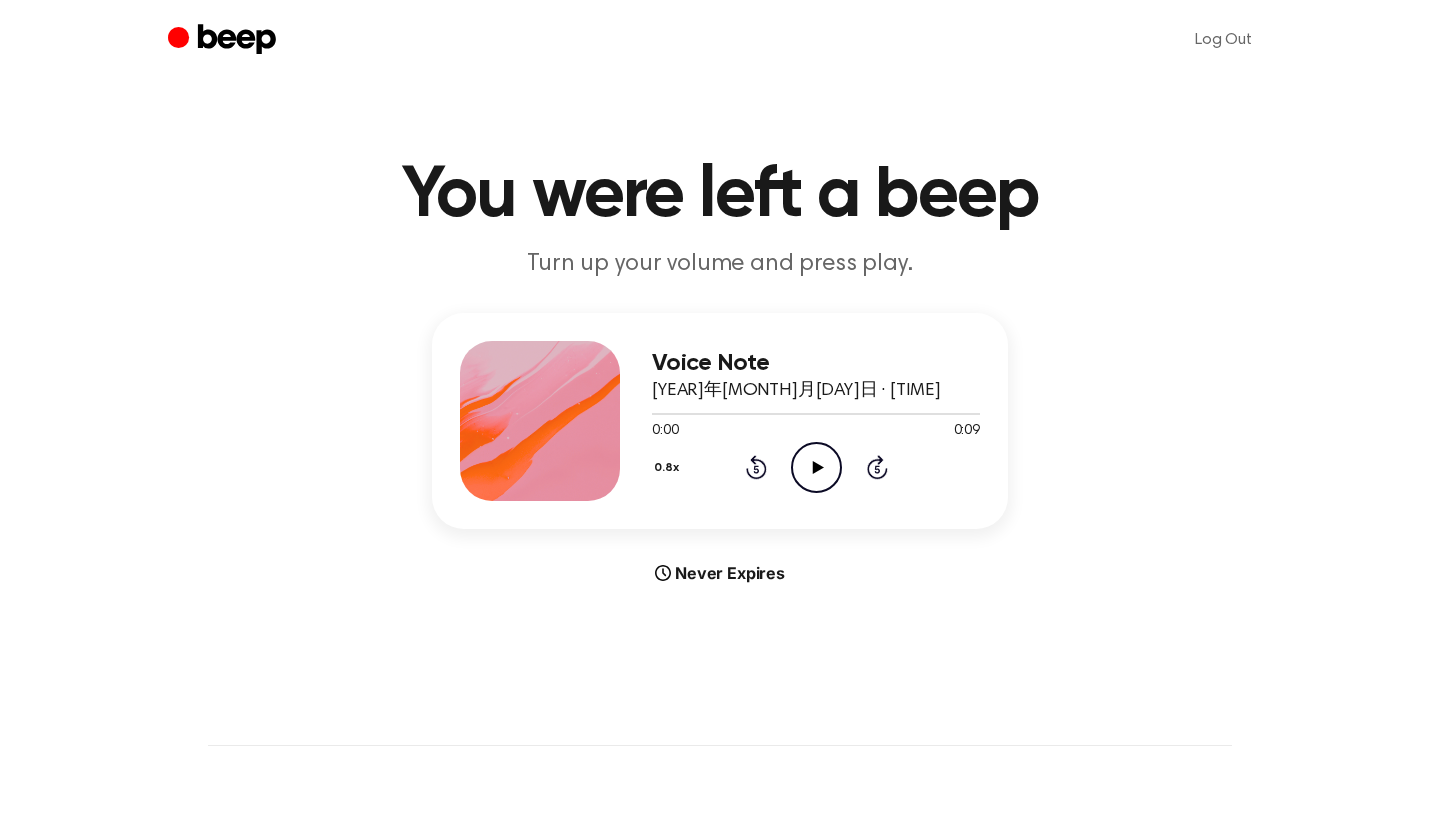click on "Play Audio" 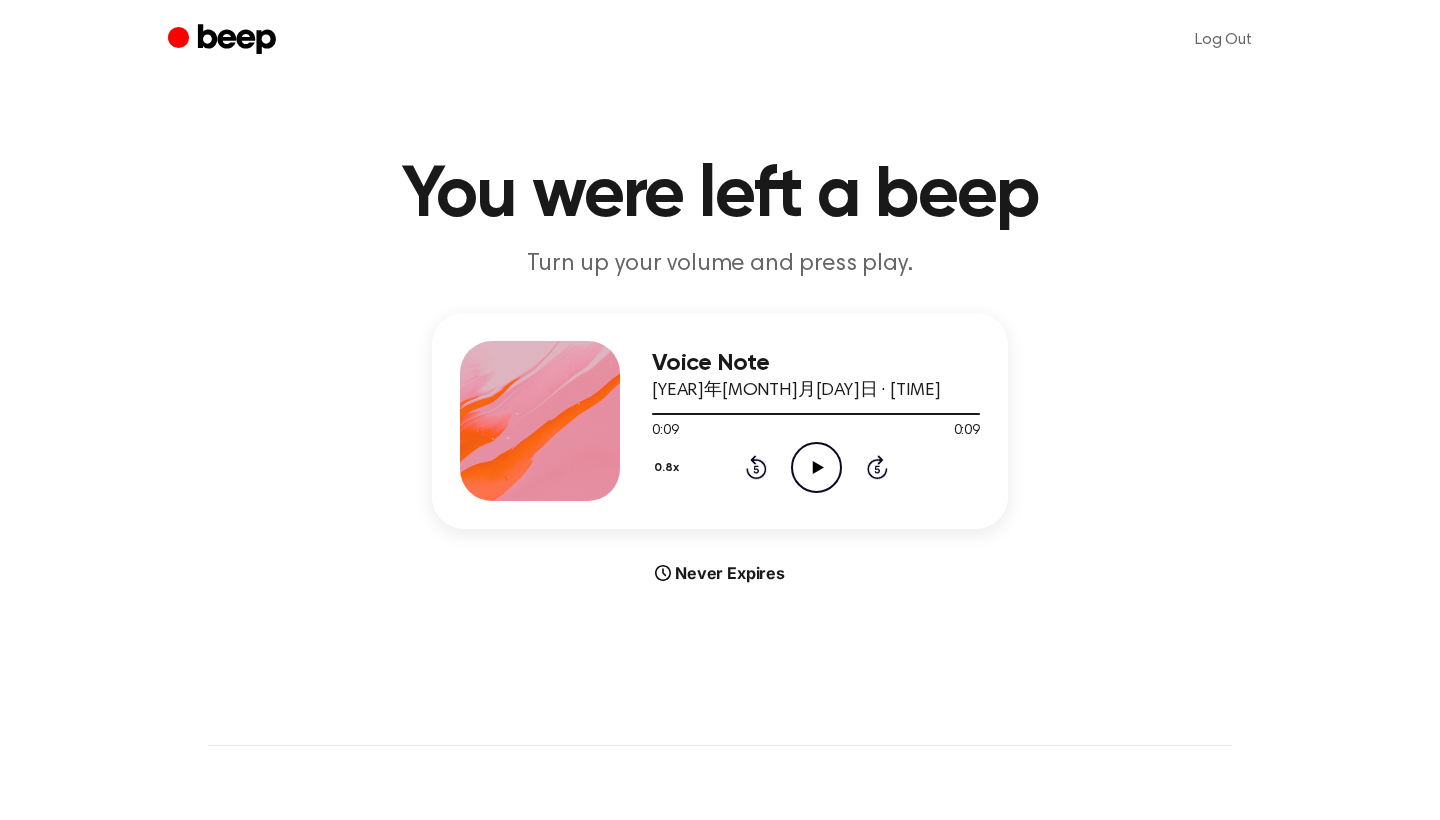 click on "Play Audio" 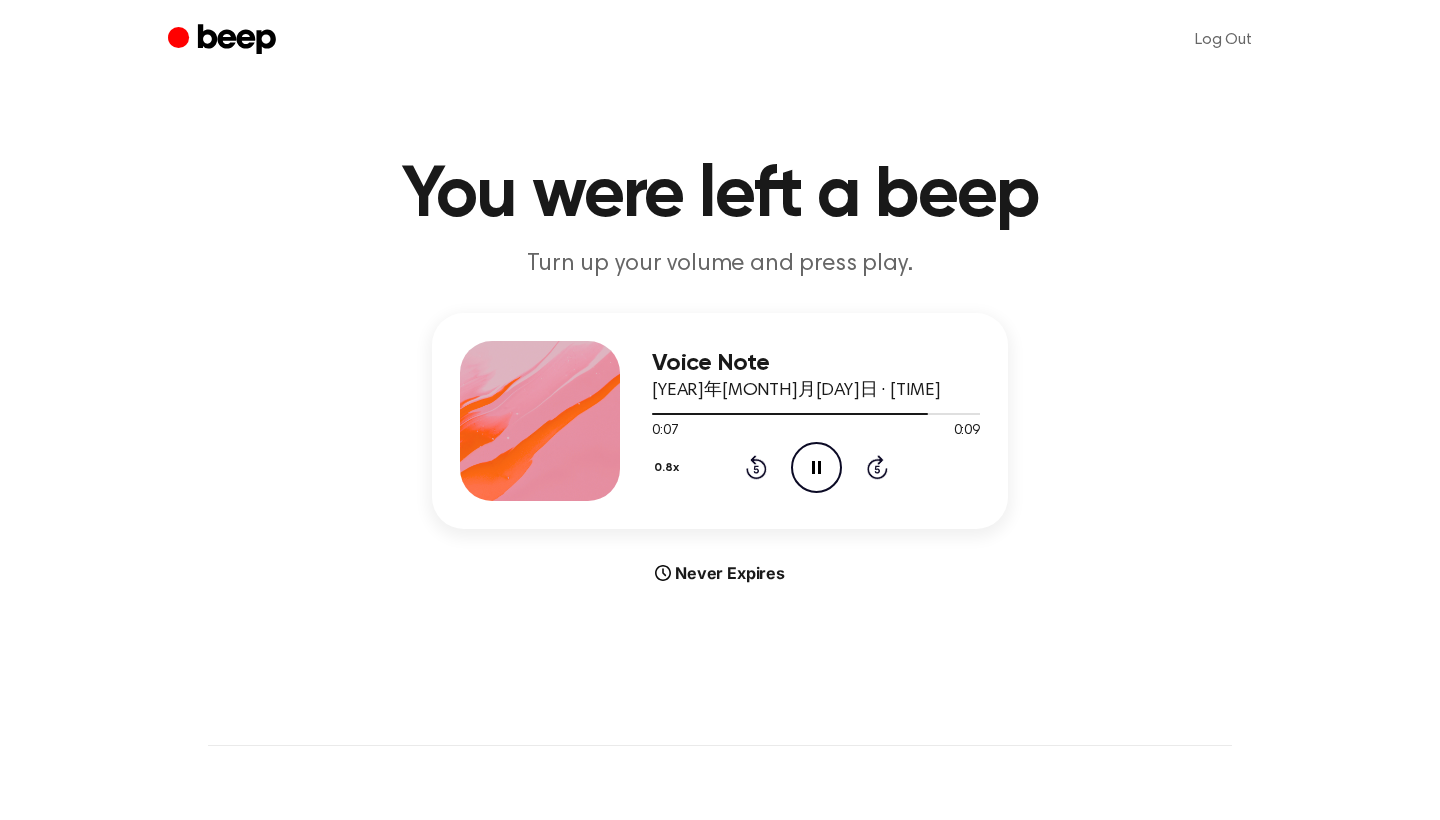click on "Pause Audio" 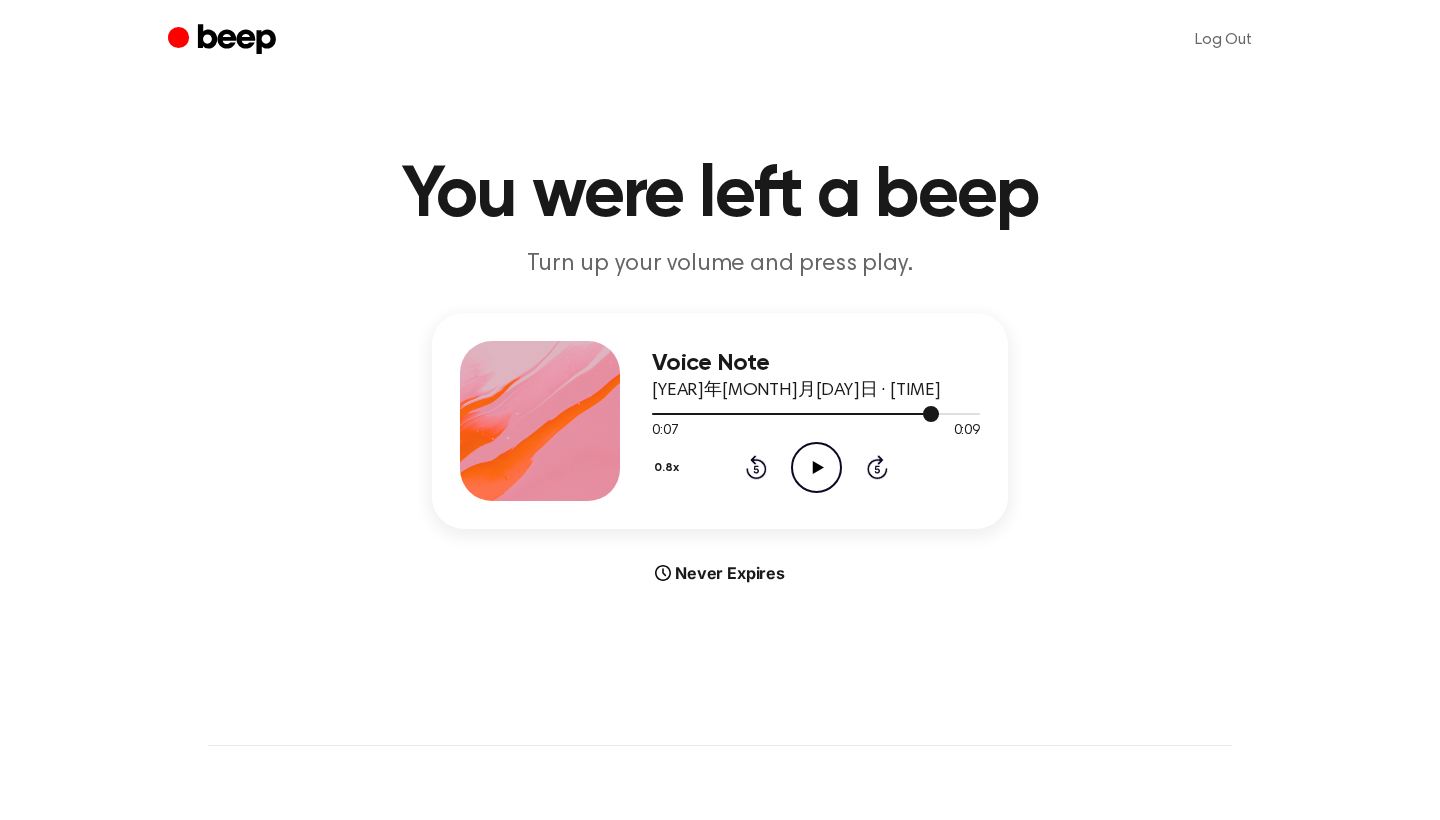 click at bounding box center (795, 414) 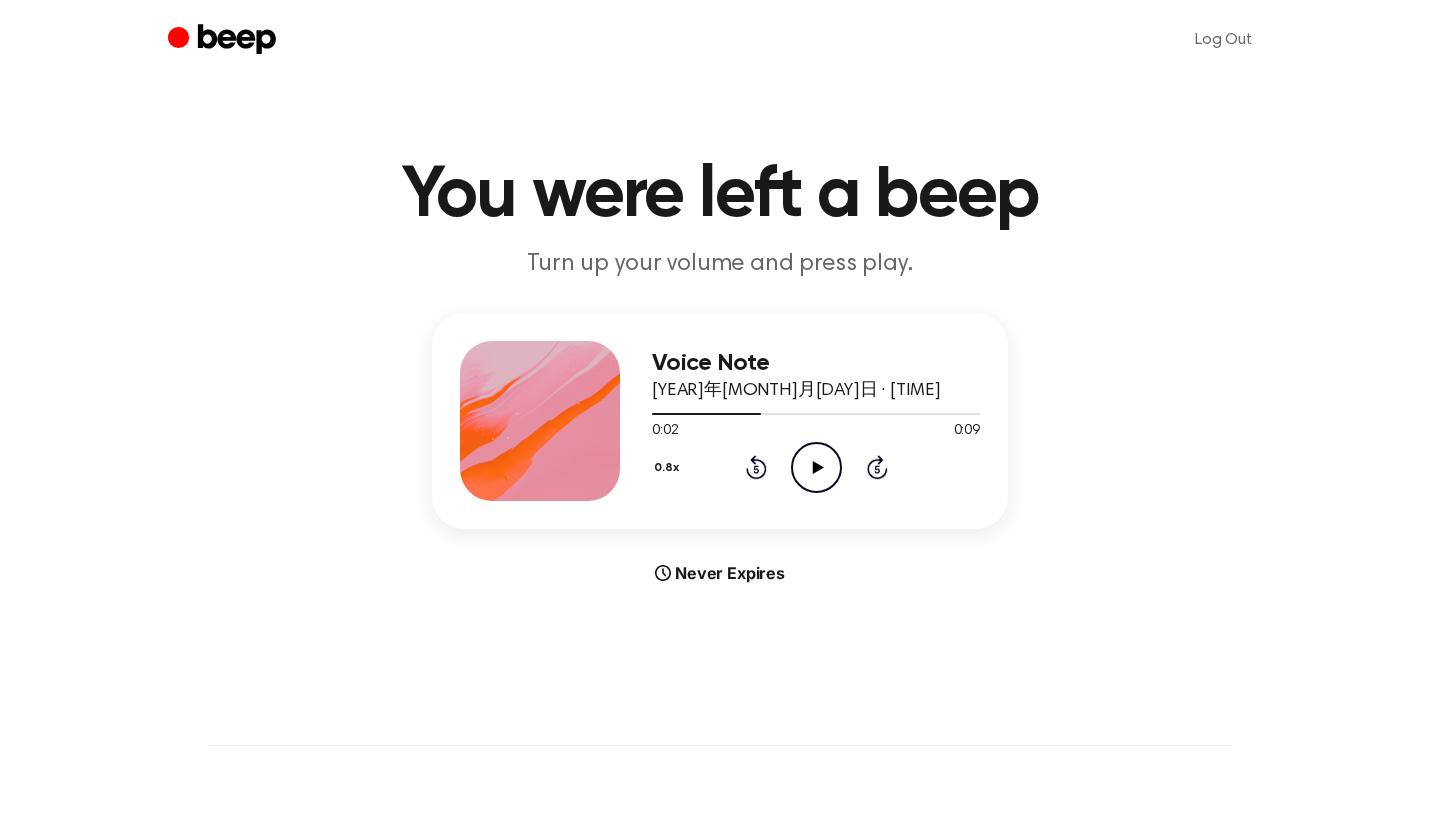 click 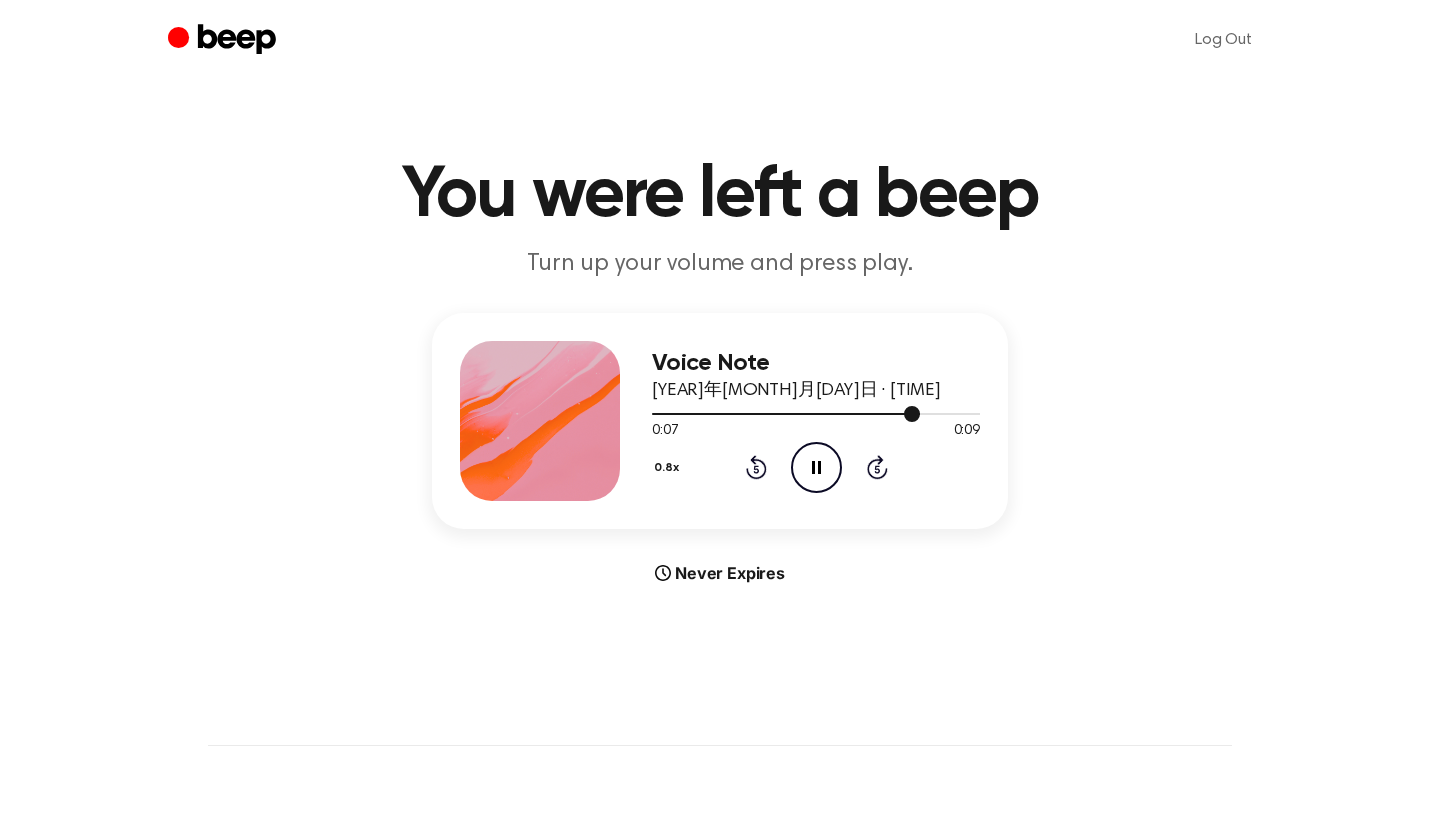 click at bounding box center [786, 414] 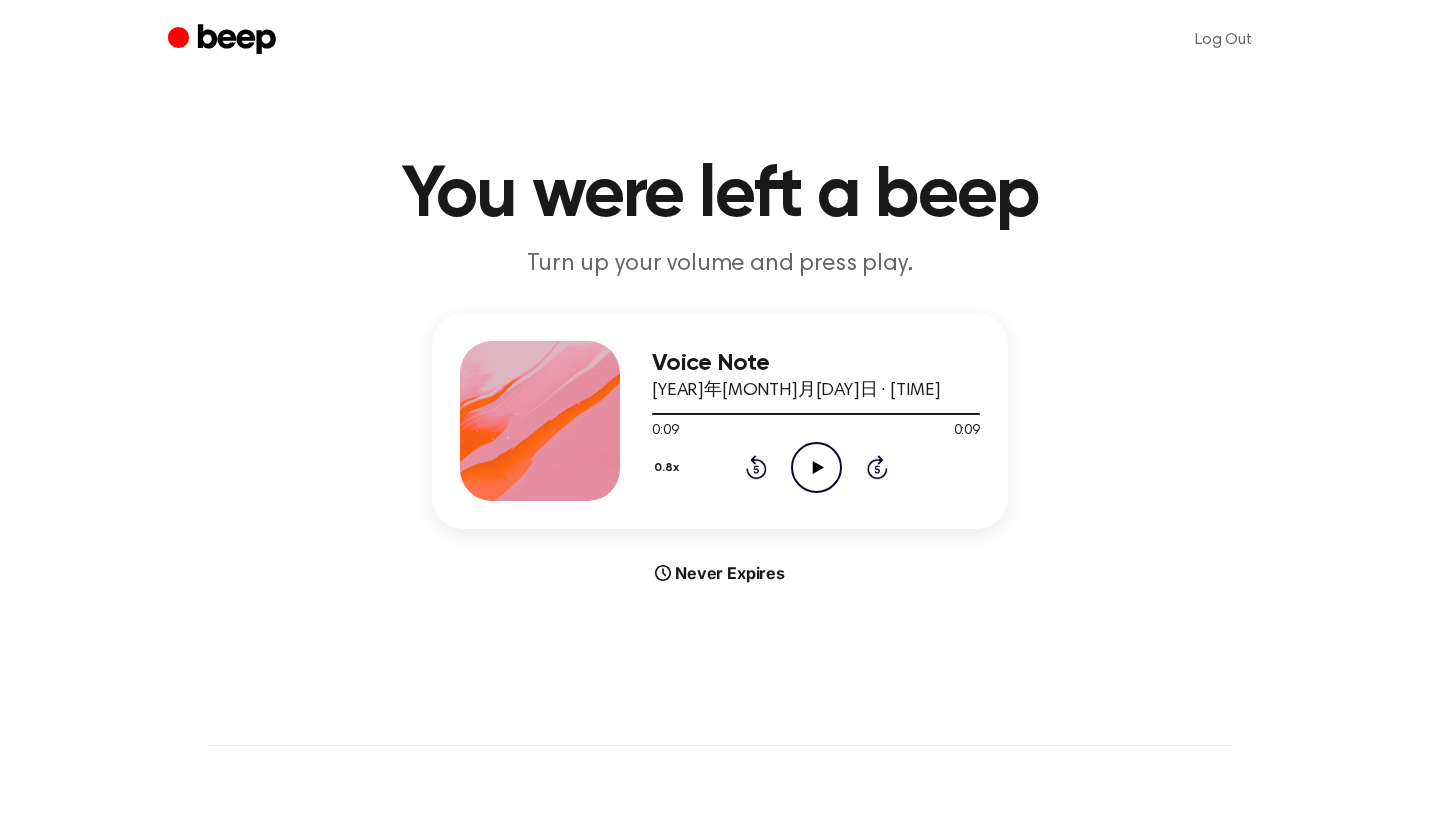 click on "Play Audio" 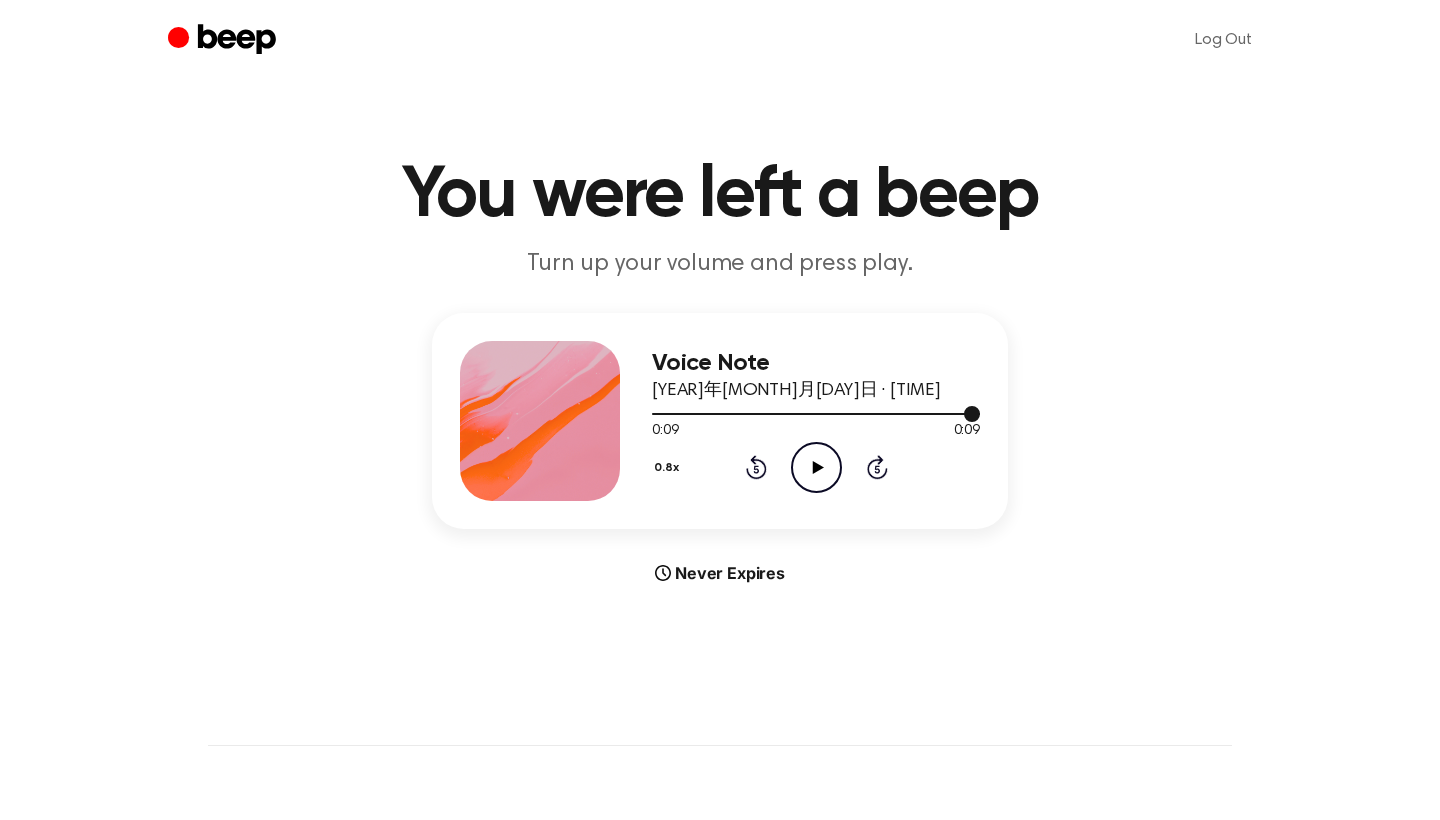 click at bounding box center (816, 413) 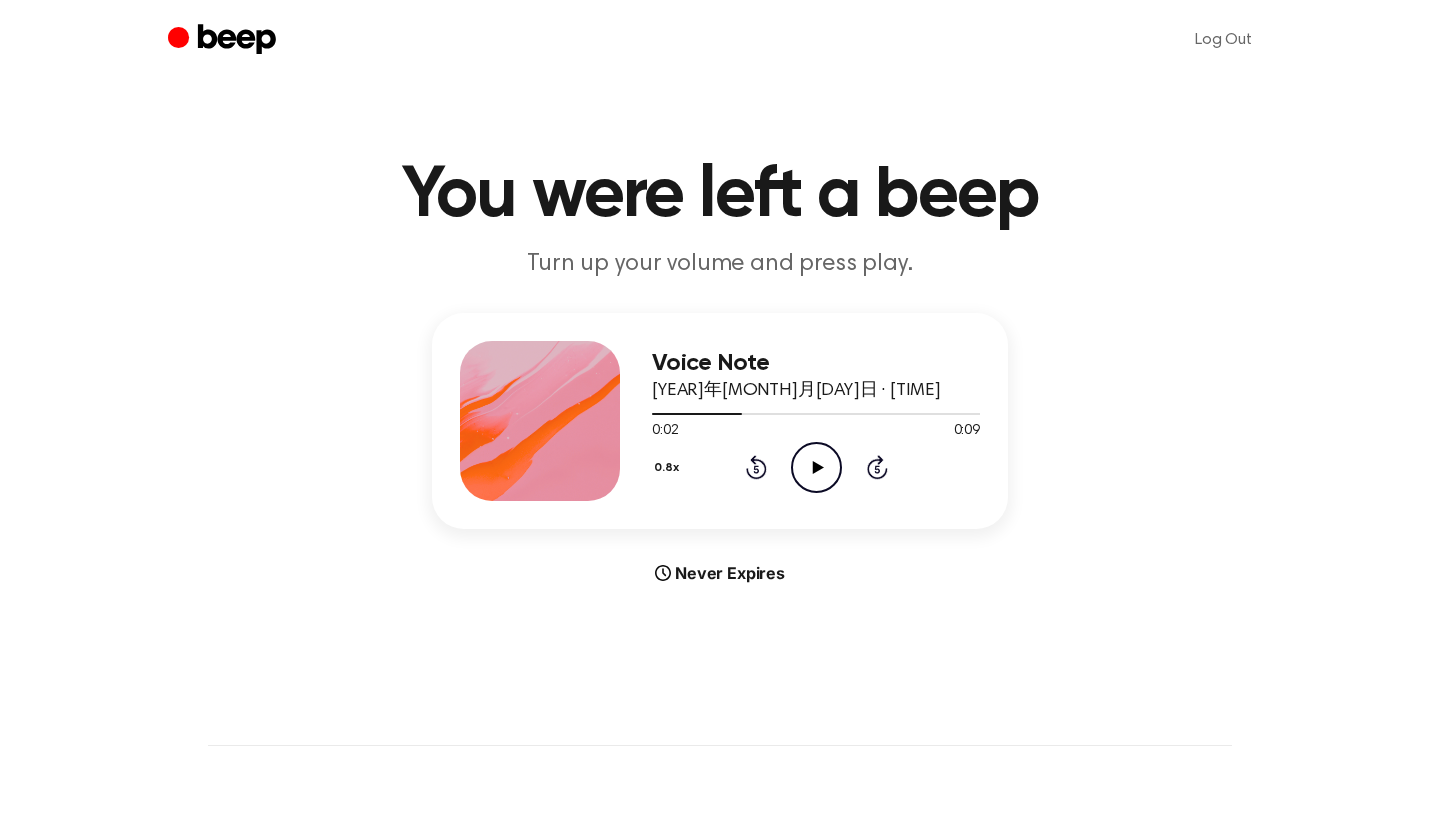 click on "Play Audio" 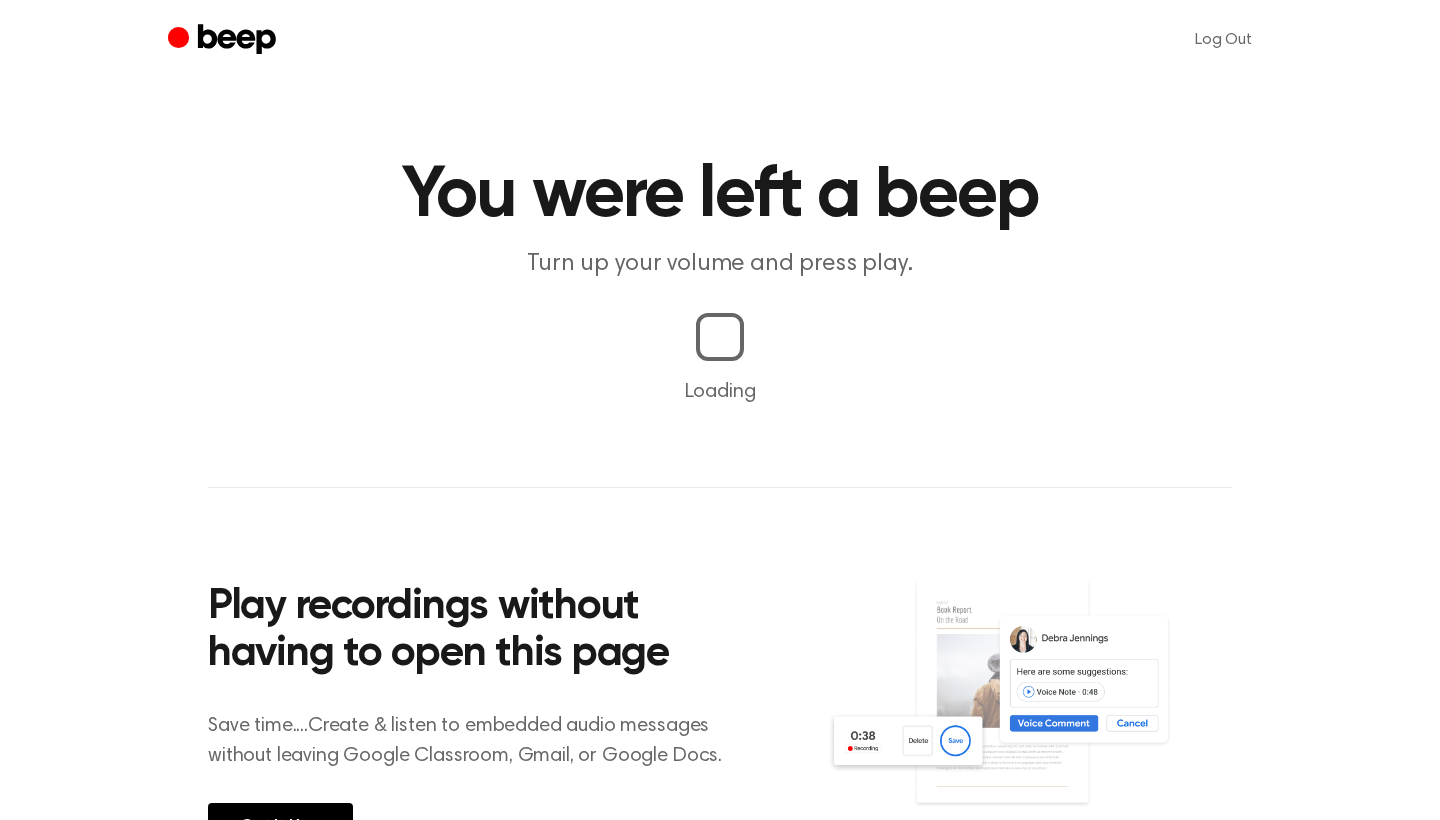 scroll, scrollTop: 0, scrollLeft: 0, axis: both 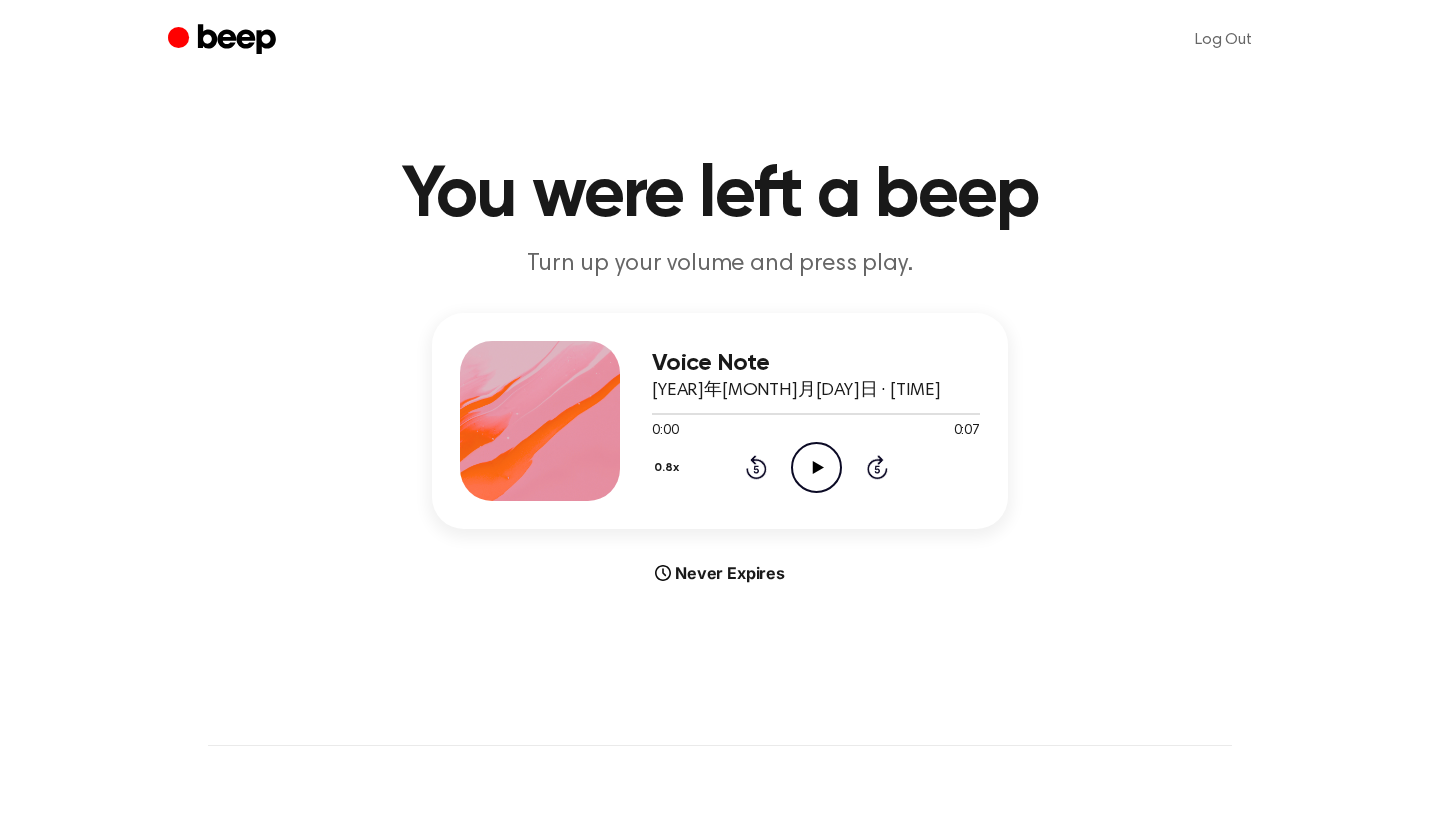 click on "Play Audio" 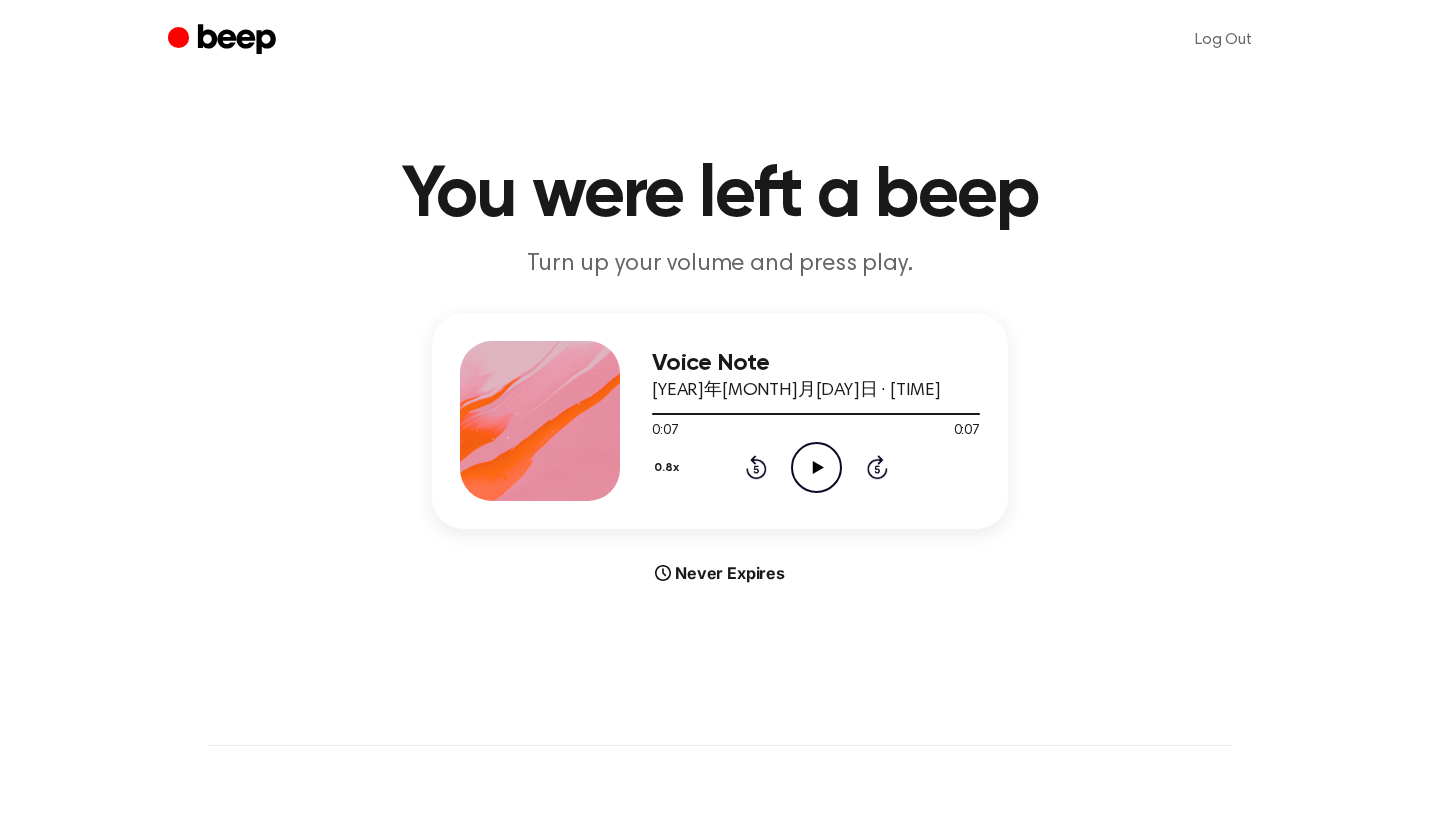 click on "Play Audio" 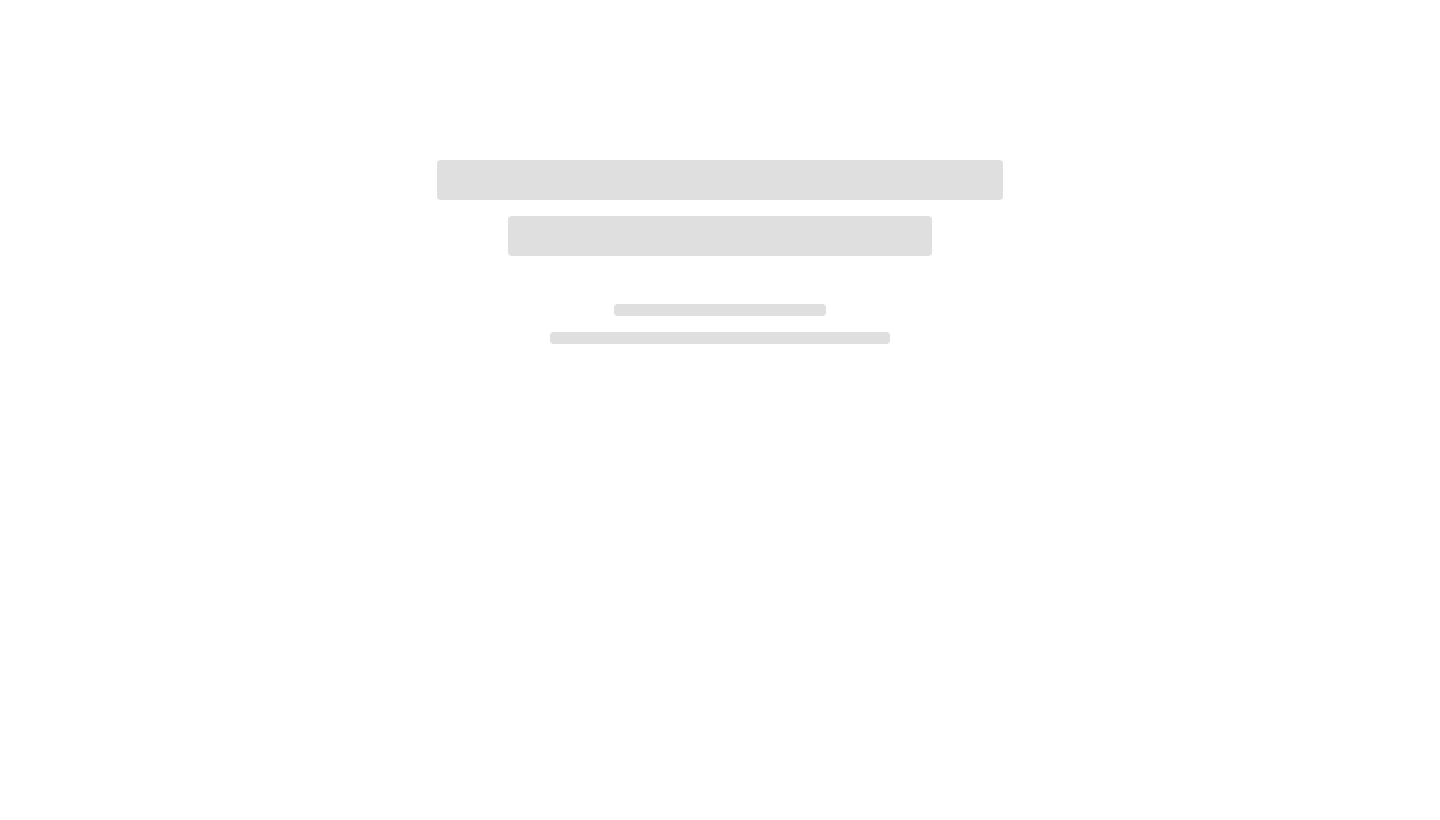scroll, scrollTop: 0, scrollLeft: 0, axis: both 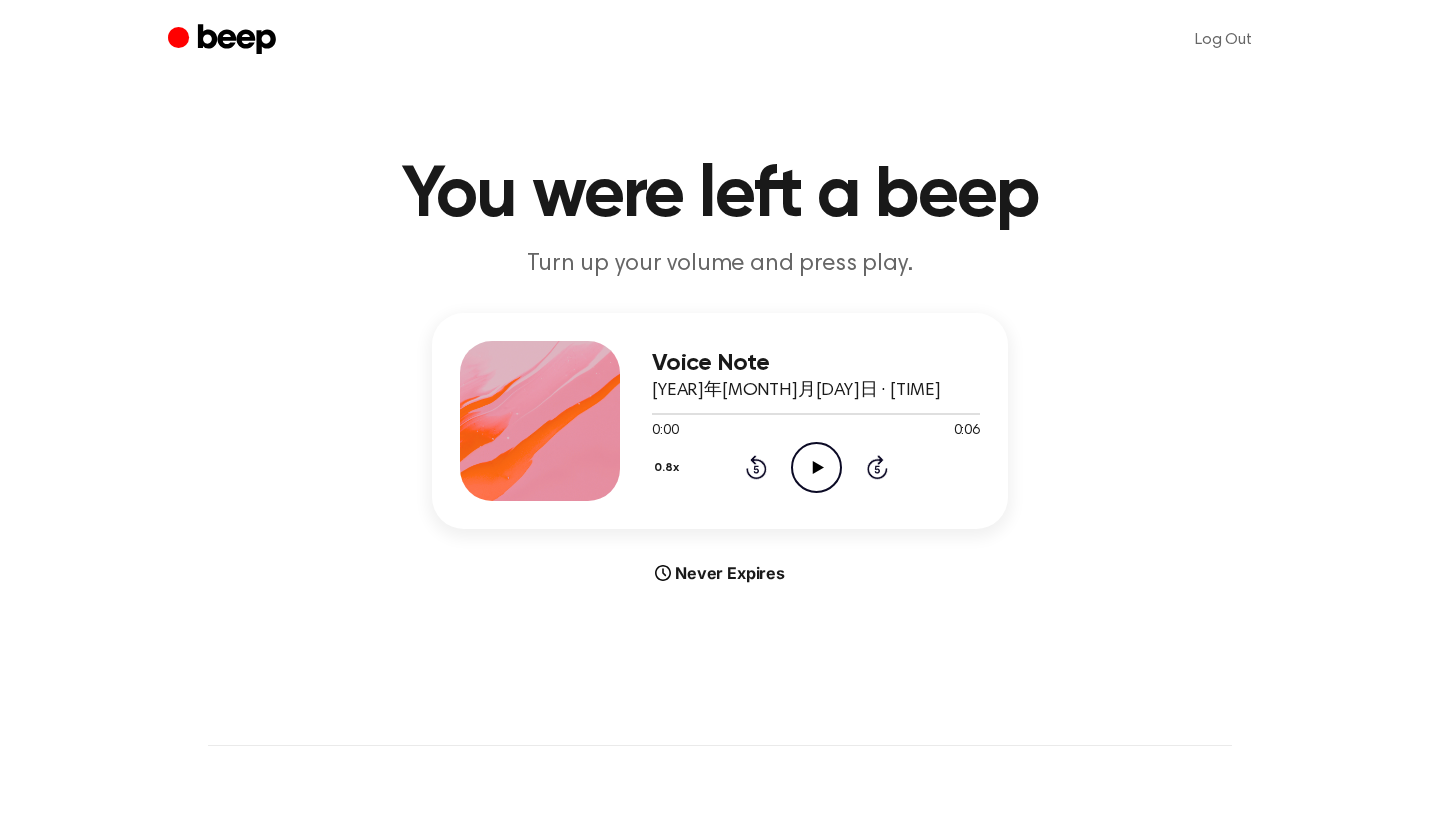 click on "Play Audio" 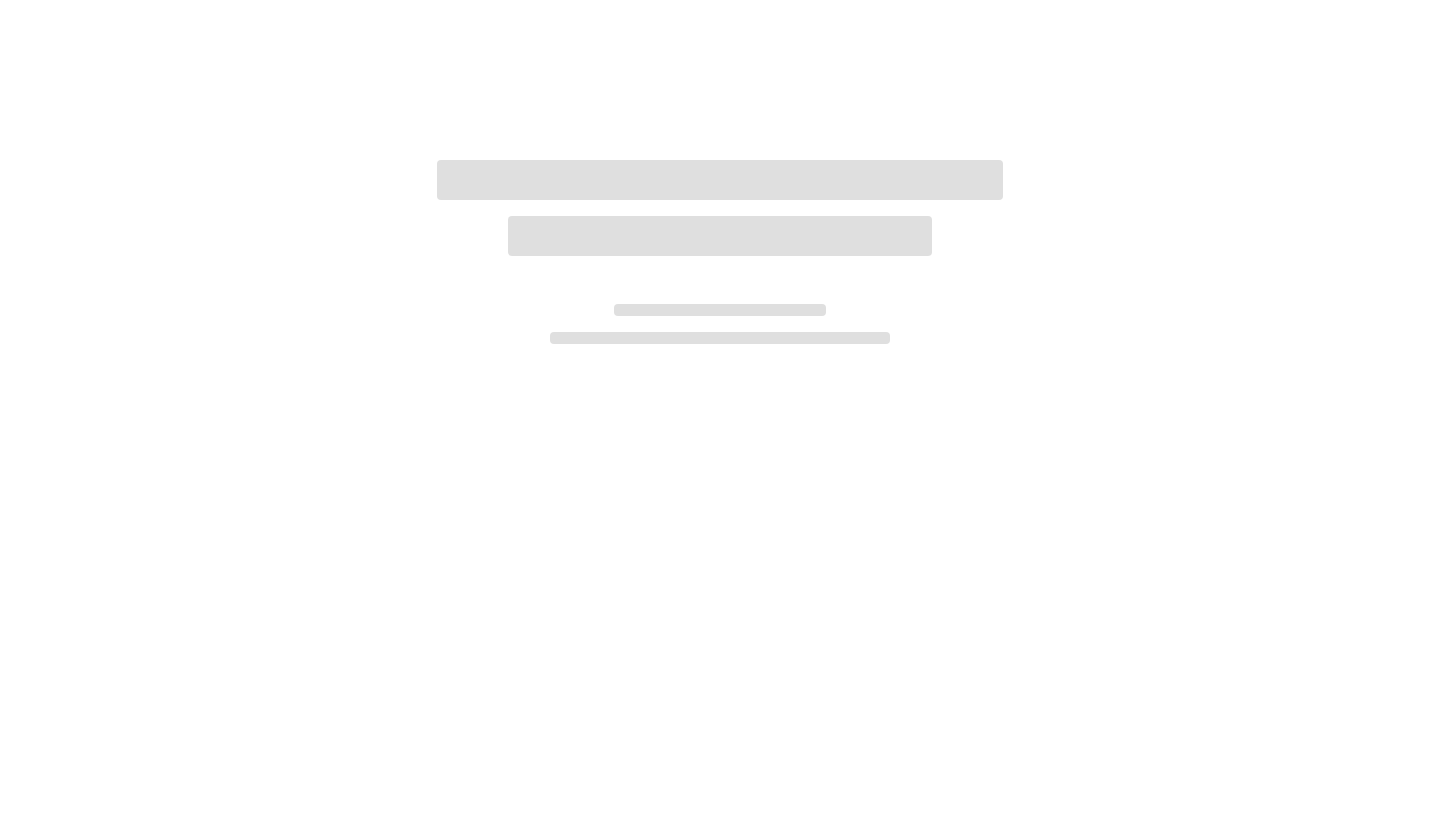 scroll, scrollTop: 0, scrollLeft: 0, axis: both 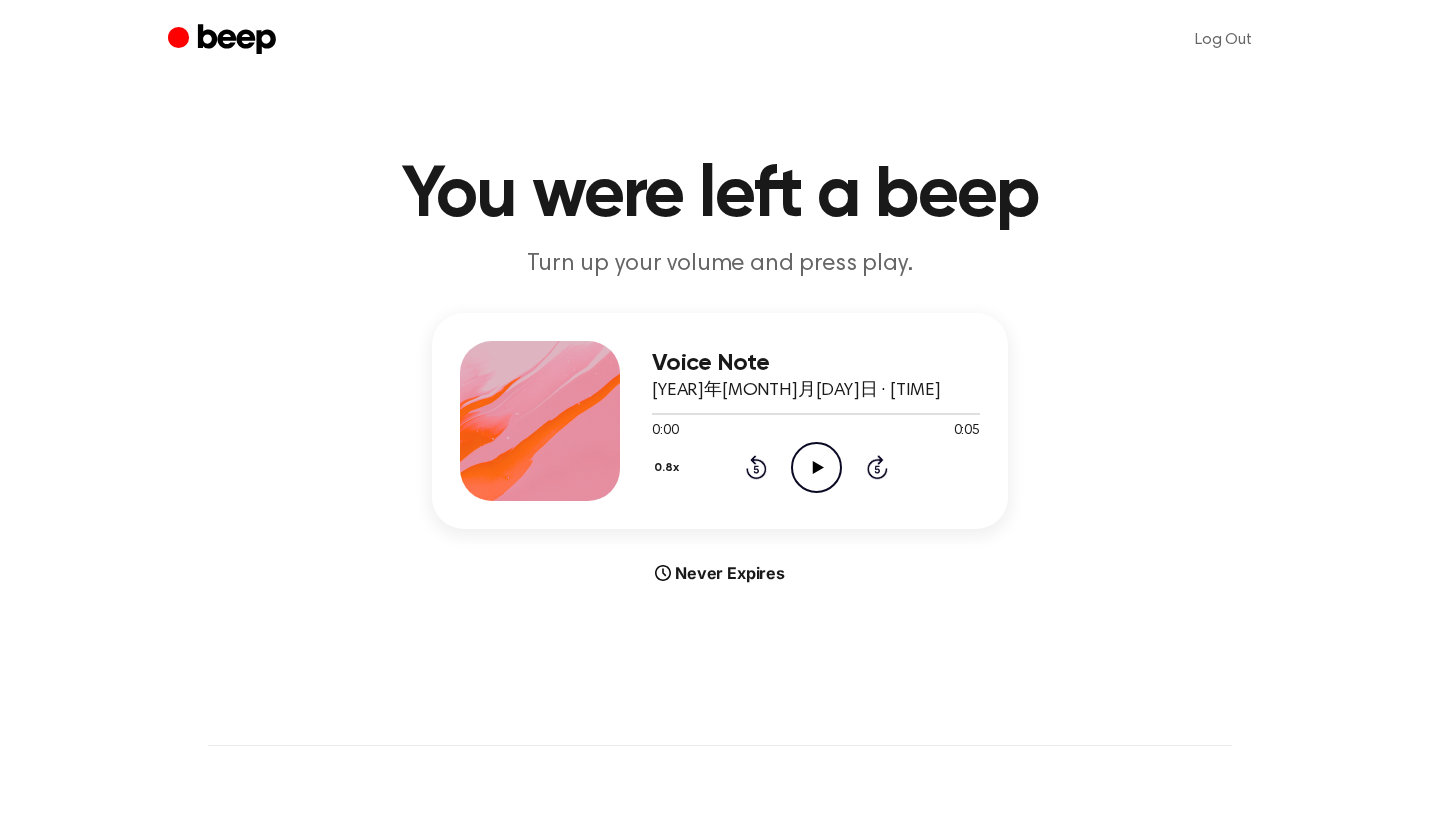 click on "Play Audio" 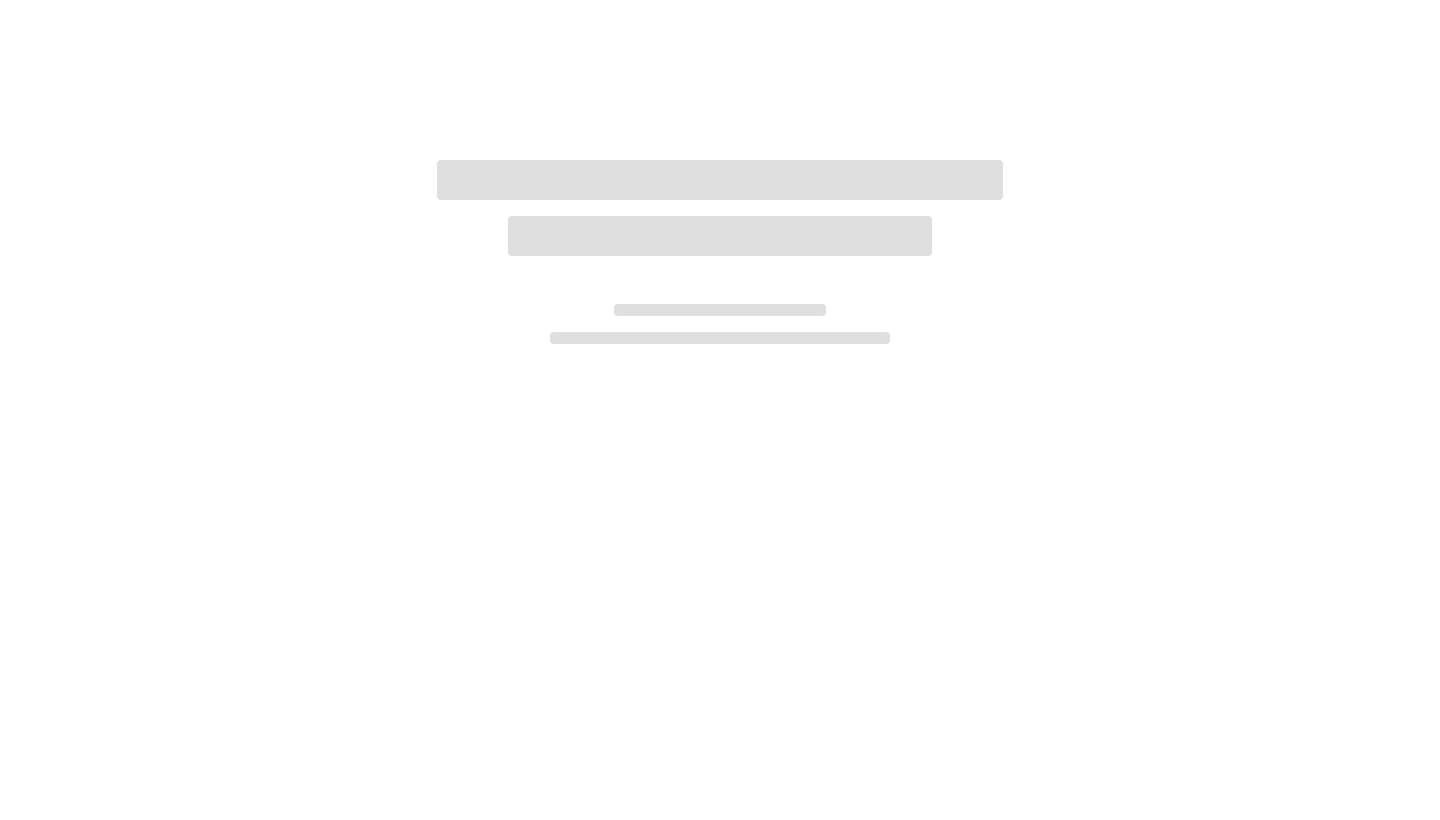 scroll, scrollTop: 0, scrollLeft: 0, axis: both 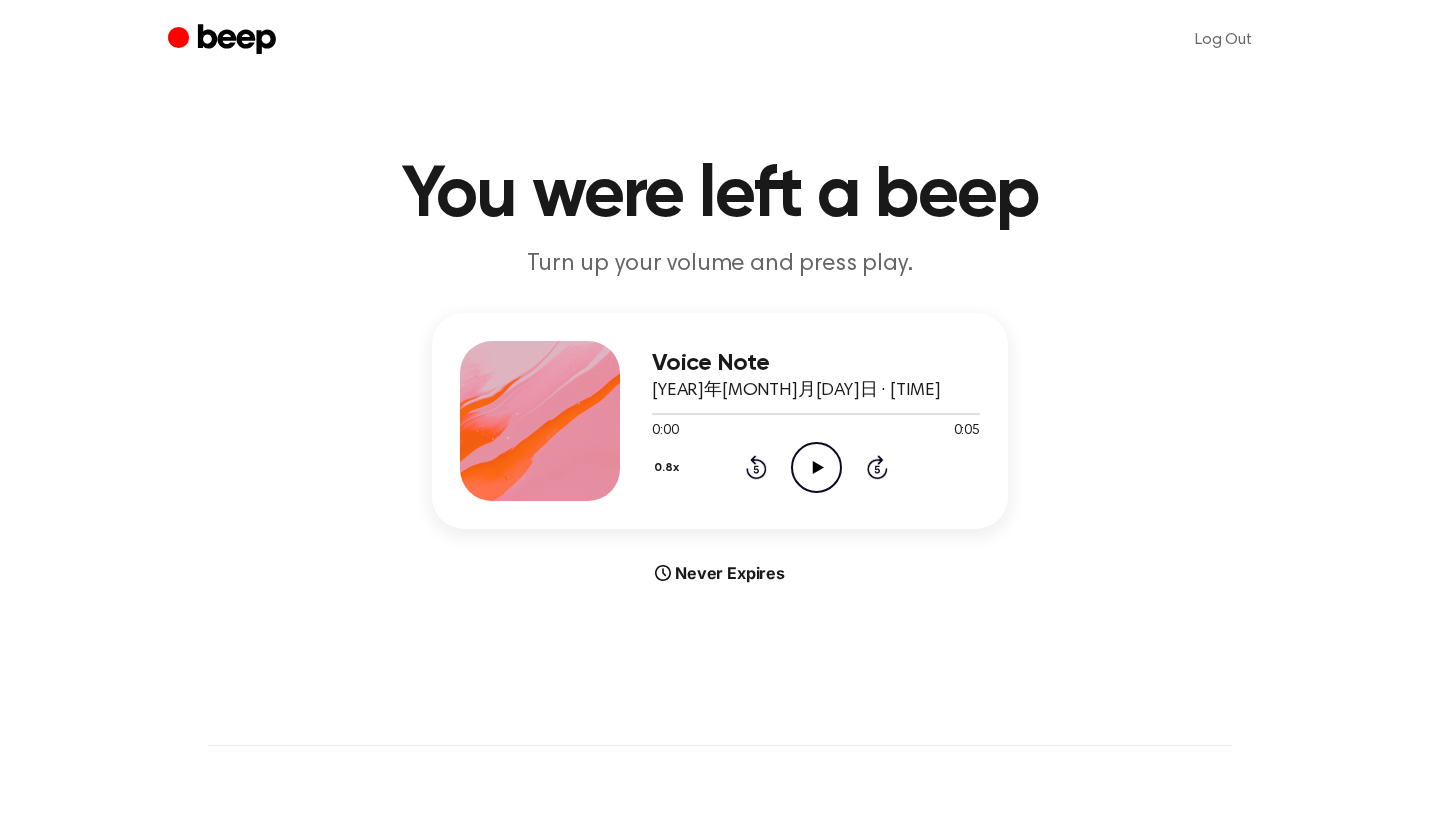 click on "Play Audio" 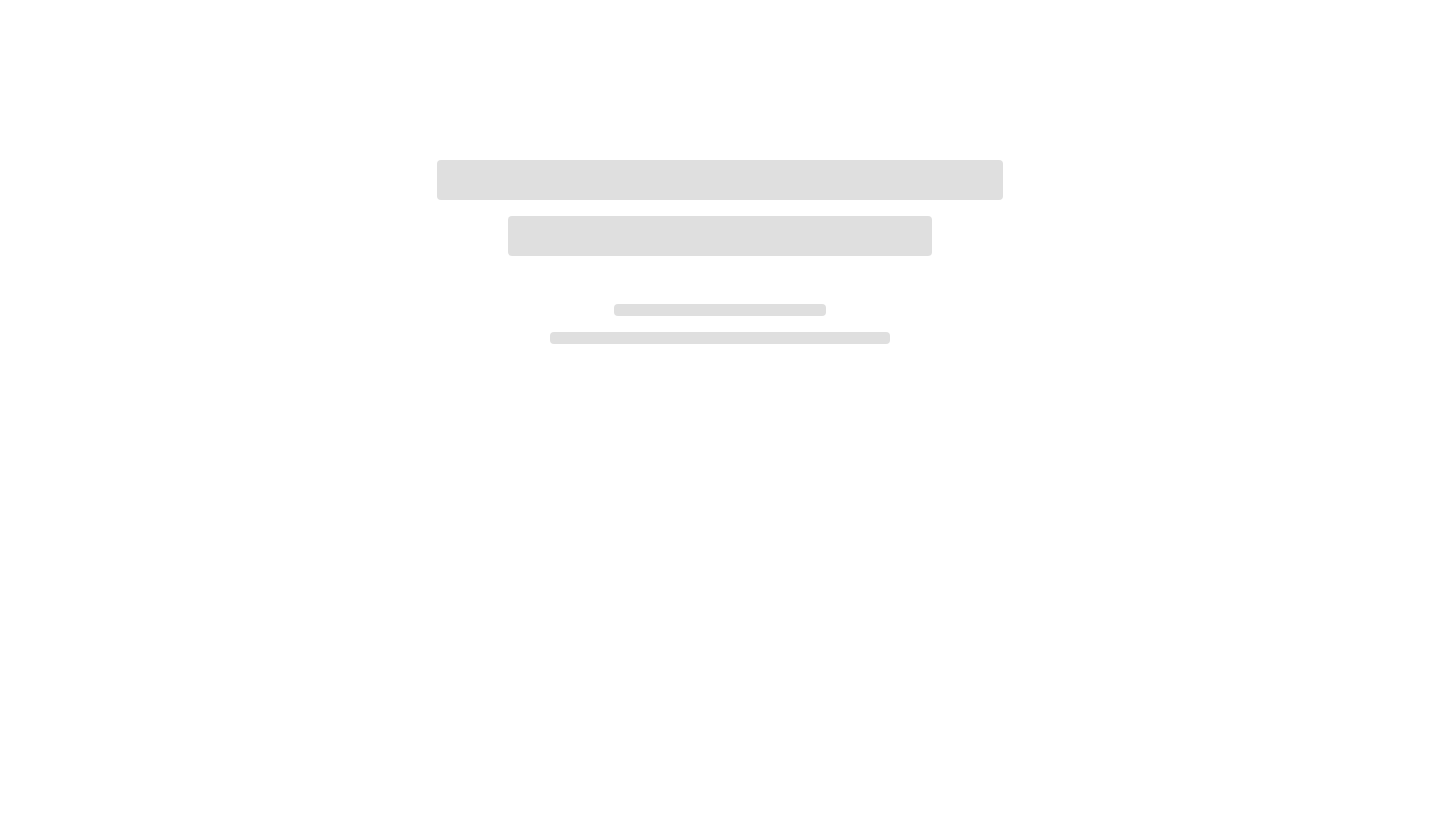 scroll, scrollTop: 0, scrollLeft: 0, axis: both 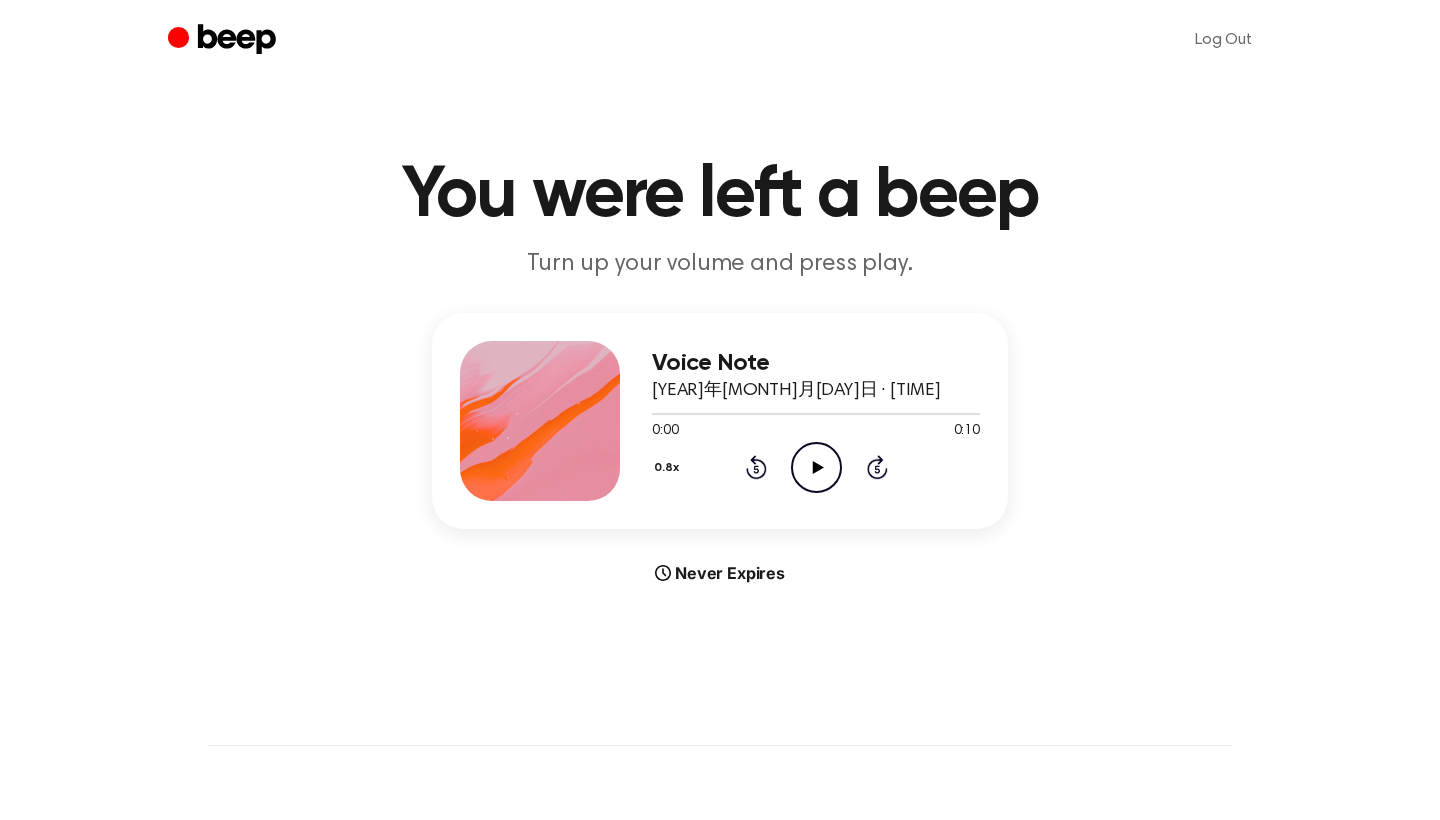 click on "Play Audio" 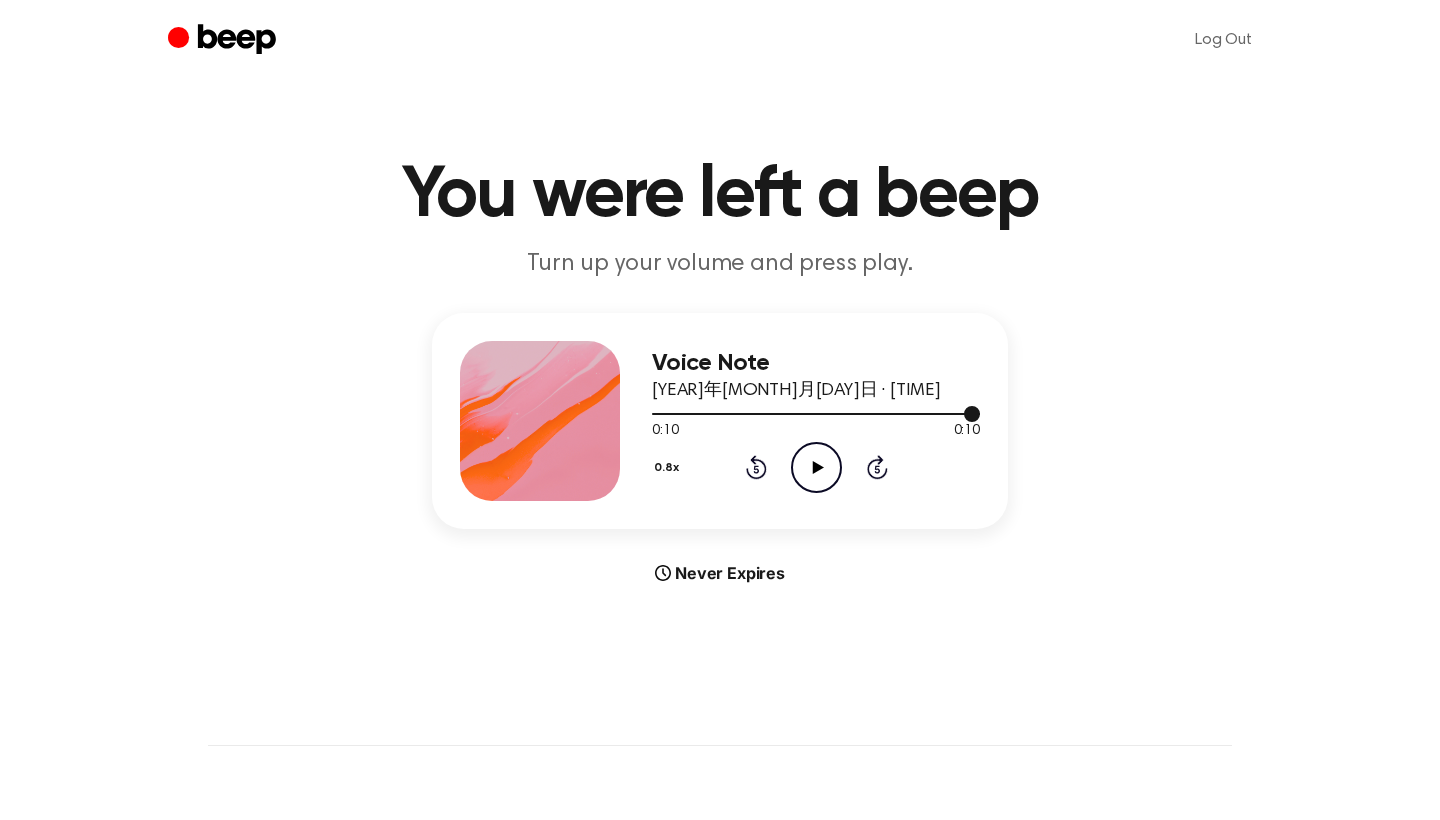 click at bounding box center (816, 414) 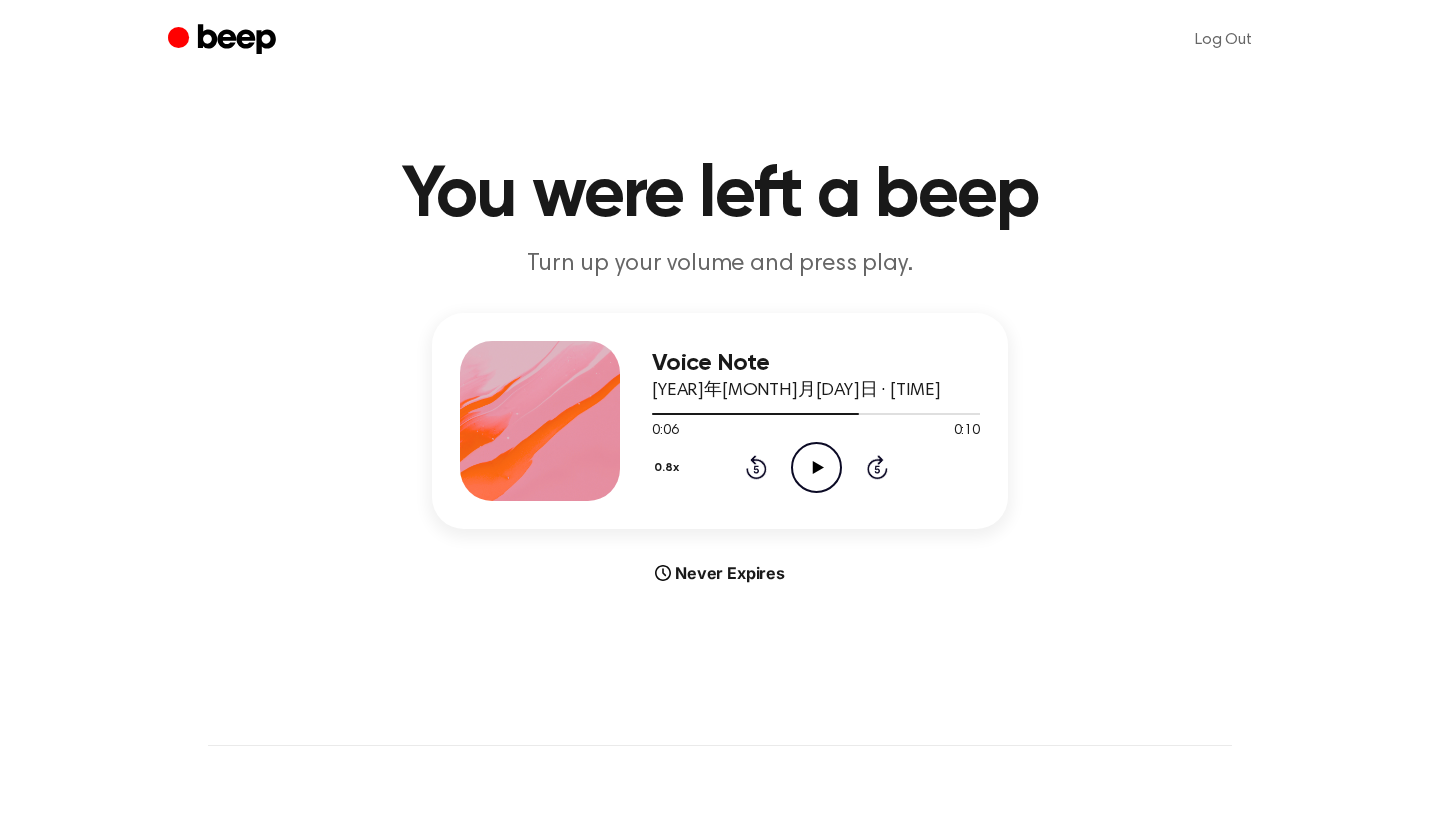 click 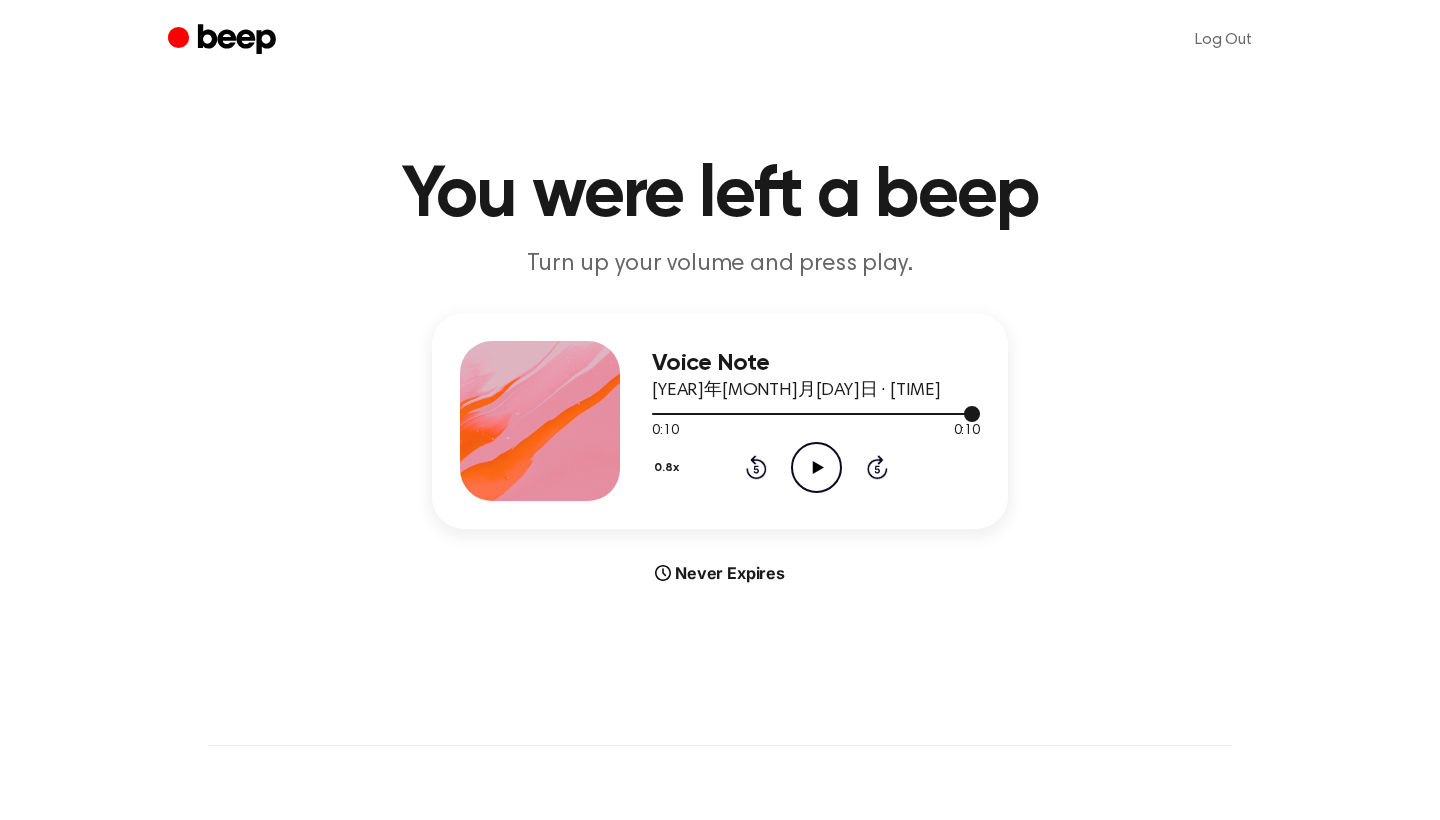click at bounding box center [816, 414] 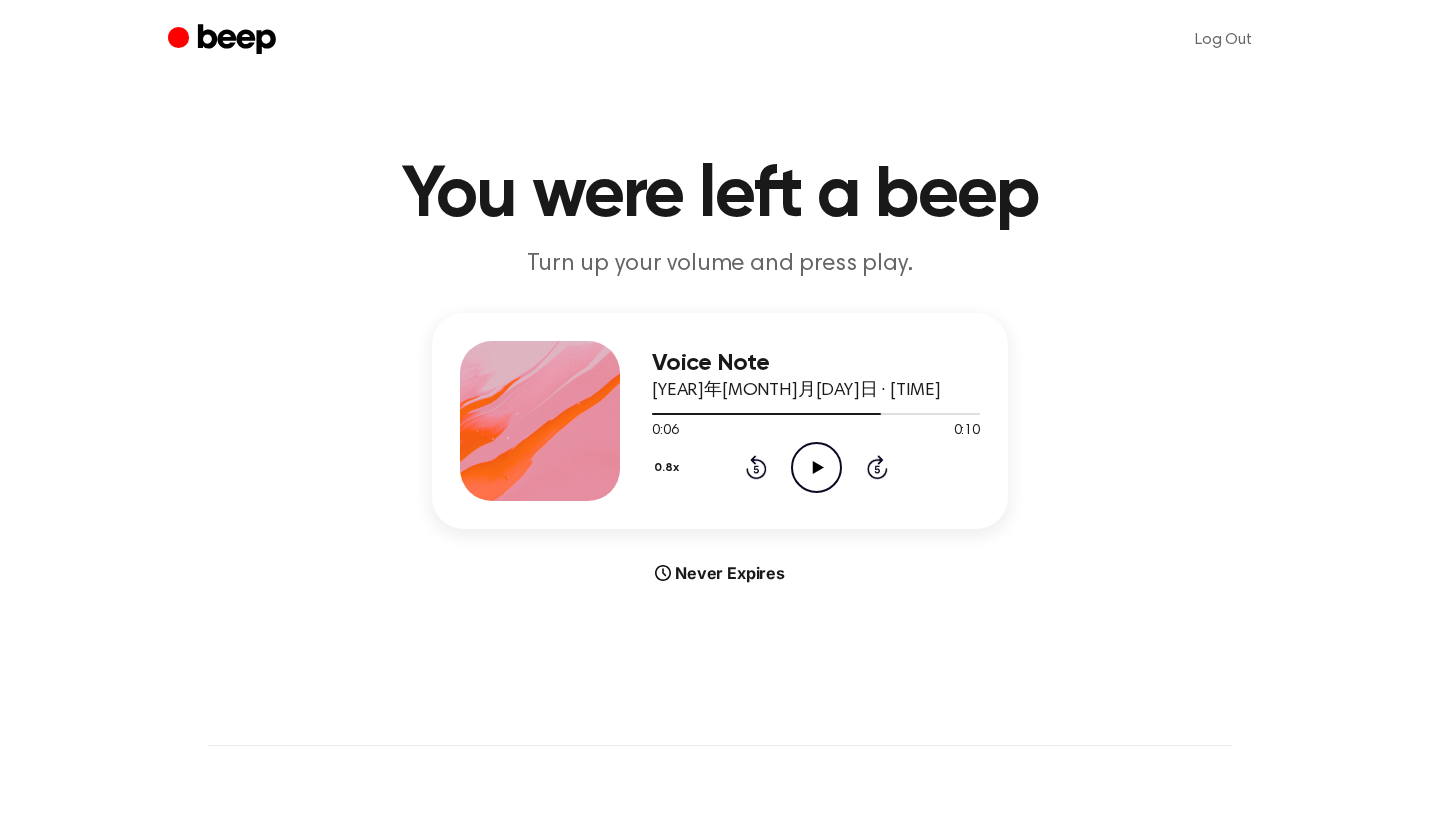 click on "Play Audio" 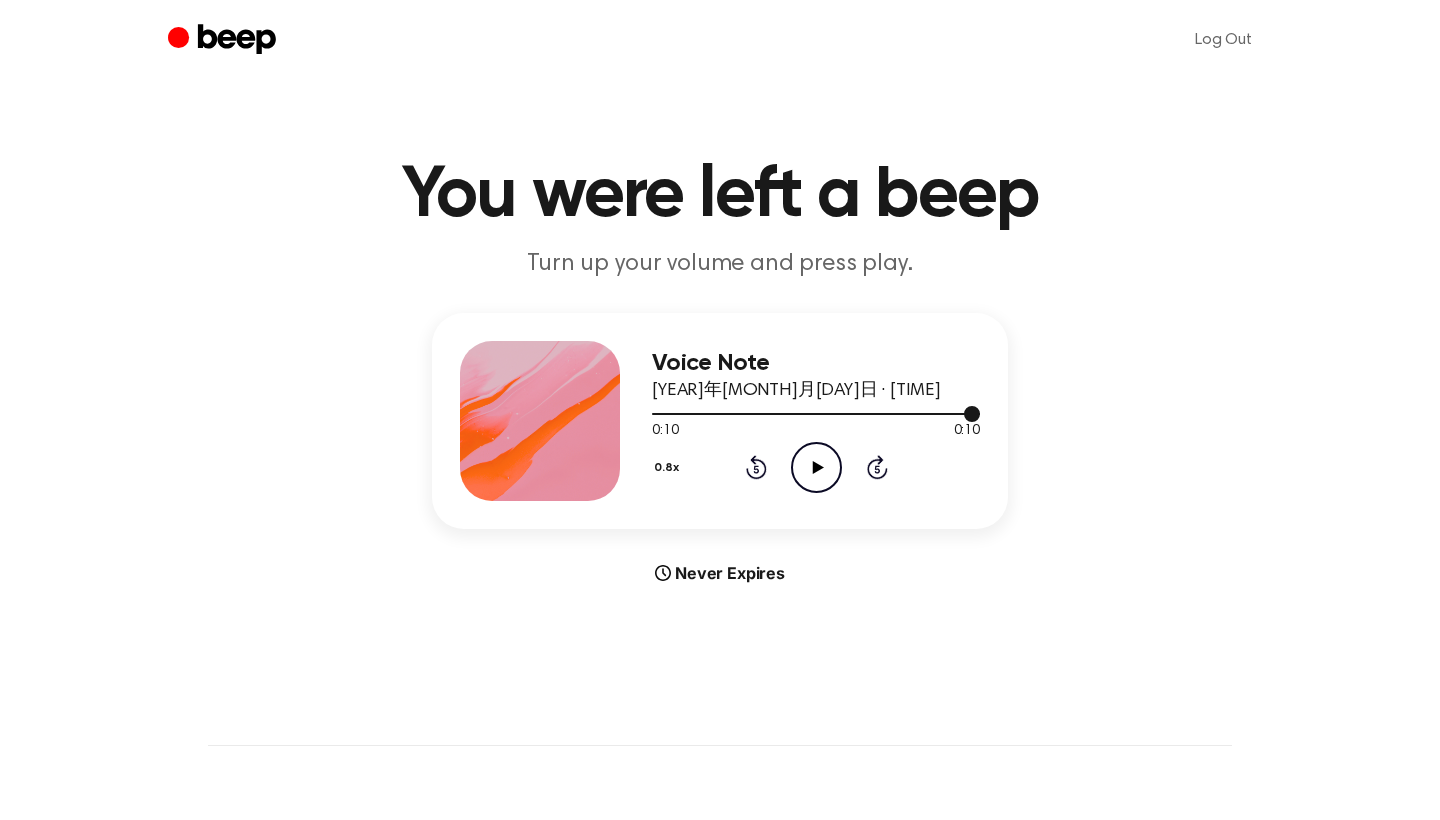 click at bounding box center [816, 414] 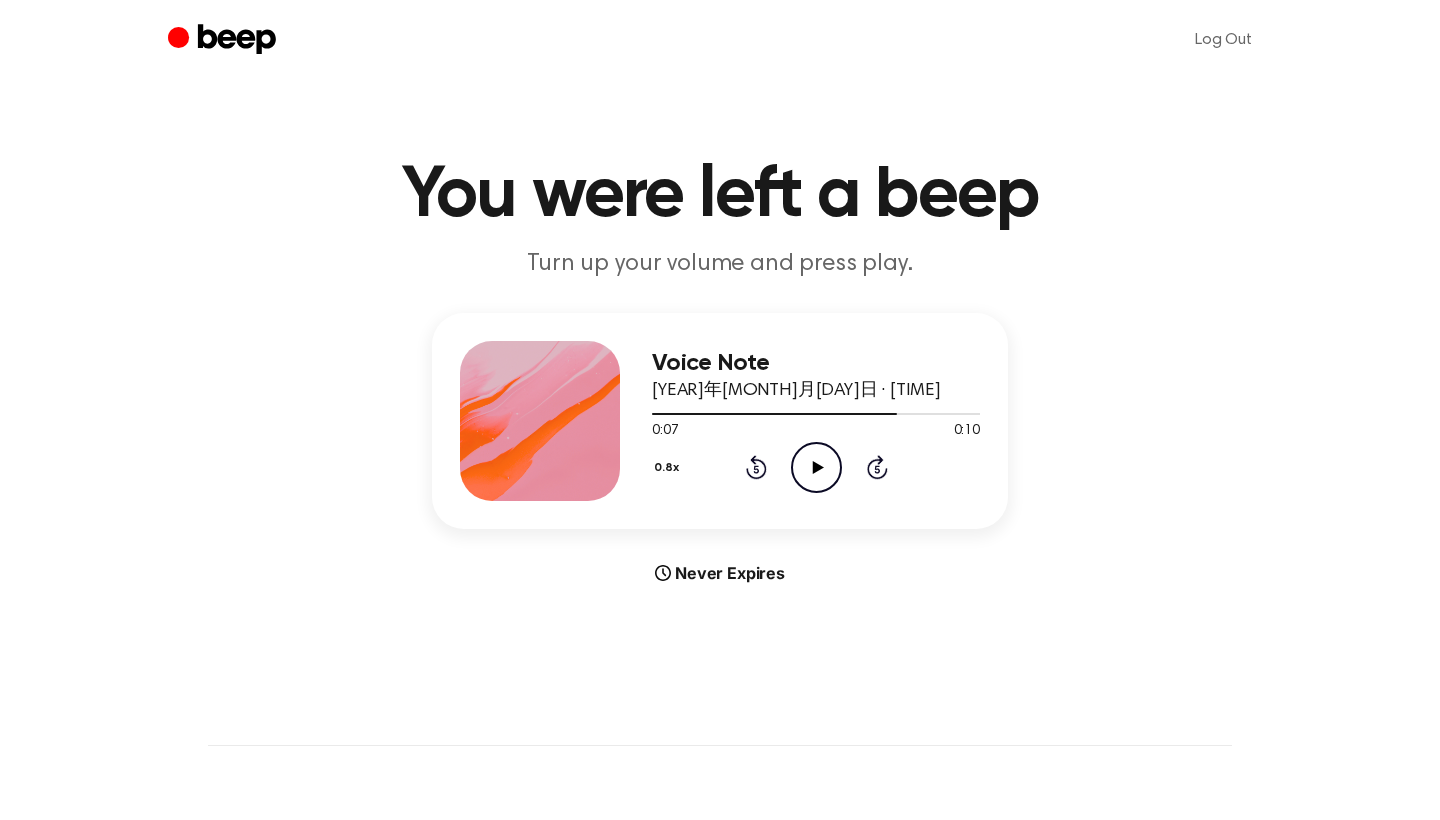 click on "Play Audio" 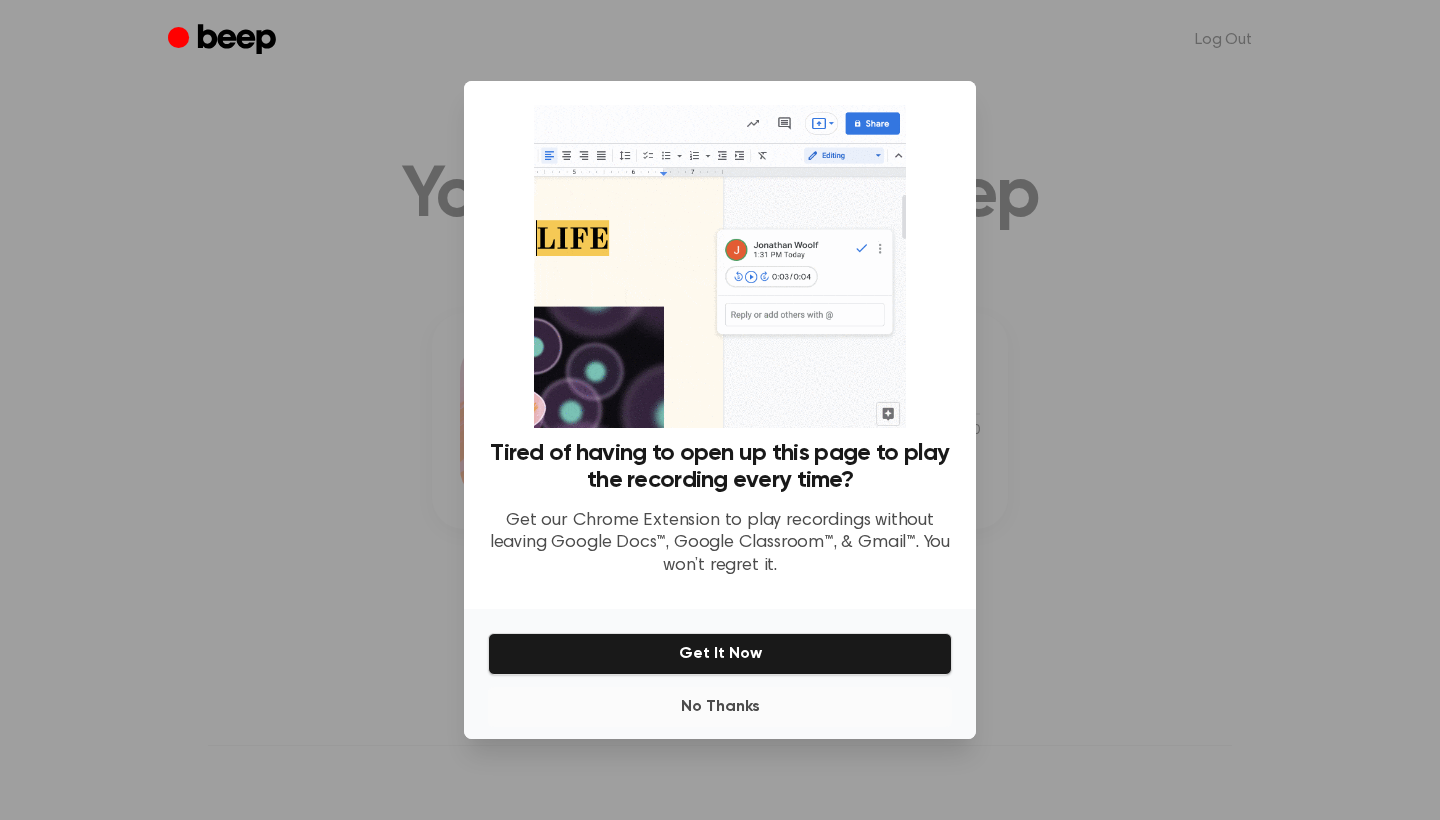 click on "No Thanks" at bounding box center [720, 707] 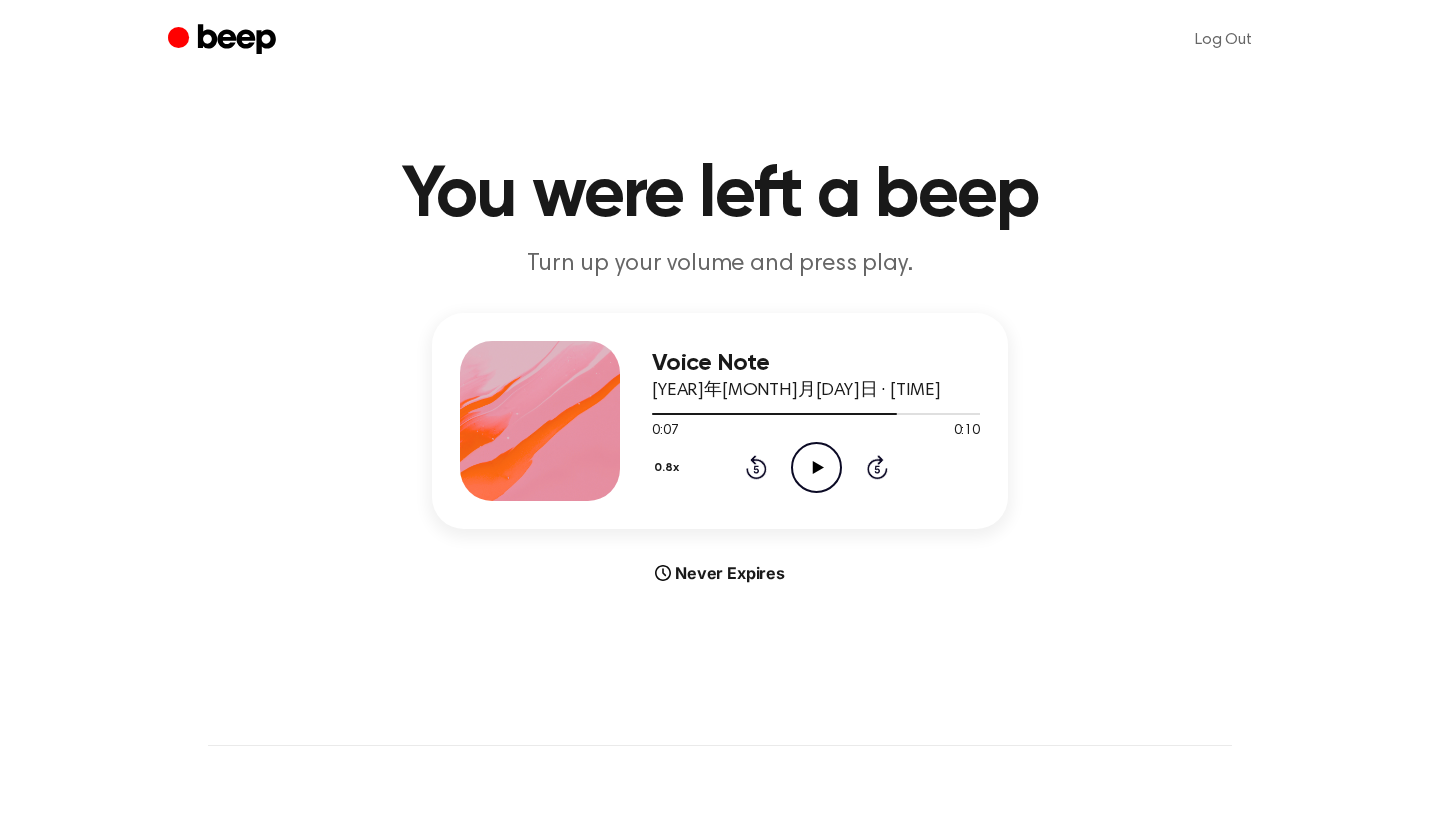 click on "Play Audio" 